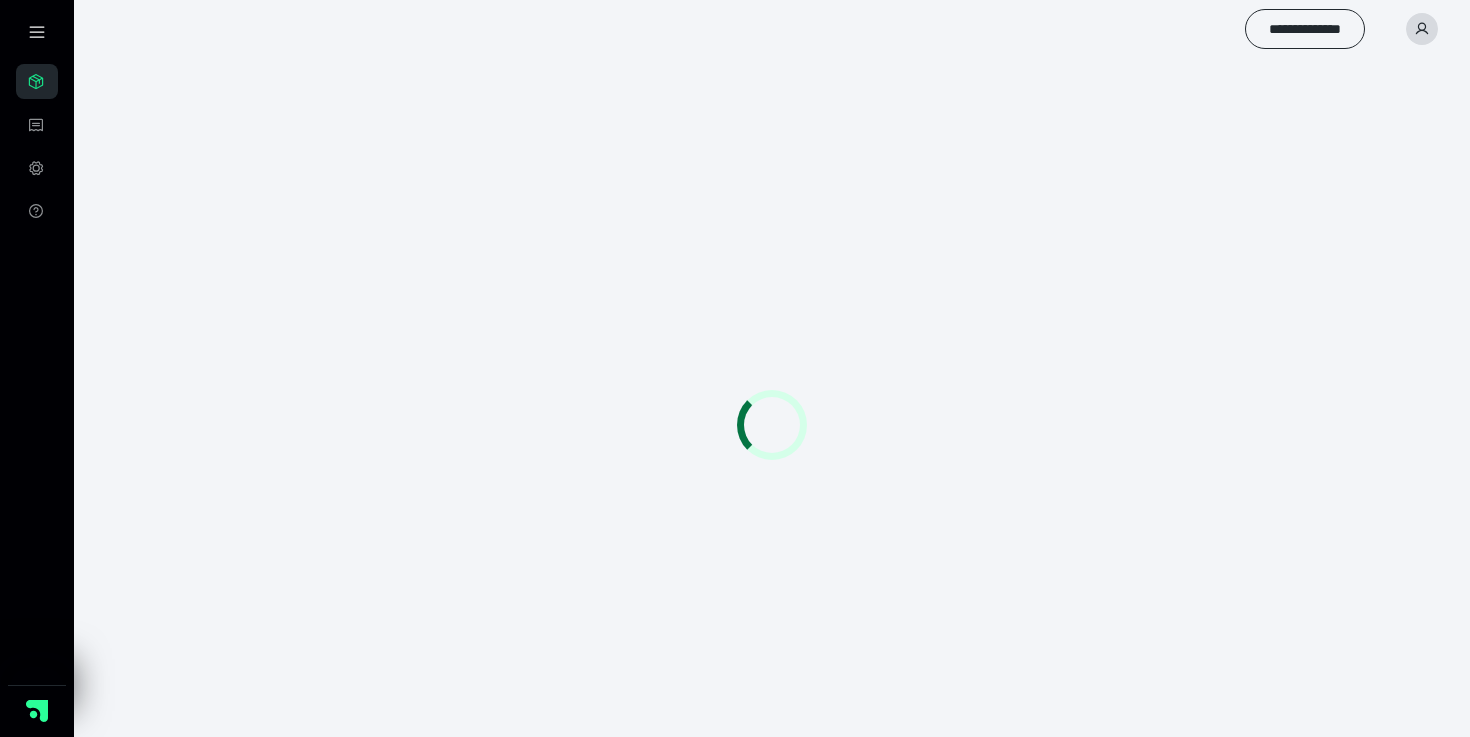 scroll, scrollTop: 0, scrollLeft: 0, axis: both 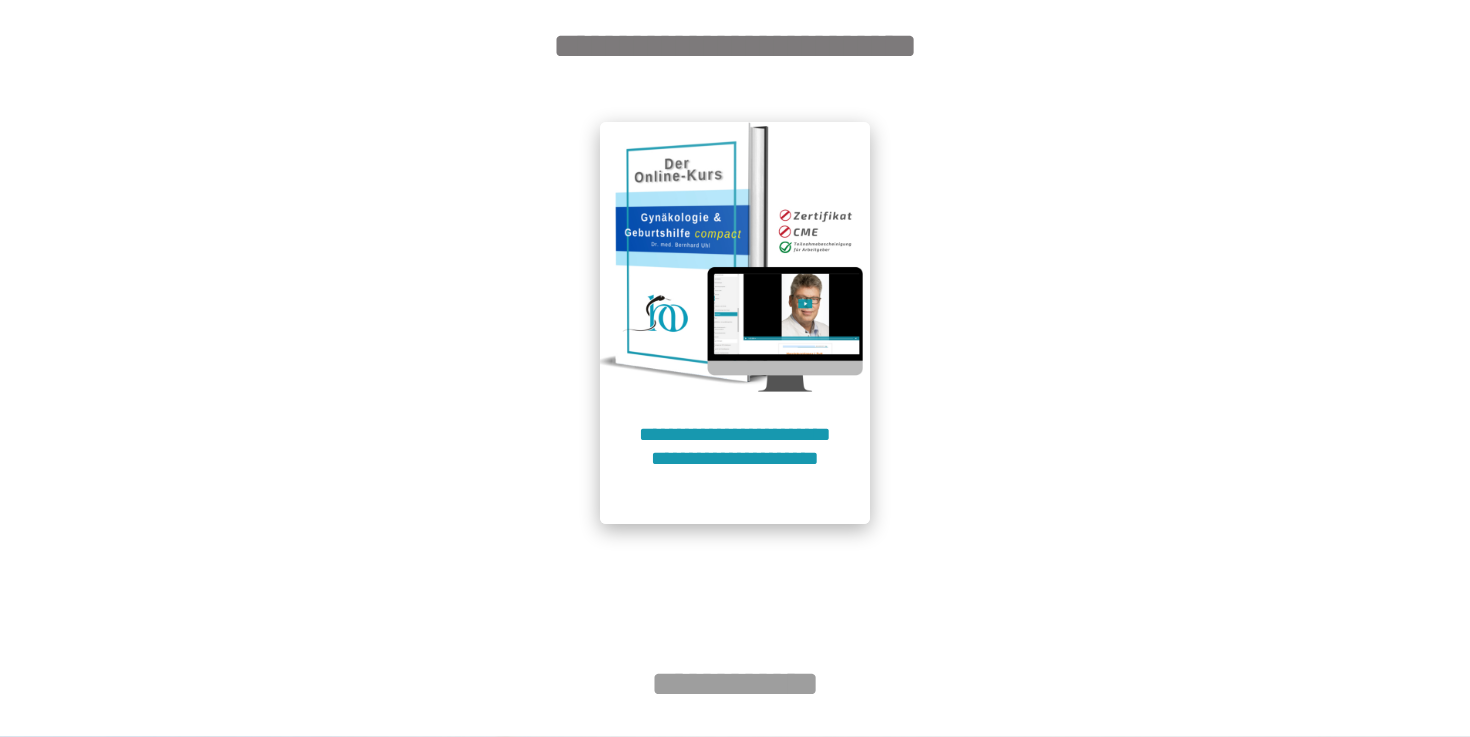 click on "**********" at bounding box center [735, 458] 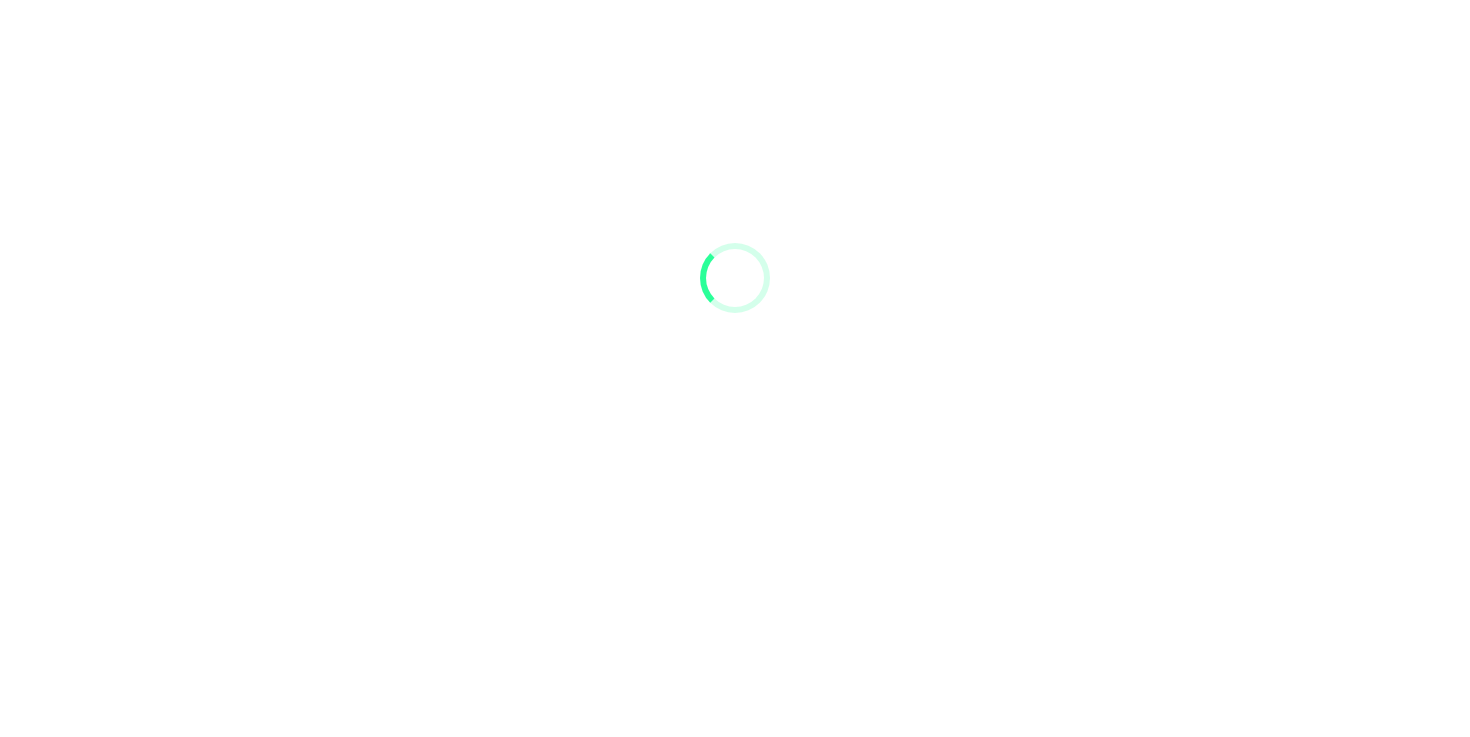 scroll, scrollTop: 91, scrollLeft: 0, axis: vertical 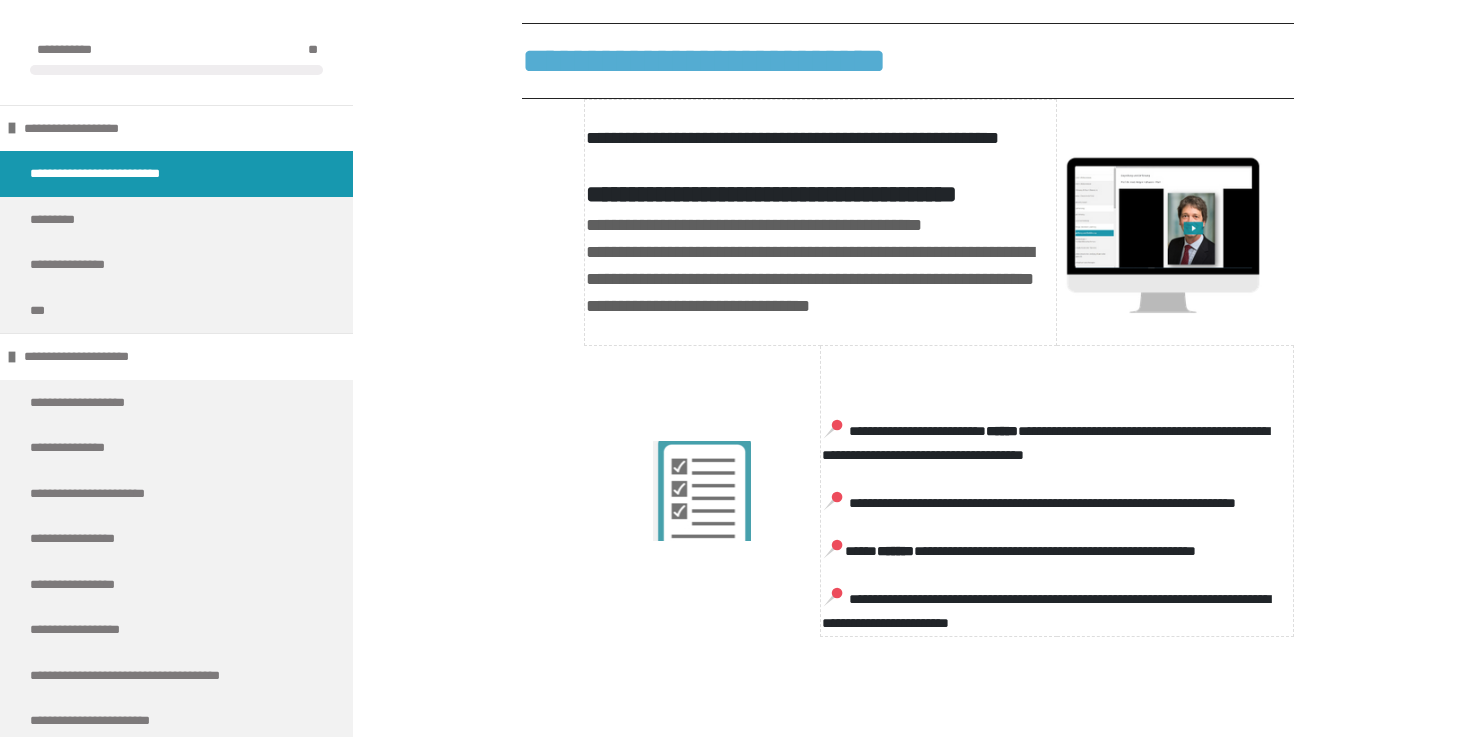 click at bounding box center (533, -127) 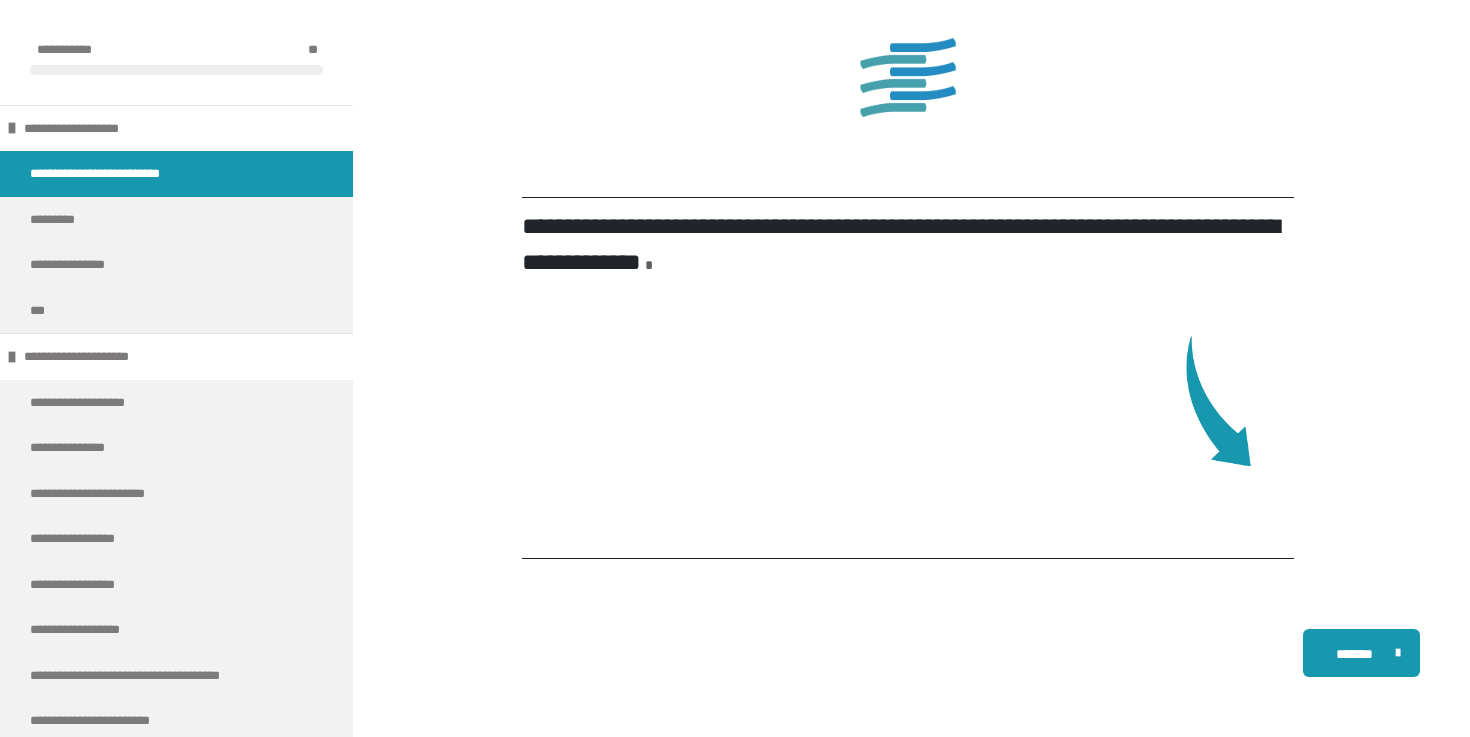 scroll, scrollTop: 5225, scrollLeft: 0, axis: vertical 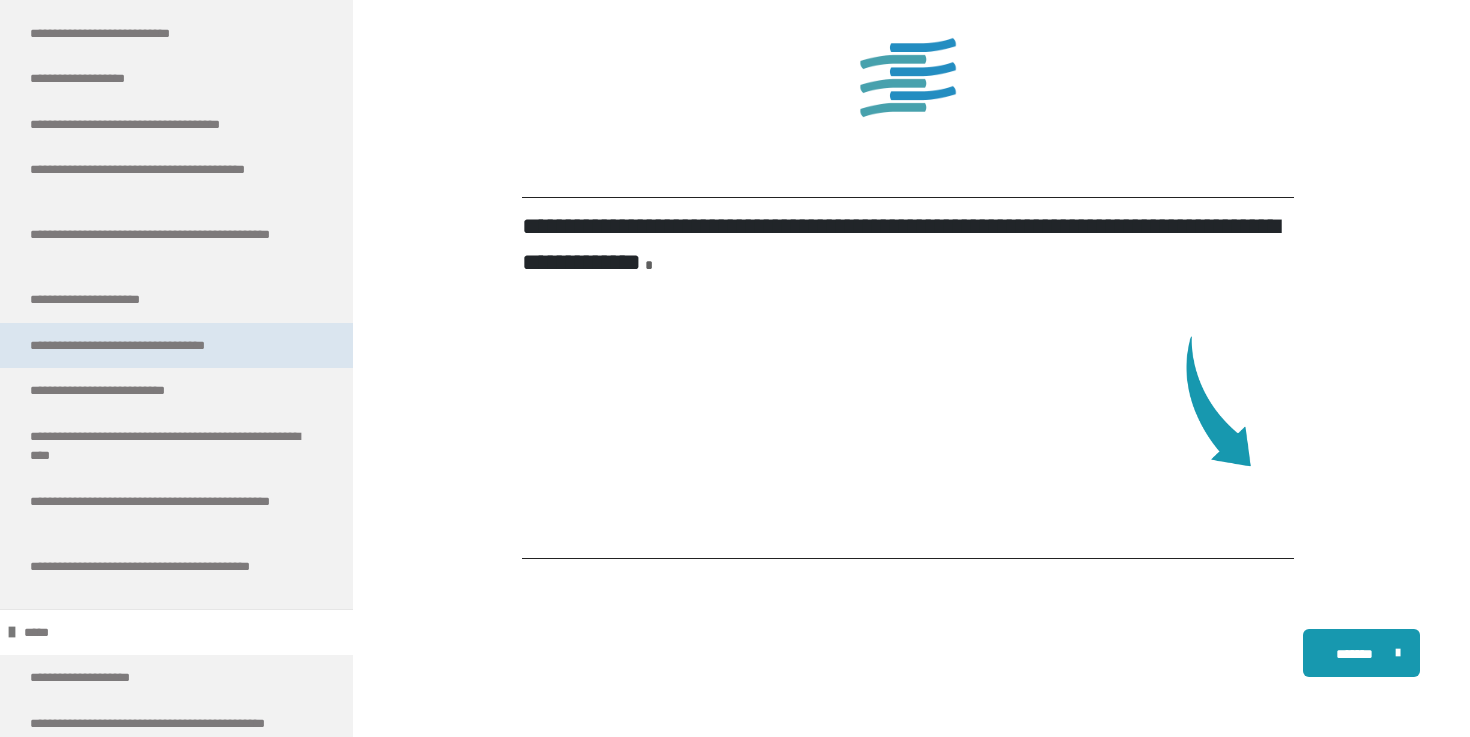click on "**********" at bounding box center [145, 346] 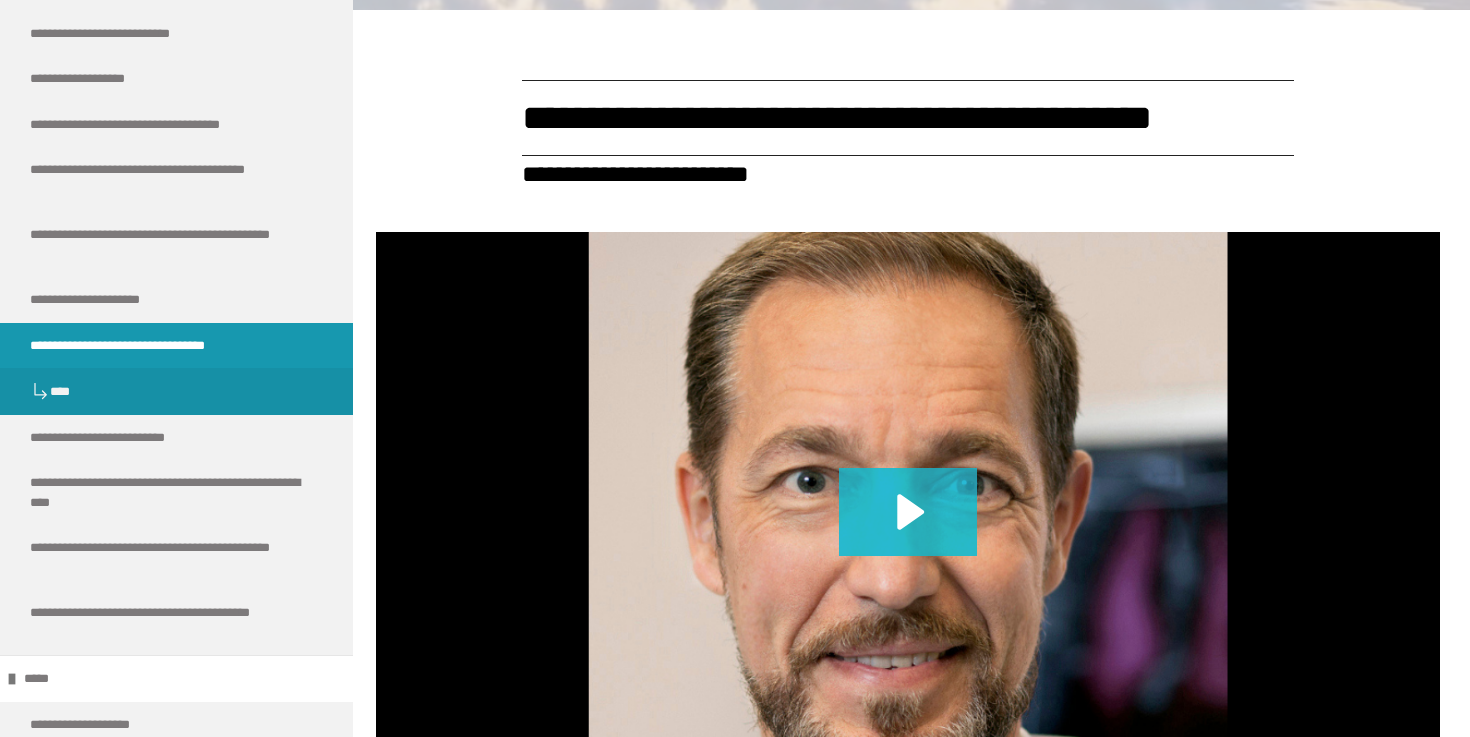 click 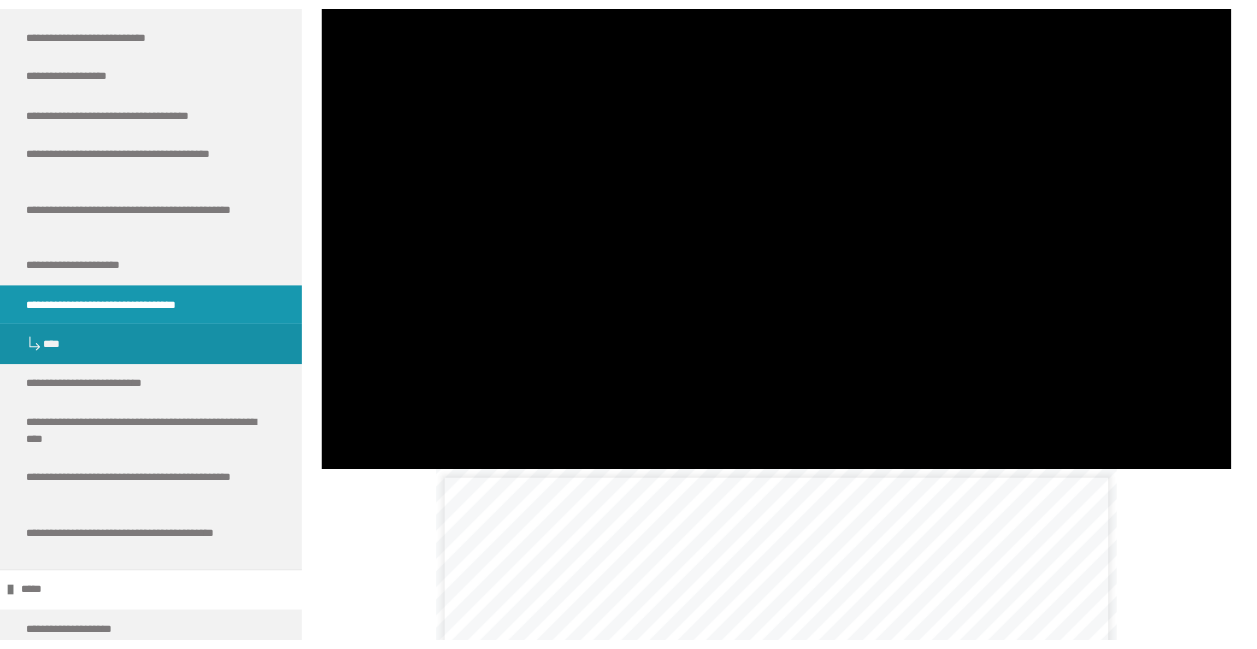 scroll, scrollTop: 729, scrollLeft: 0, axis: vertical 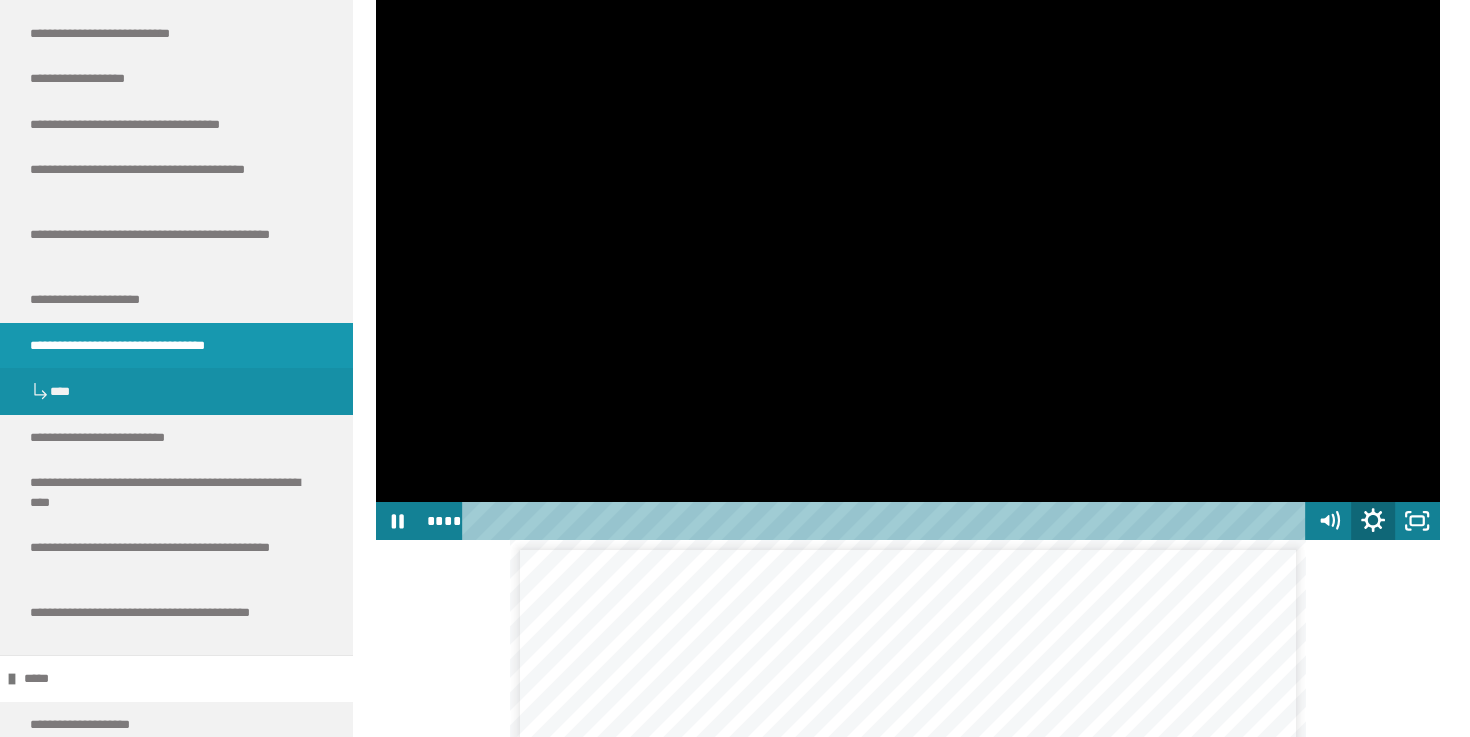 click 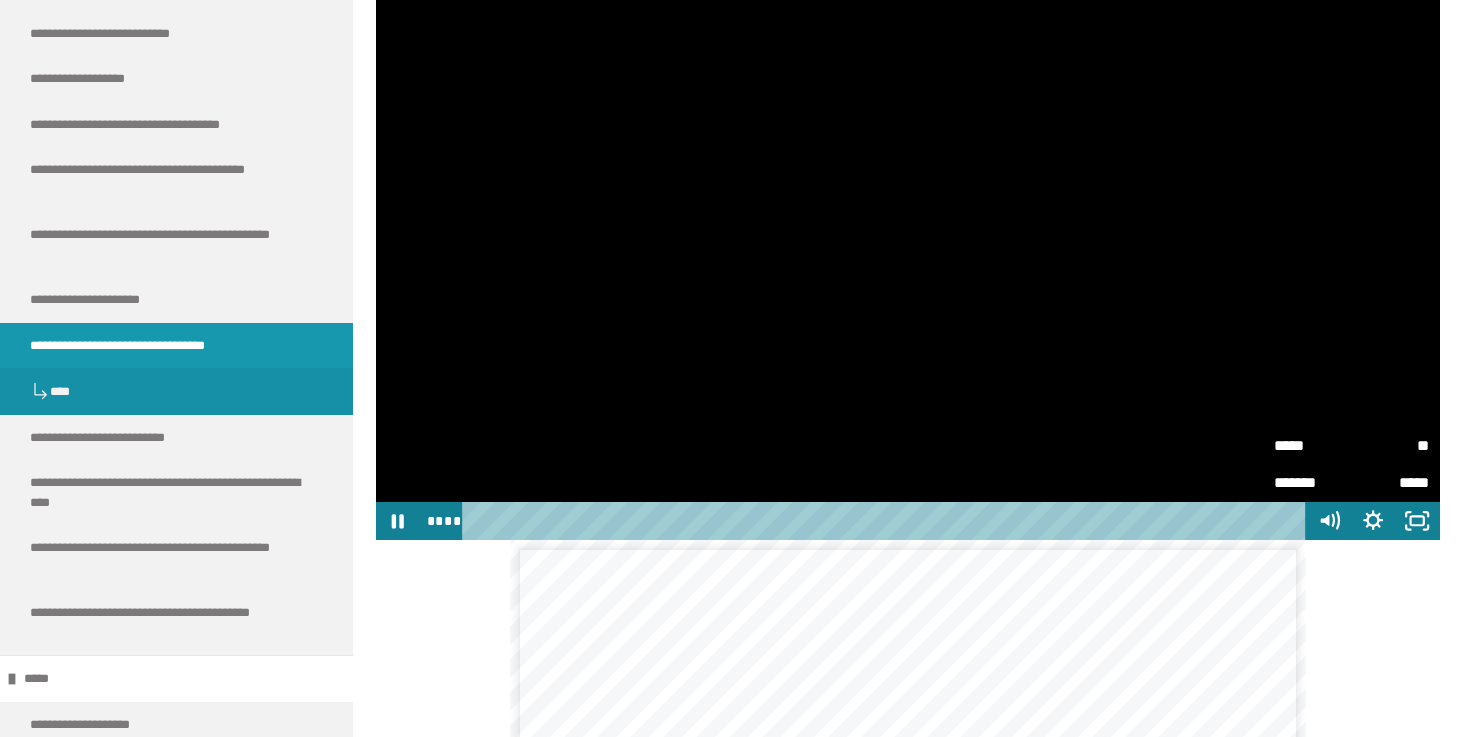 click on "**" at bounding box center [1390, 446] 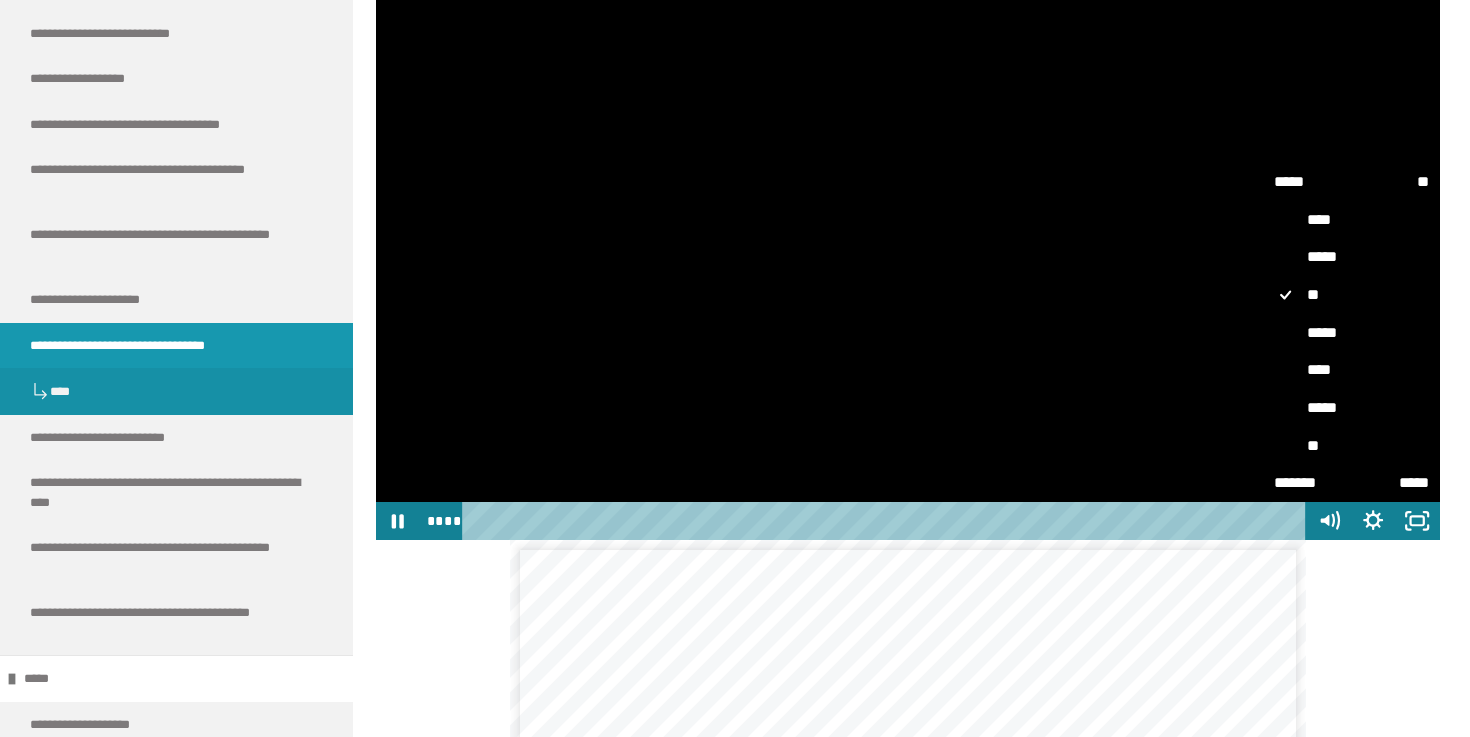 click on "*****" at bounding box center [1351, 408] 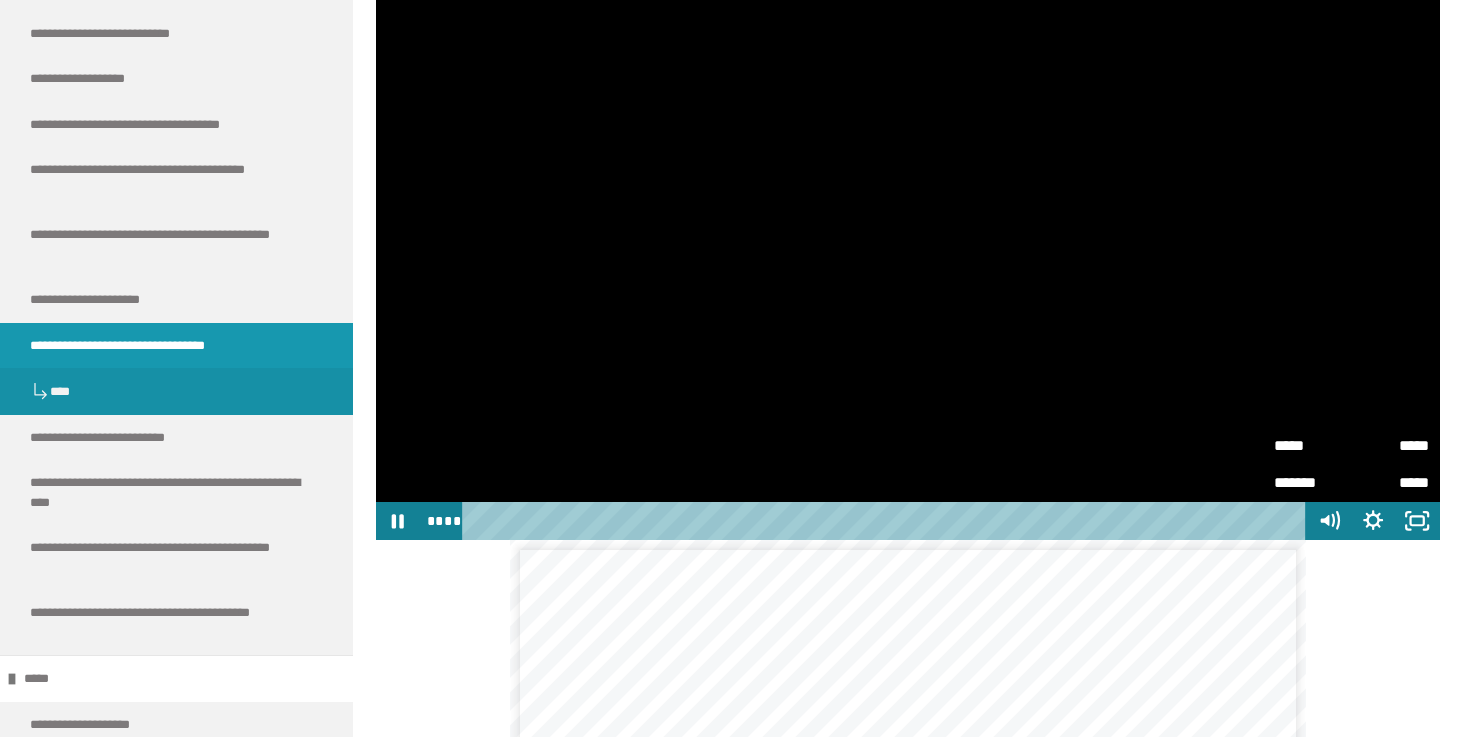click at bounding box center [908, 241] 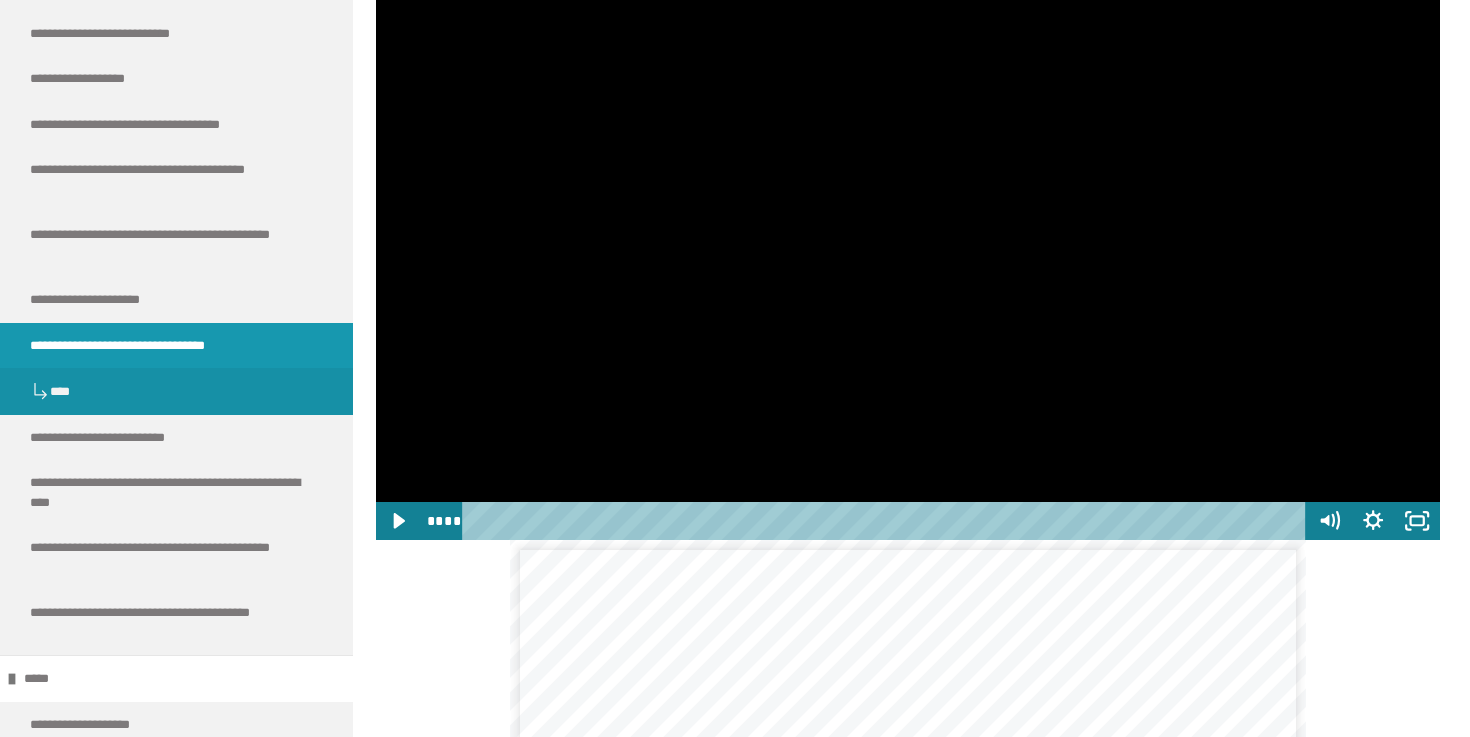 click at bounding box center [908, 241] 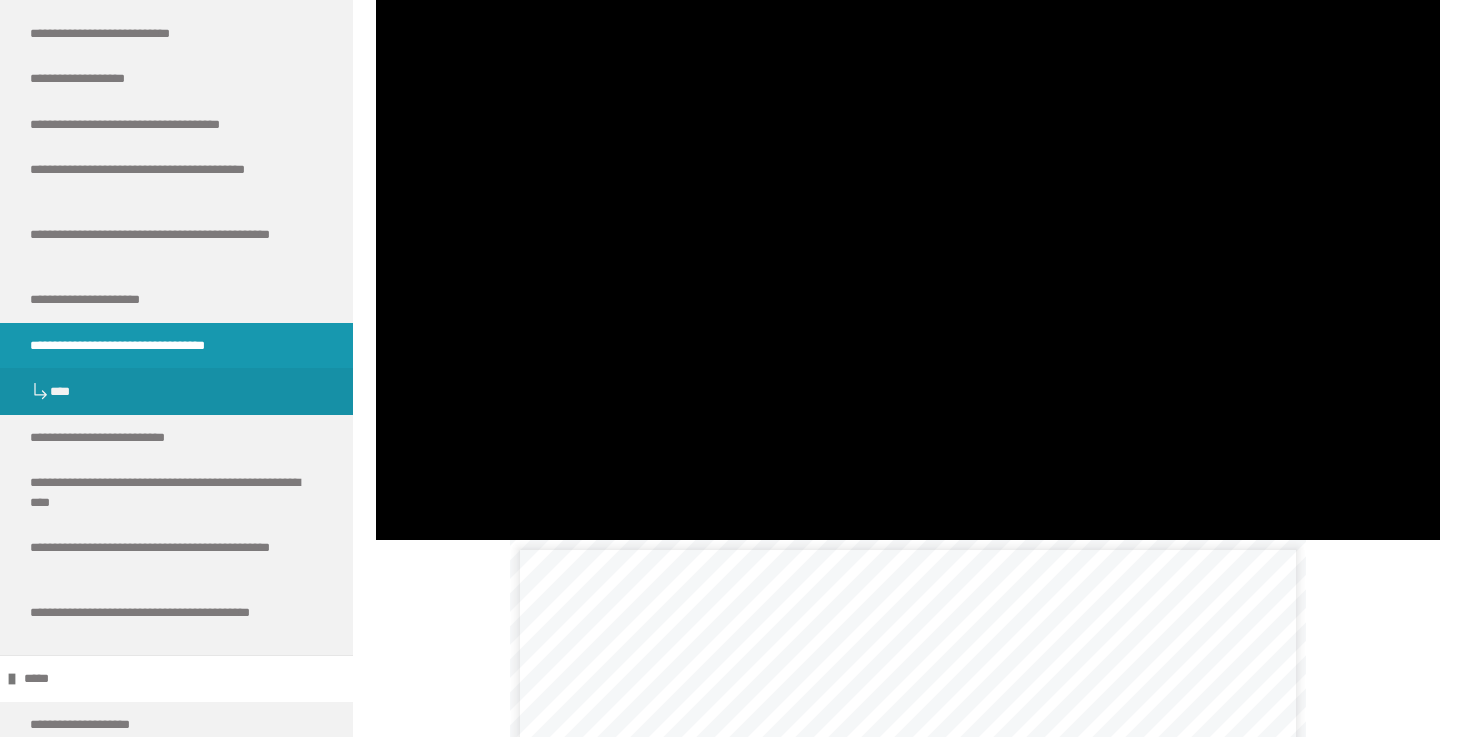type 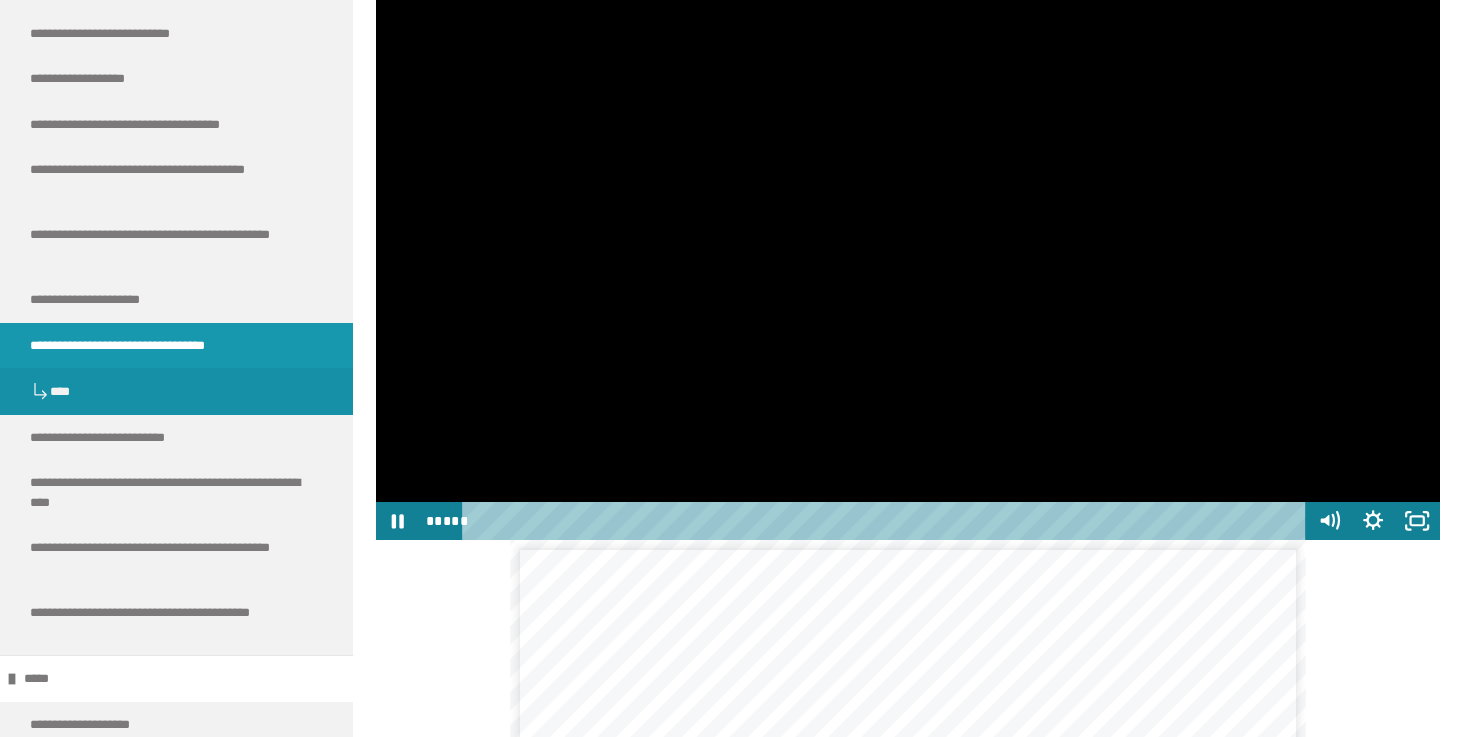 click at bounding box center (908, 241) 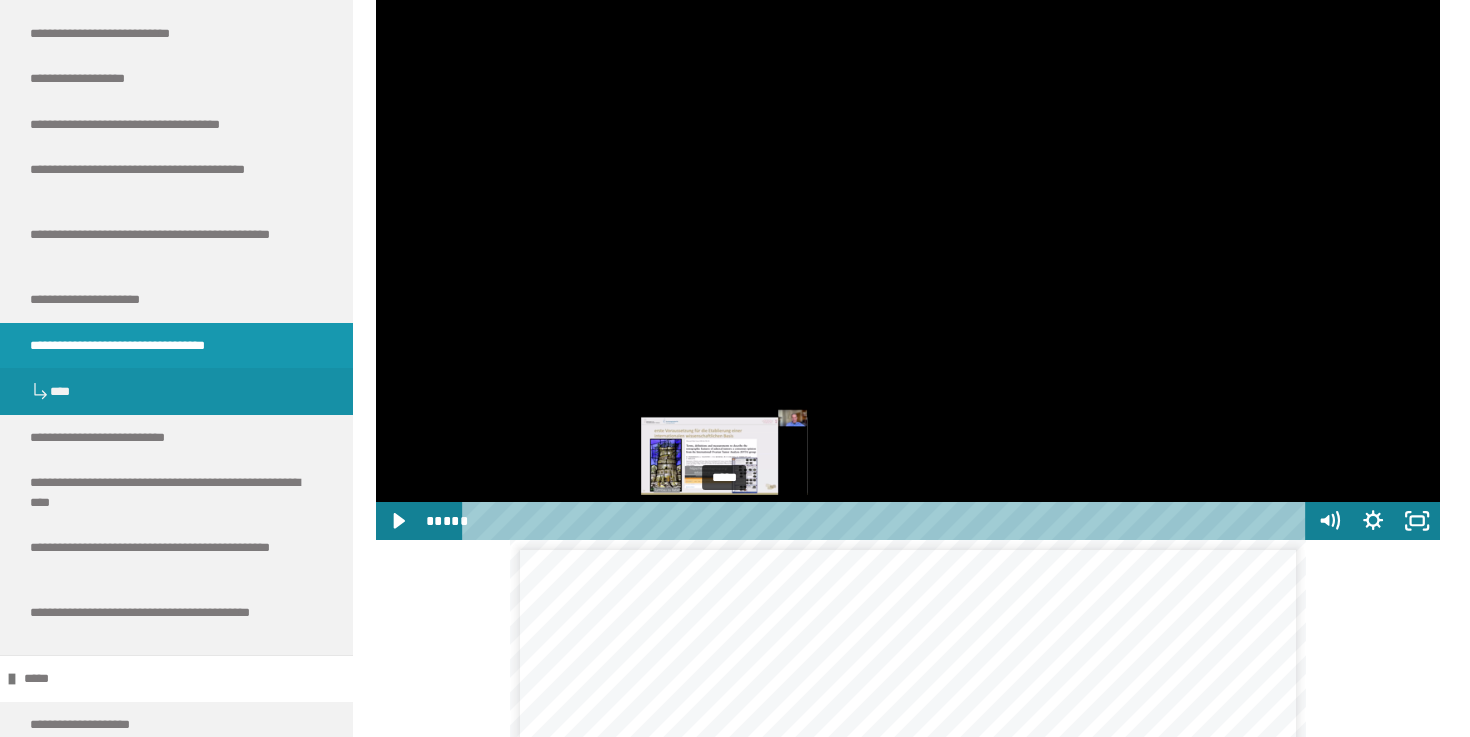 click on "*****" at bounding box center (887, 521) 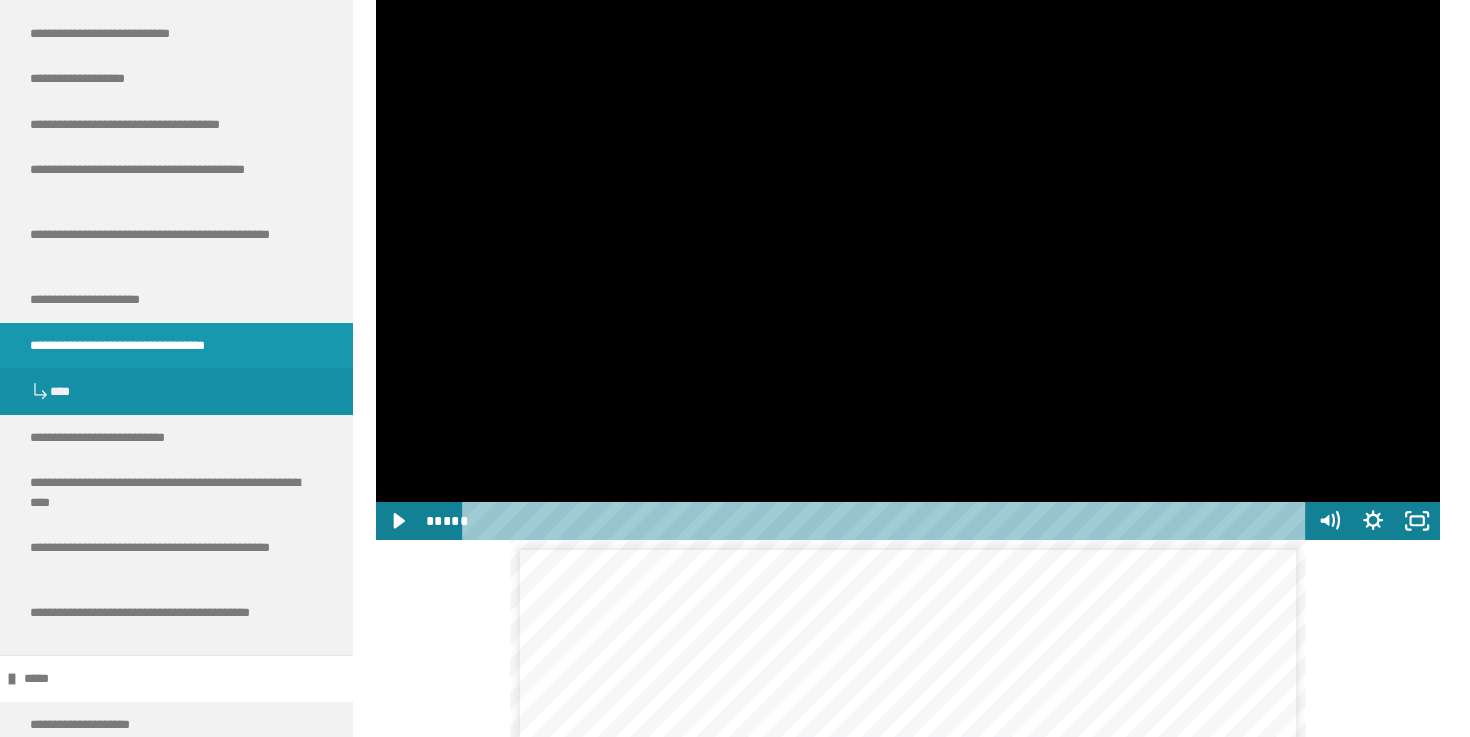 click at bounding box center [908, 241] 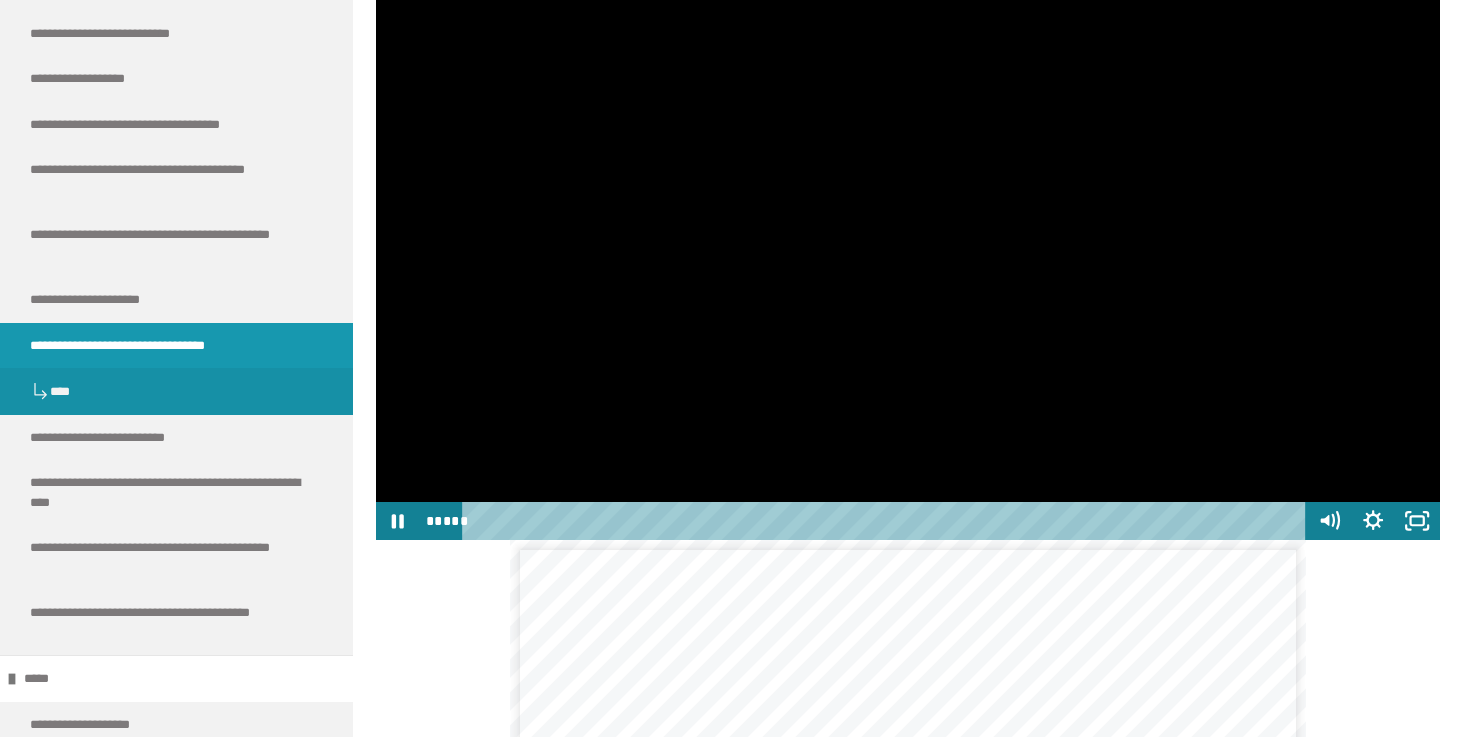 click at bounding box center [908, 241] 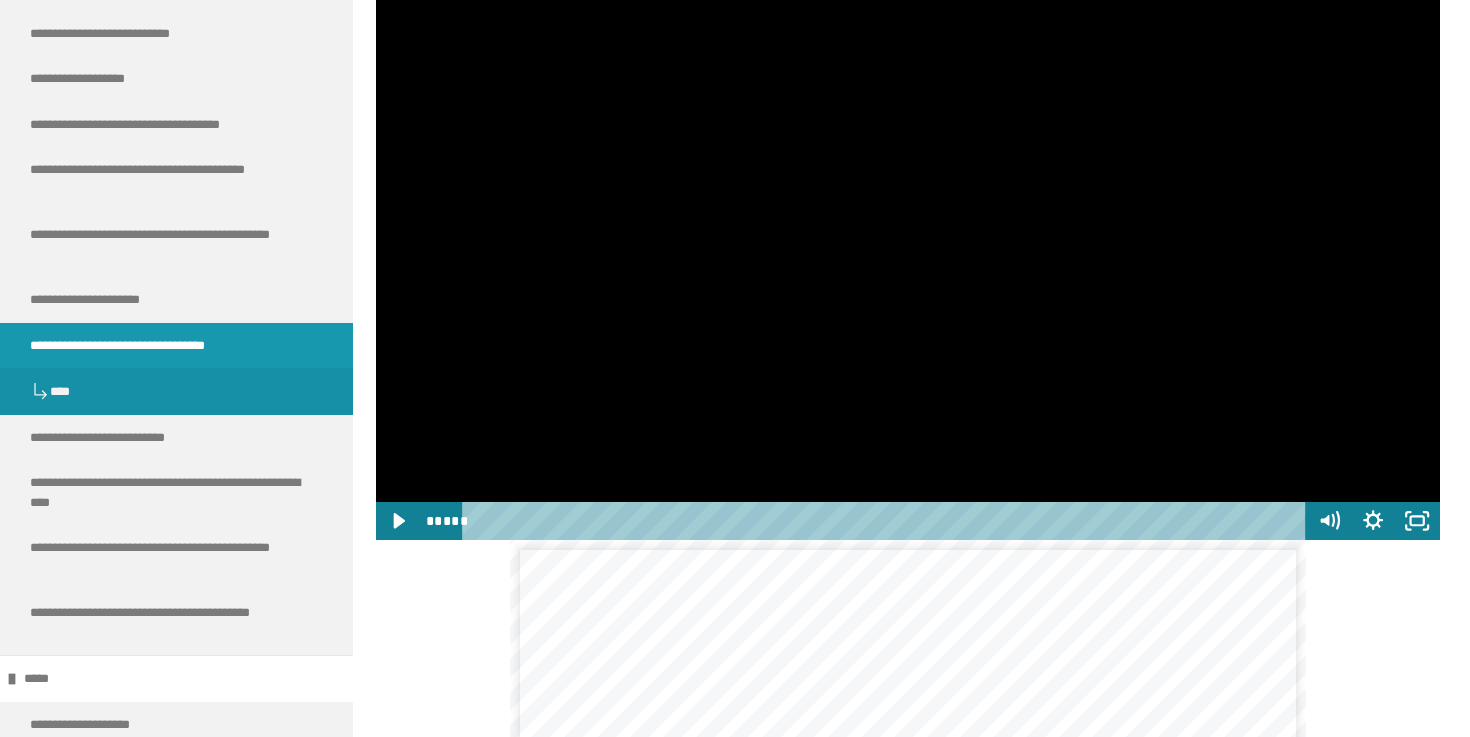 click at bounding box center [908, 241] 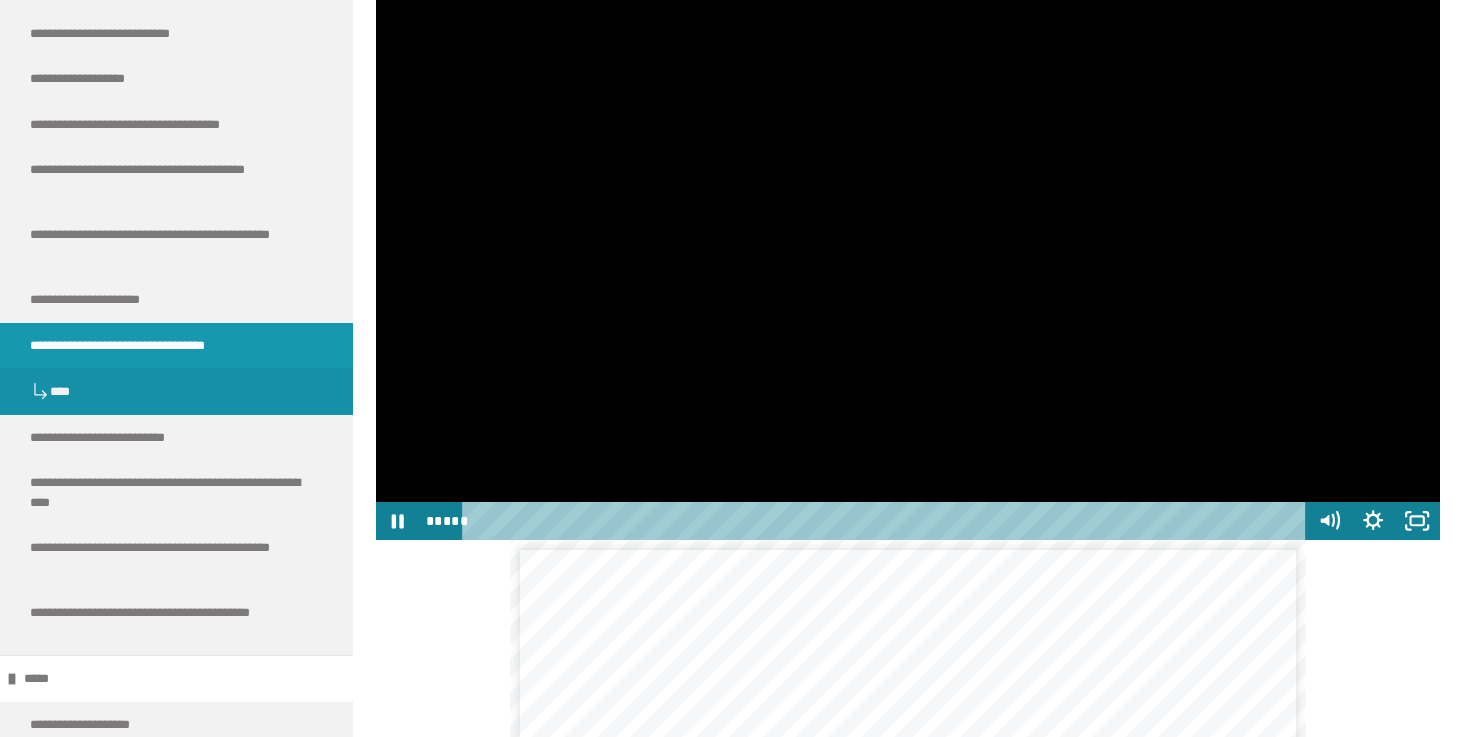 drag, startPoint x: 1128, startPoint y: 290, endPoint x: 1128, endPoint y: 304, distance: 14 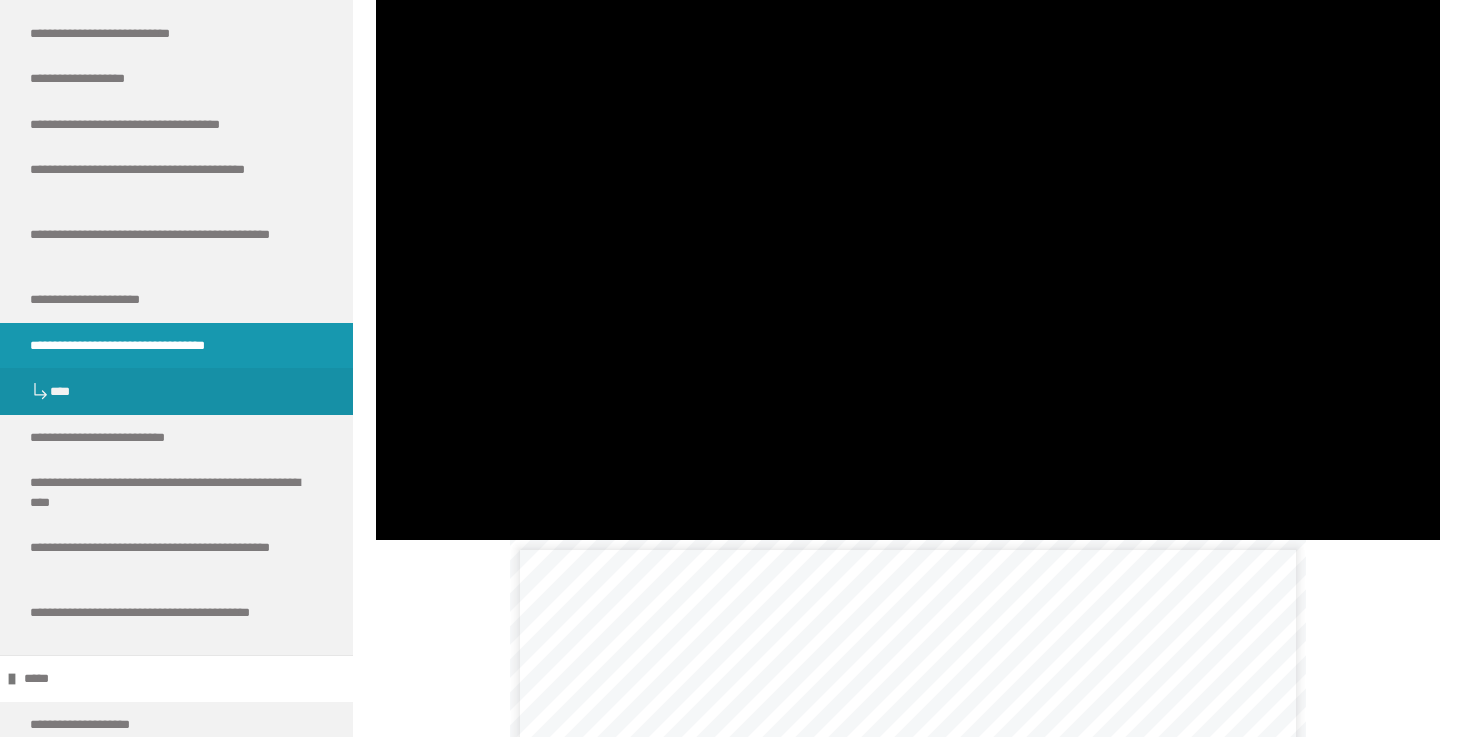 click at bounding box center [908, 241] 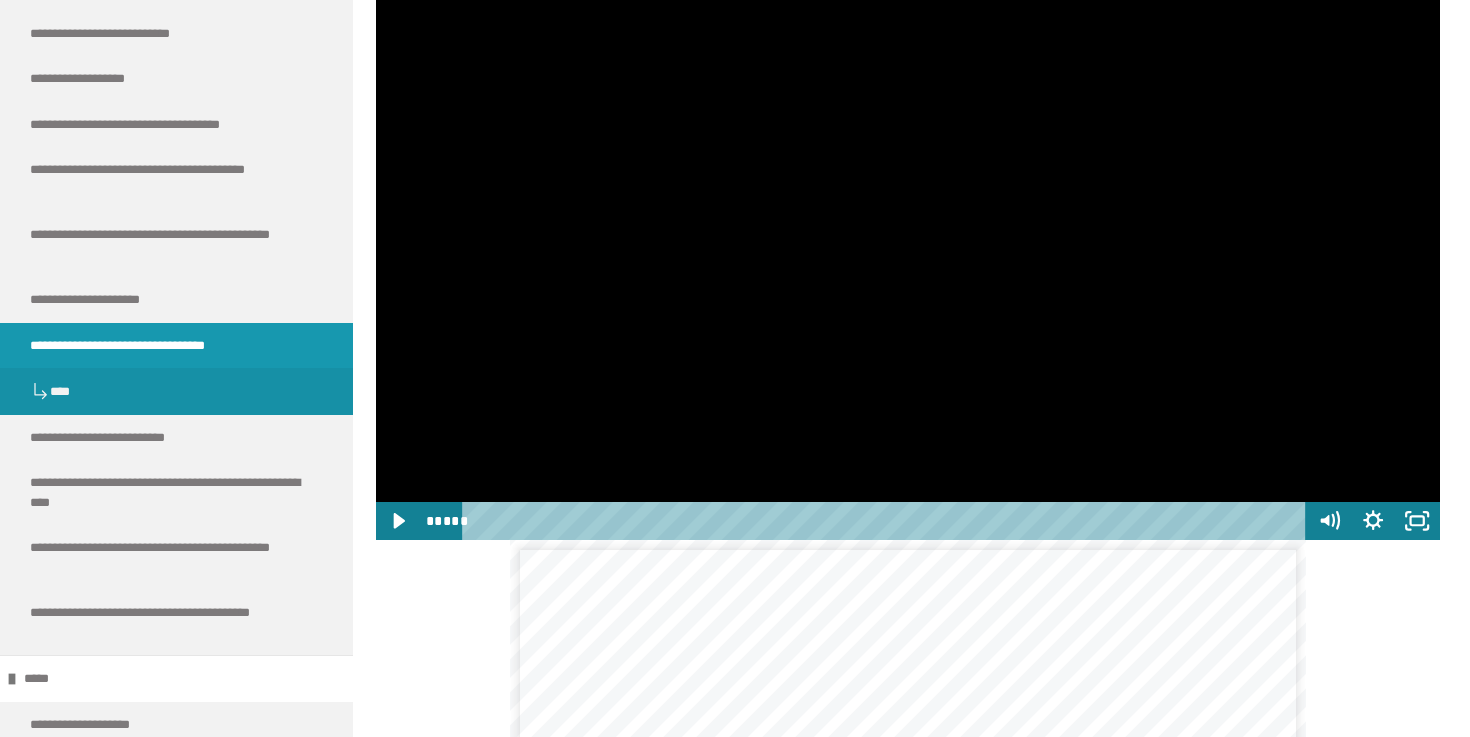 click at bounding box center (908, 241) 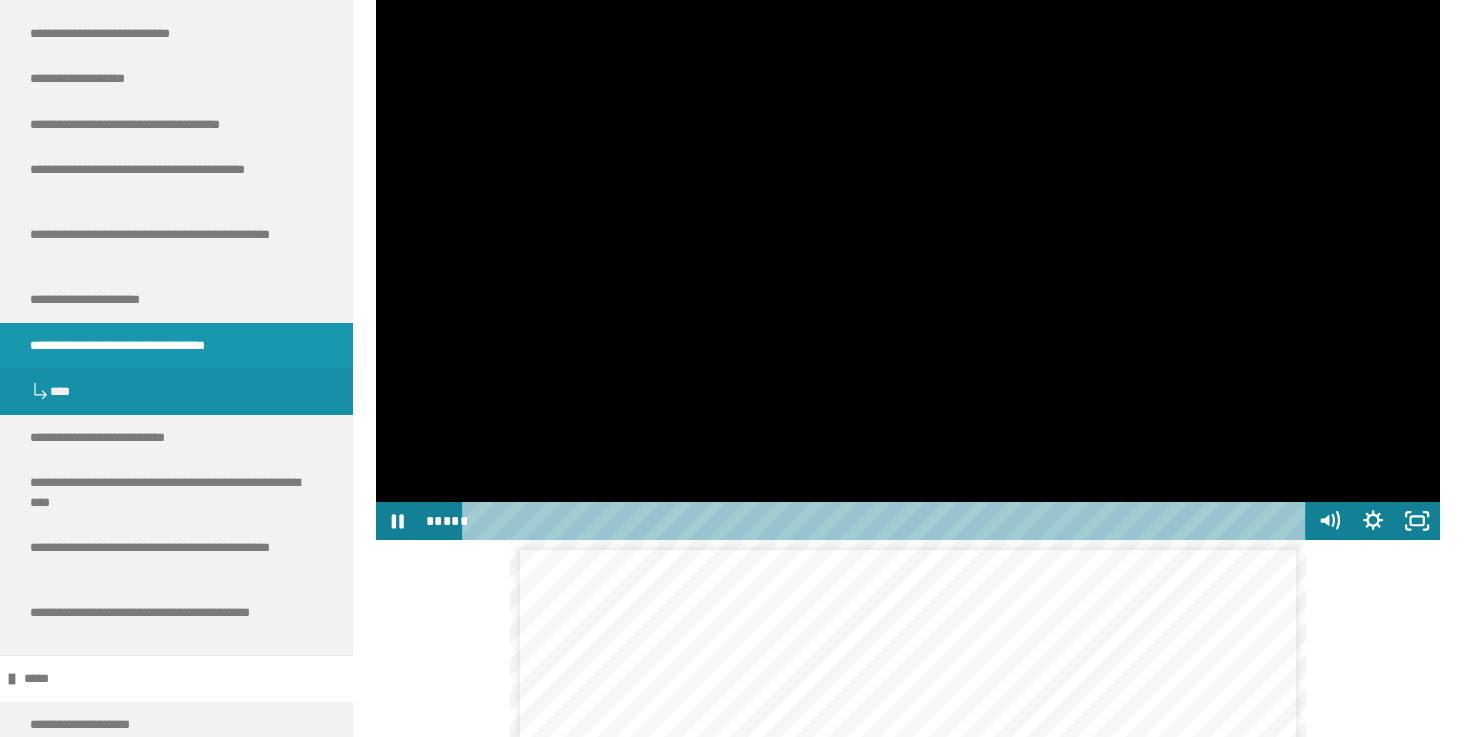 click at bounding box center [908, 241] 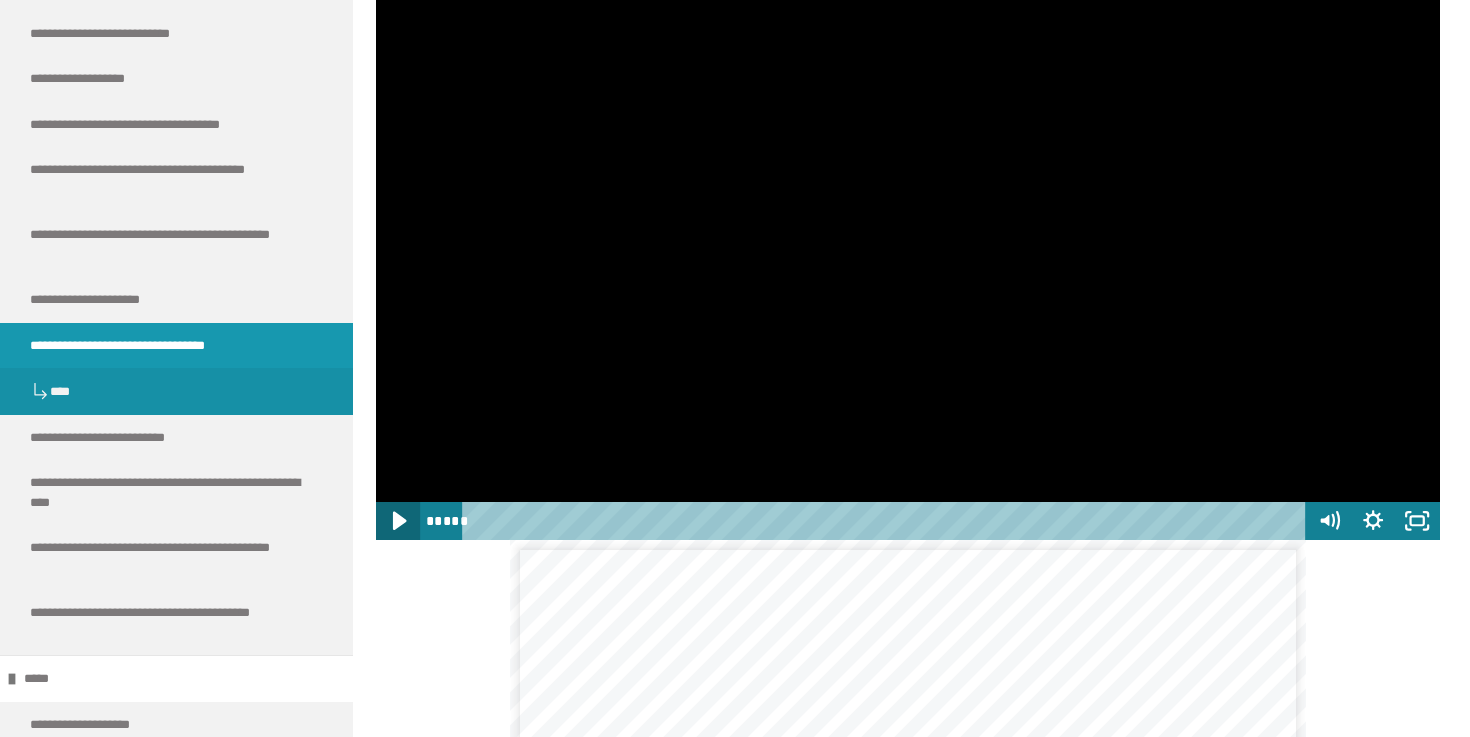click 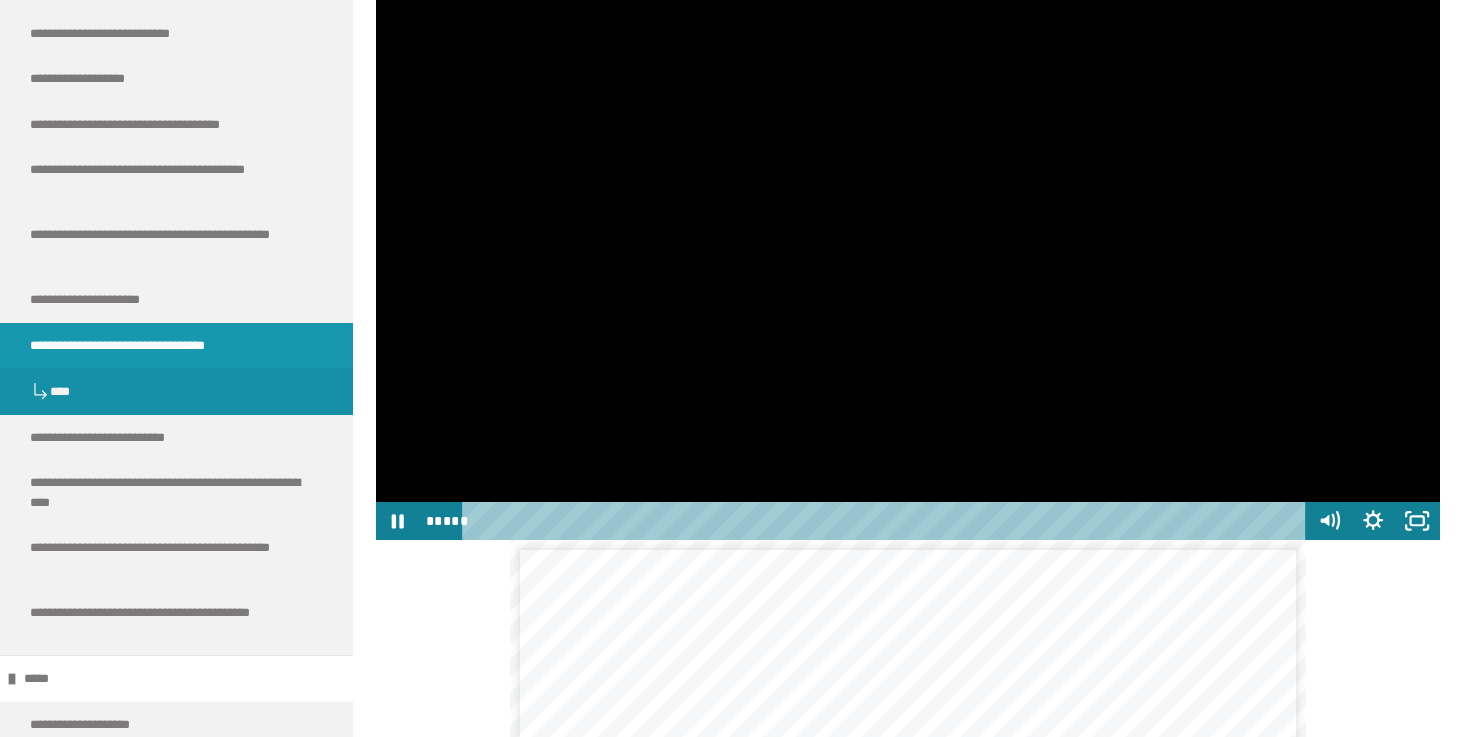 click at bounding box center [908, 241] 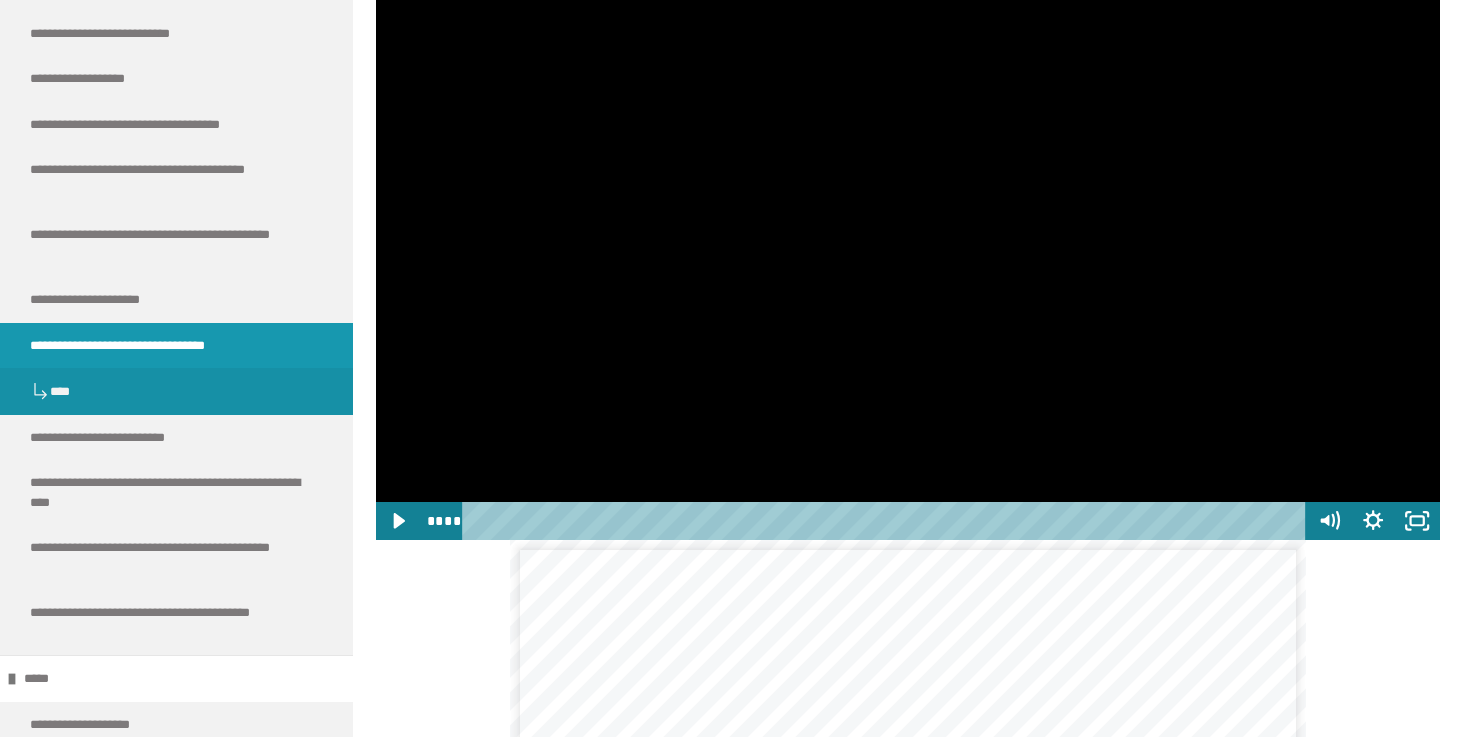 drag, startPoint x: 1293, startPoint y: 571, endPoint x: 578, endPoint y: 611, distance: 716.118 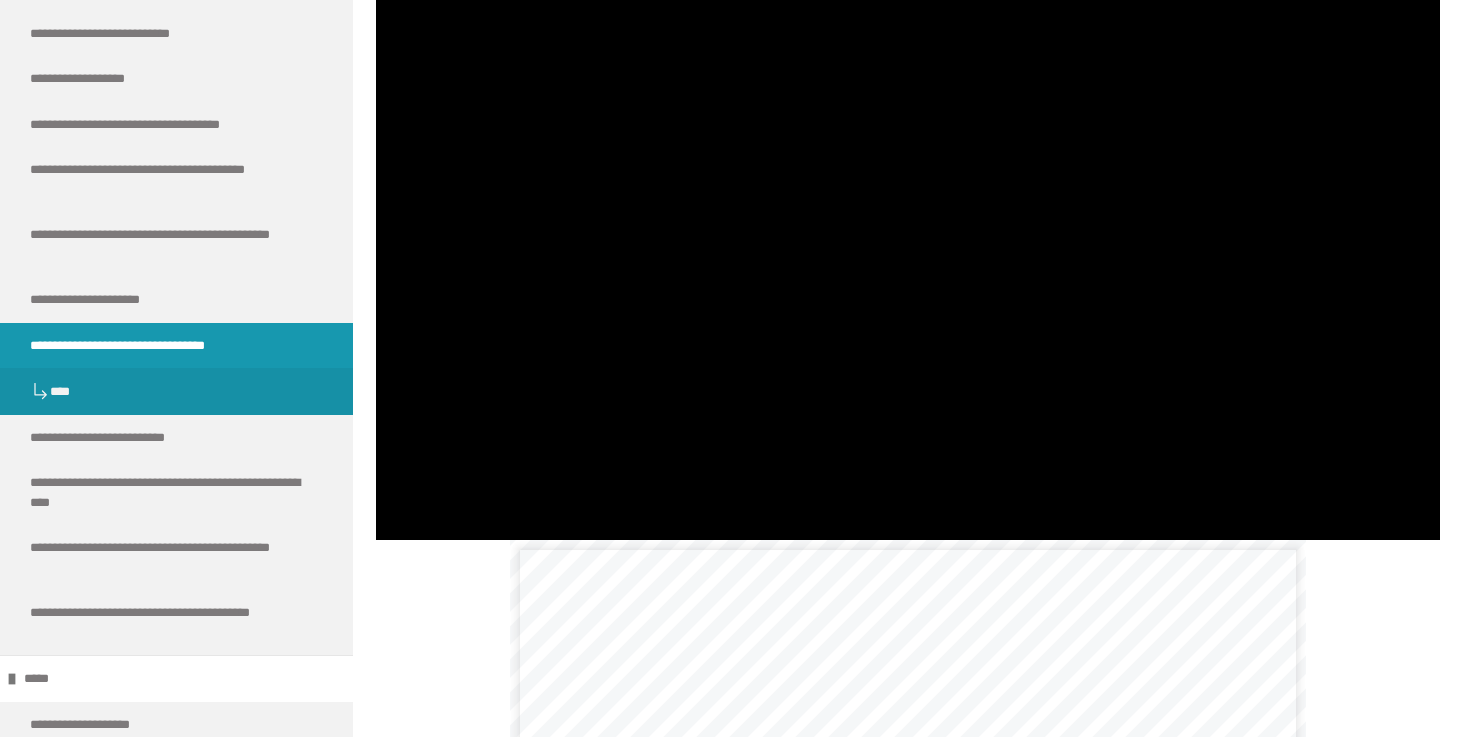 click on "**********" at bounding box center [595, 561] 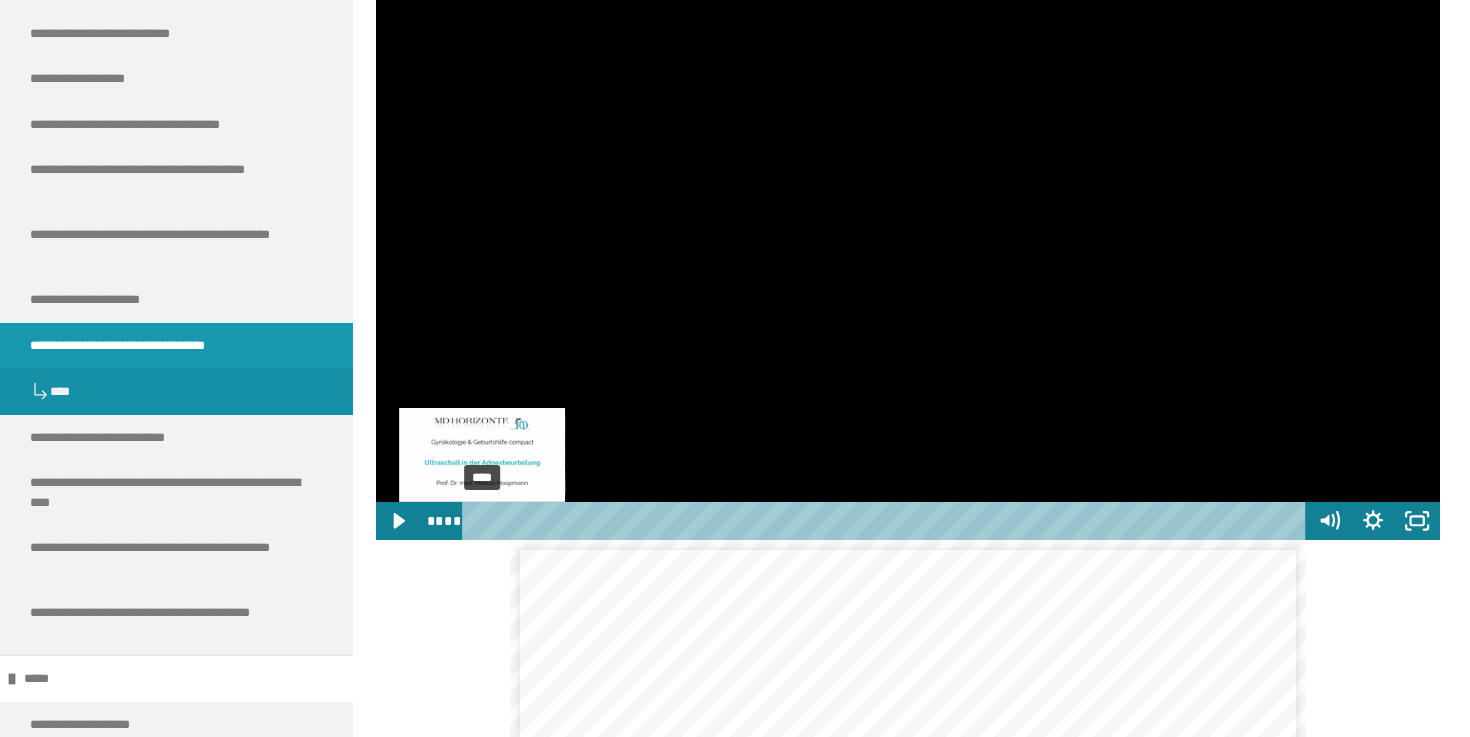 drag, startPoint x: 574, startPoint y: 575, endPoint x: 484, endPoint y: 576, distance: 90.005554 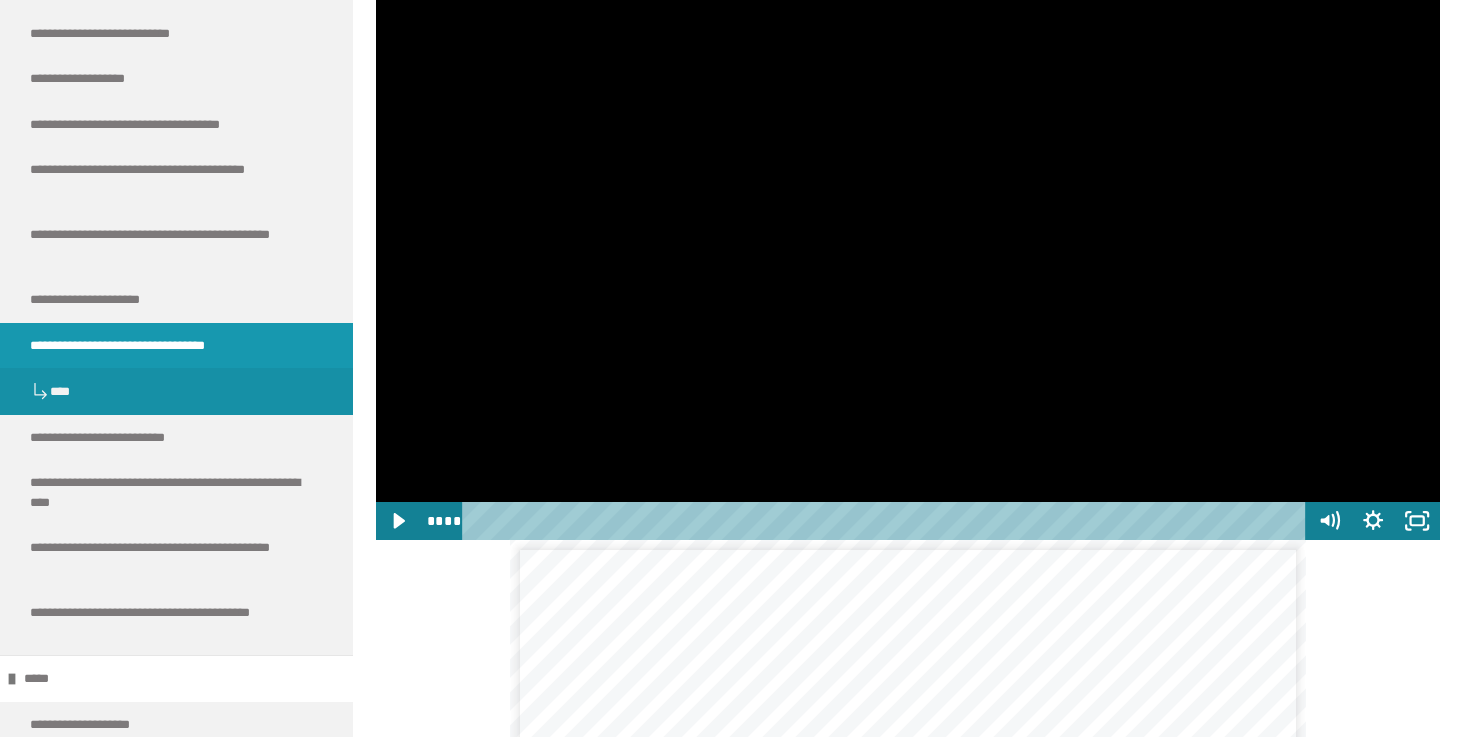click at bounding box center [908, 241] 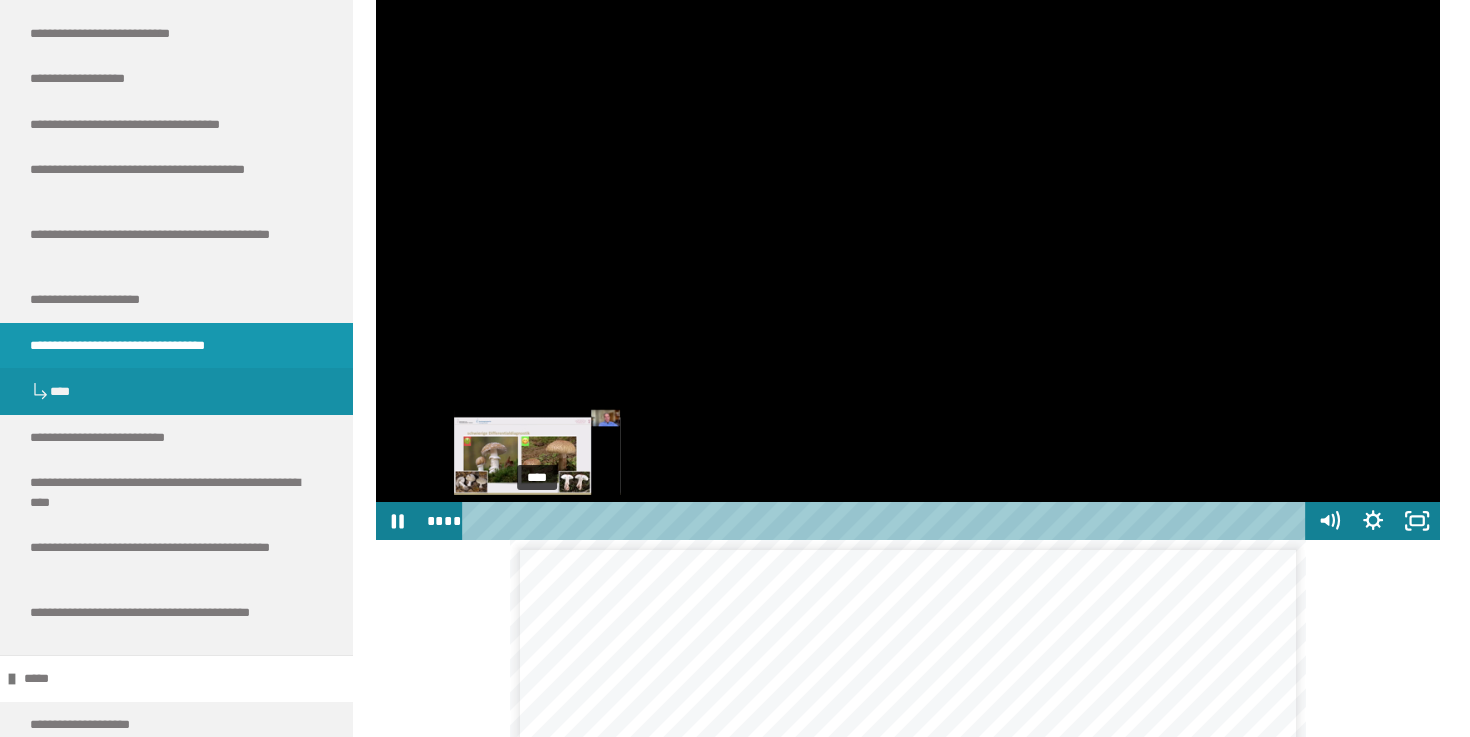 click on "****" at bounding box center [887, 521] 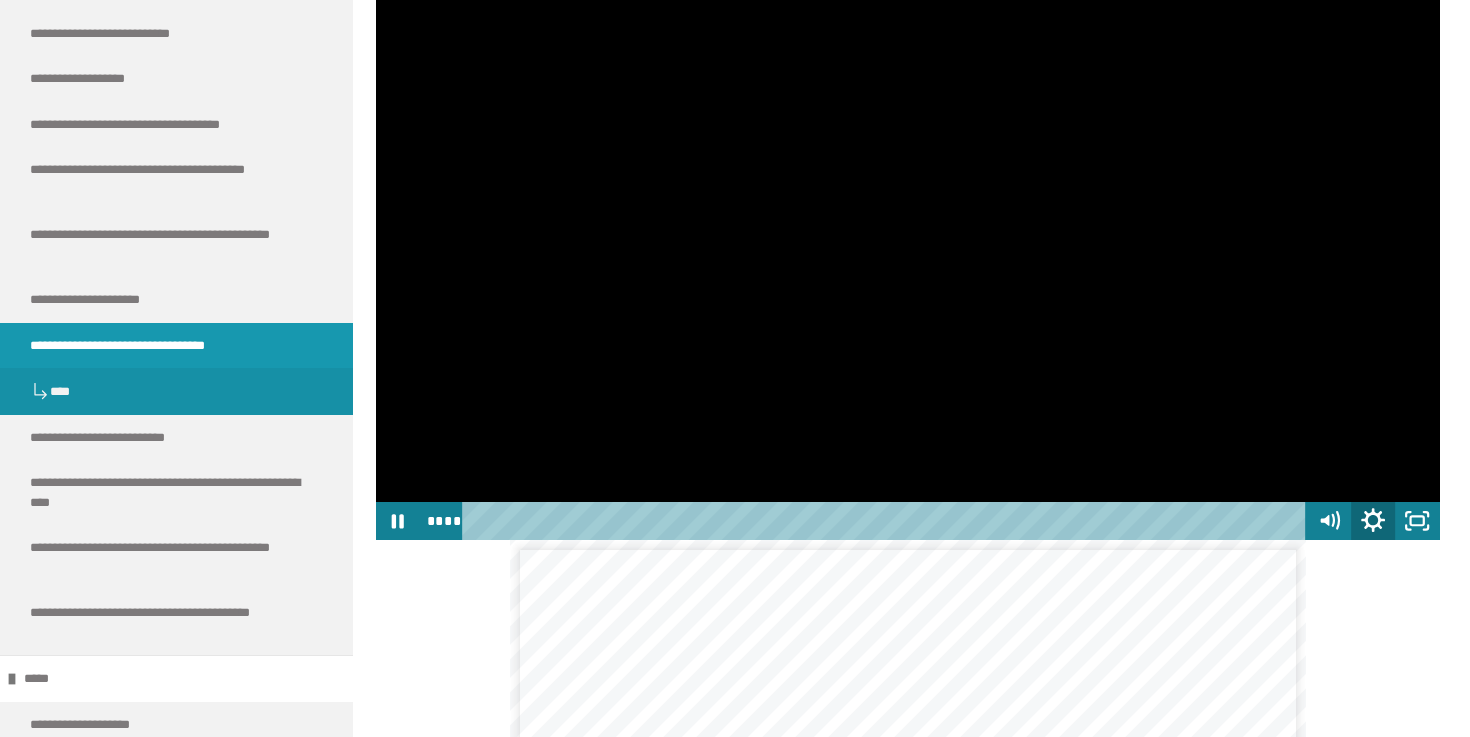 click 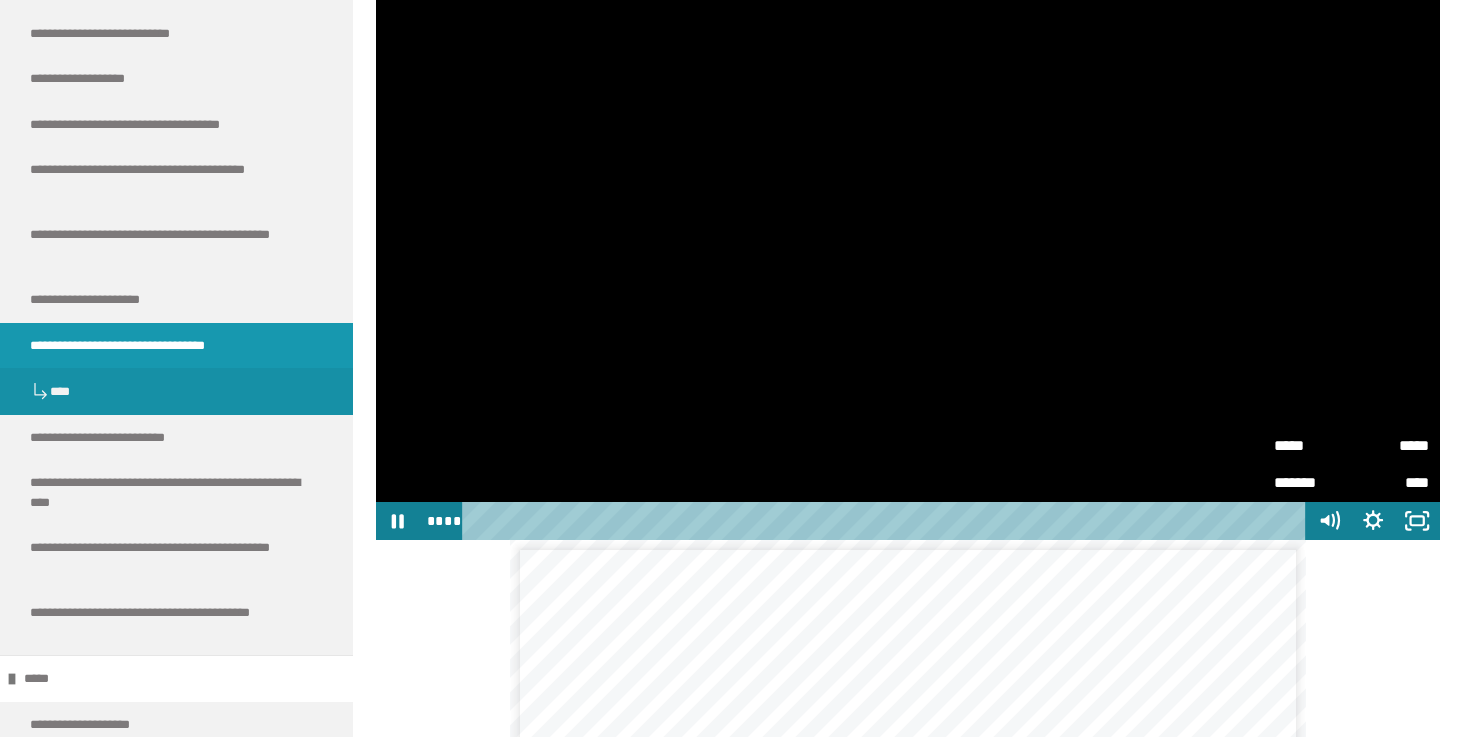 click on "*****" at bounding box center [1390, 438] 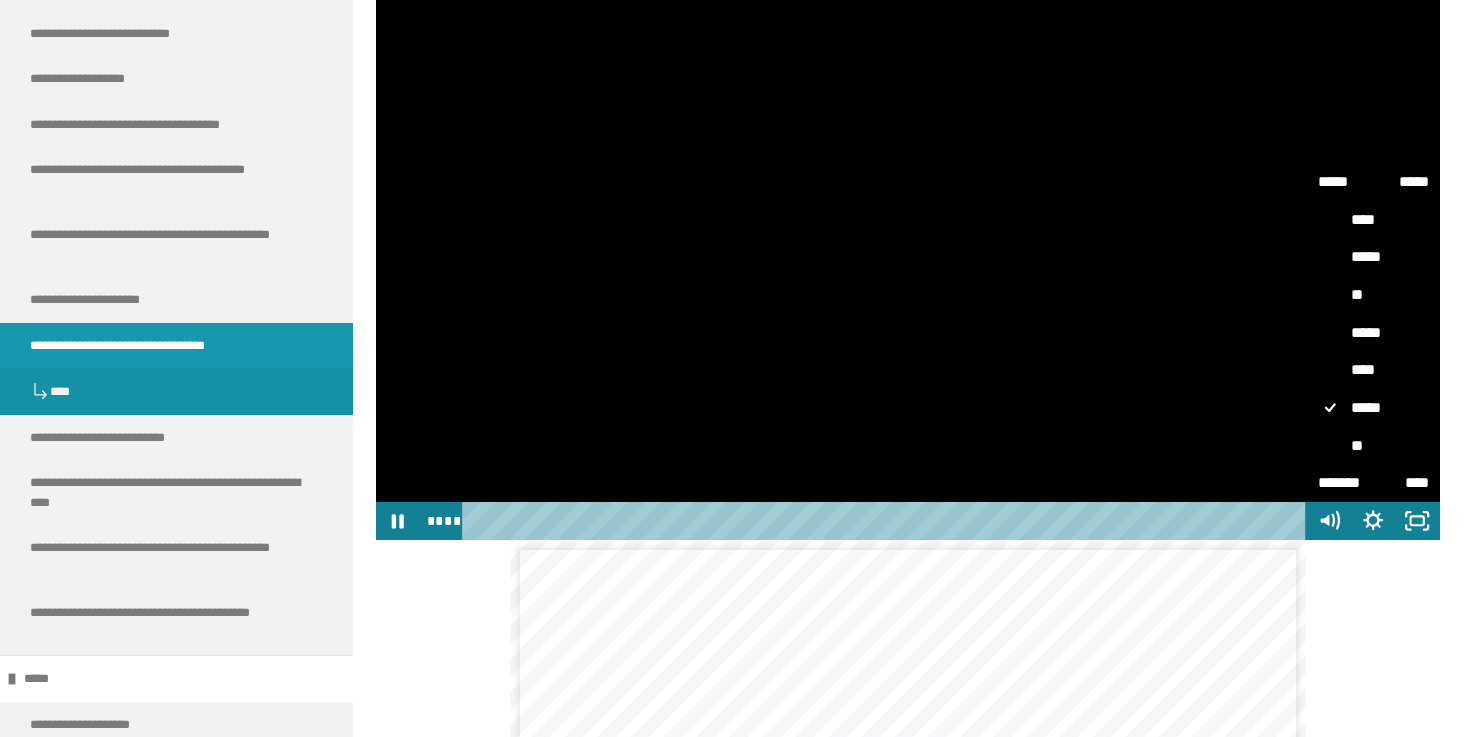click on "**" at bounding box center (1373, 446) 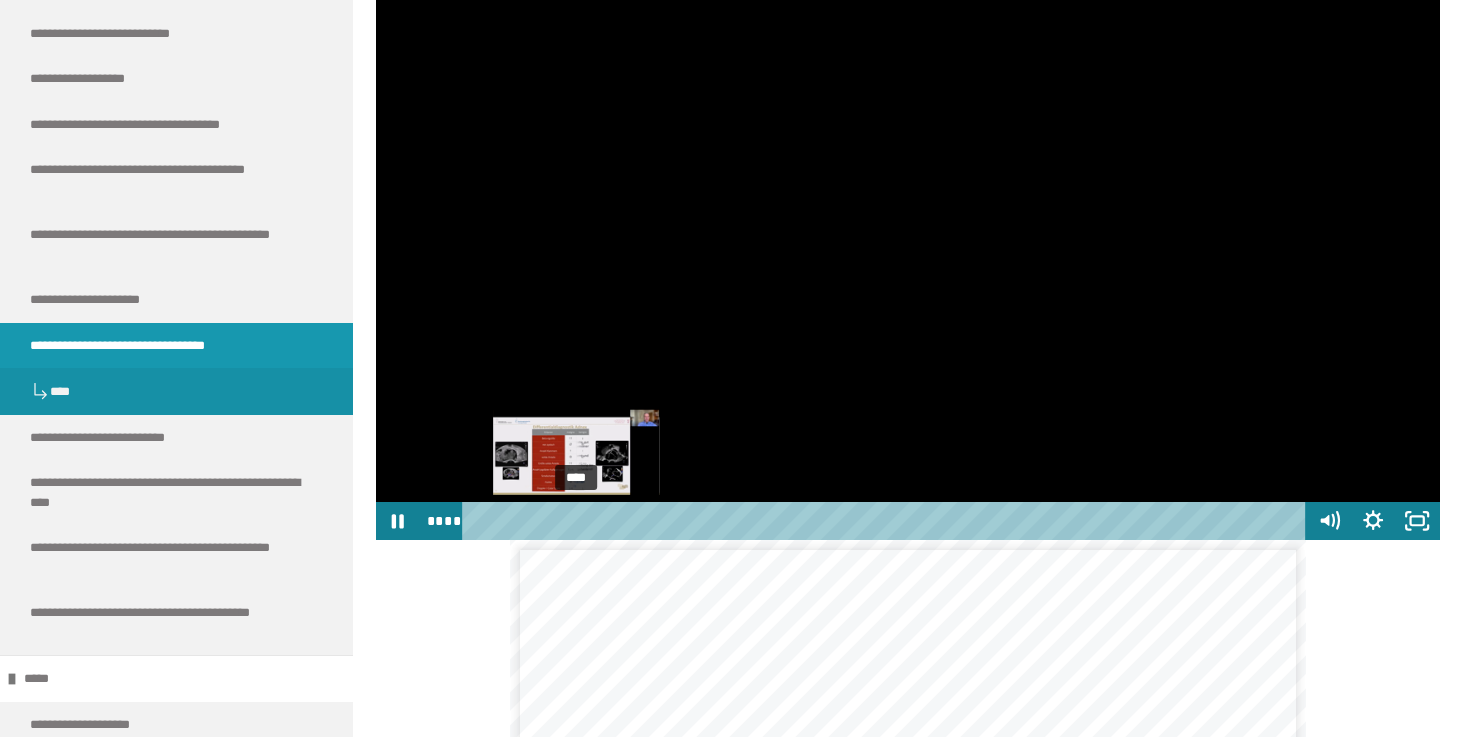 click at bounding box center [576, 521] 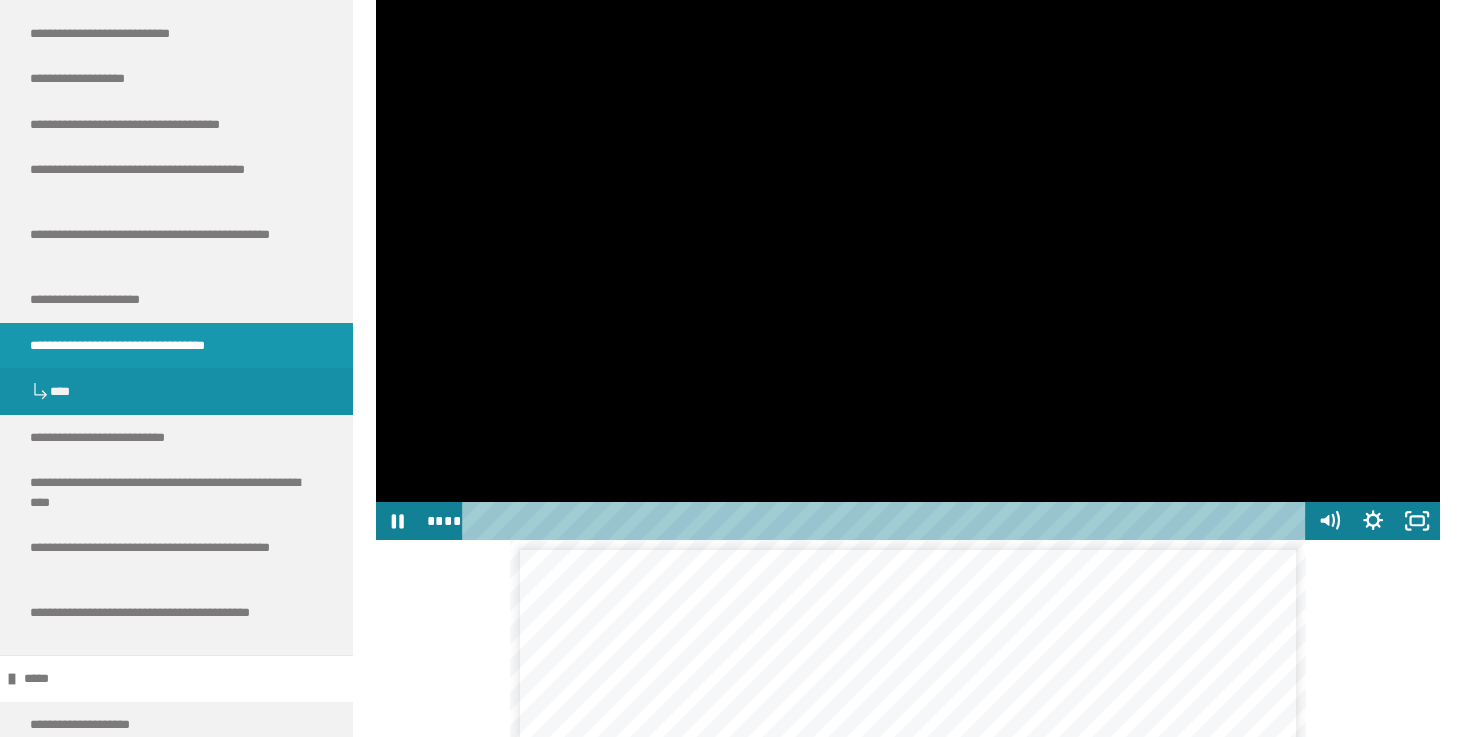 click at bounding box center (908, 241) 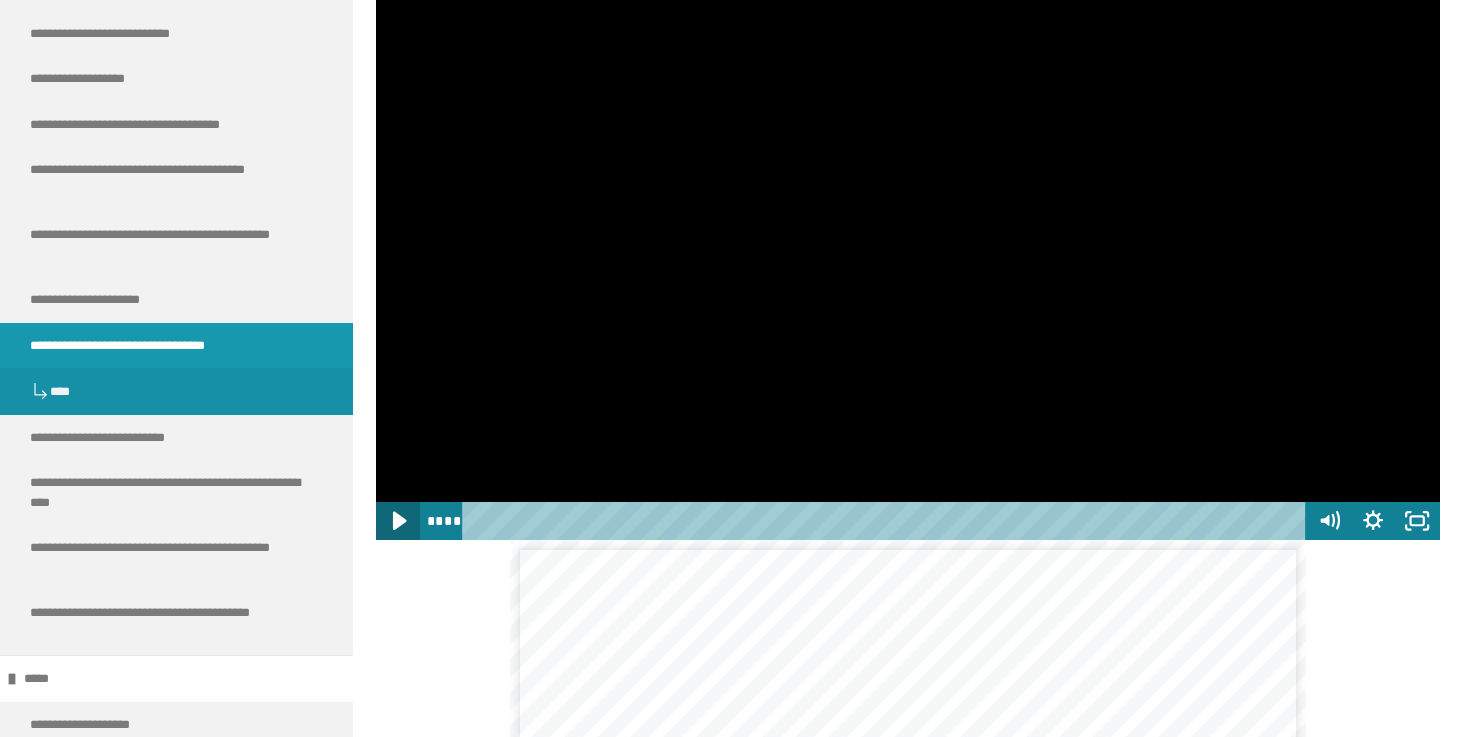 click 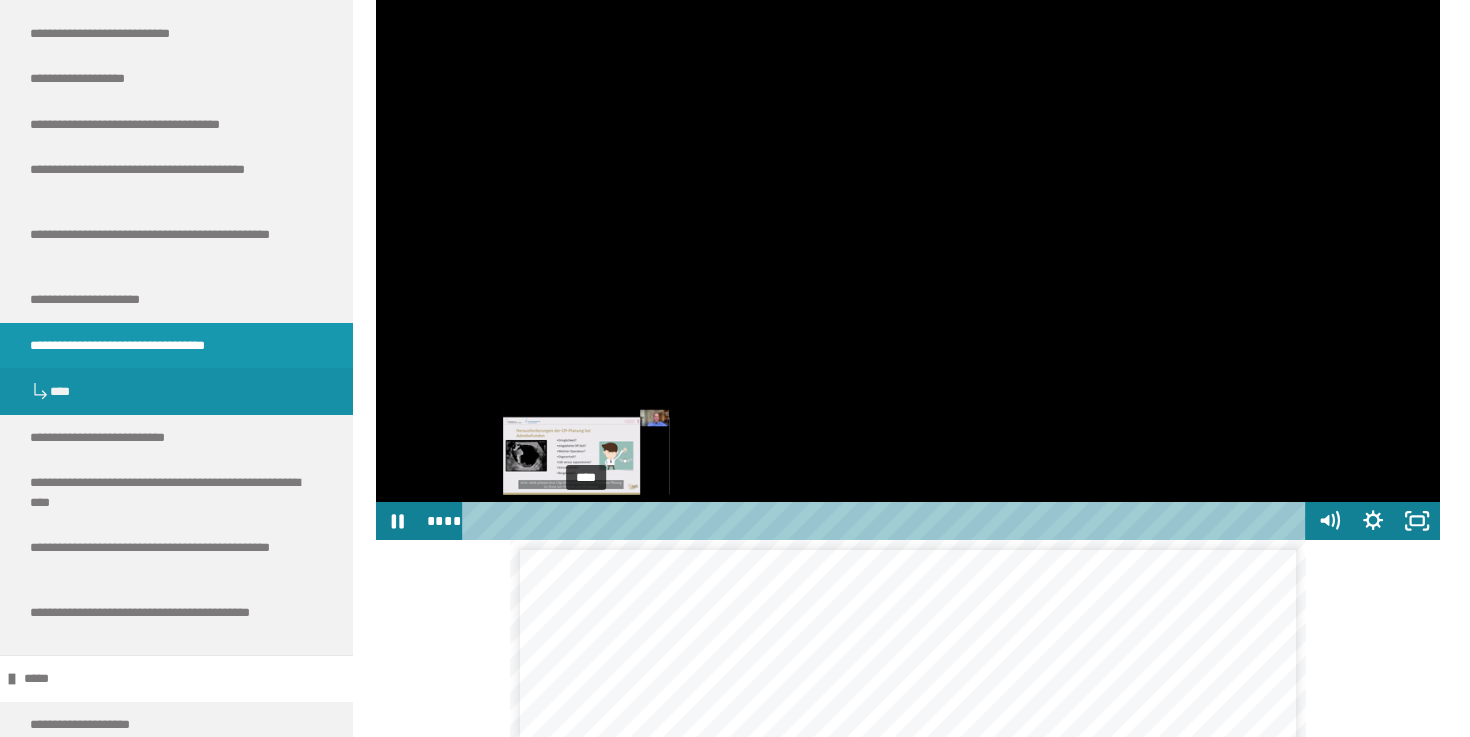 click at bounding box center (586, 521) 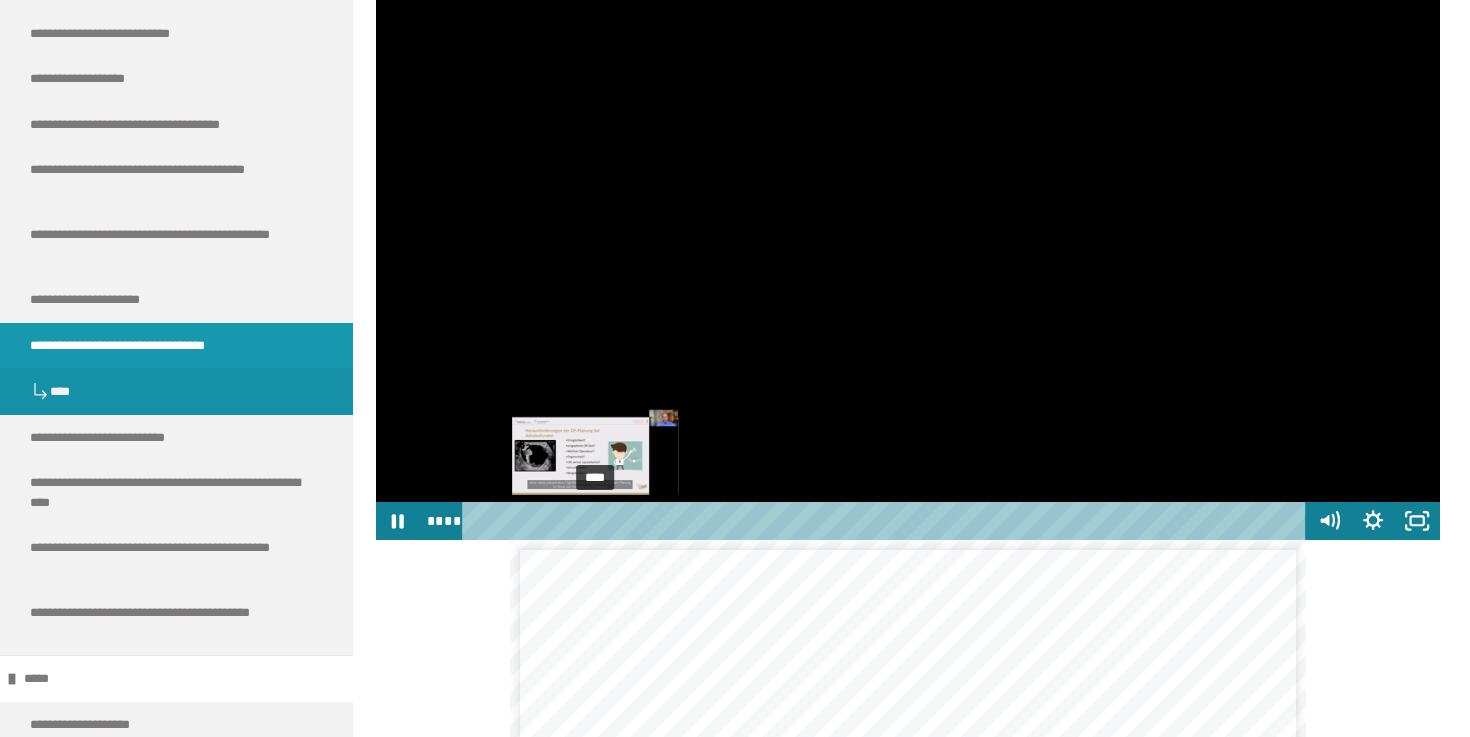 click at bounding box center [595, 521] 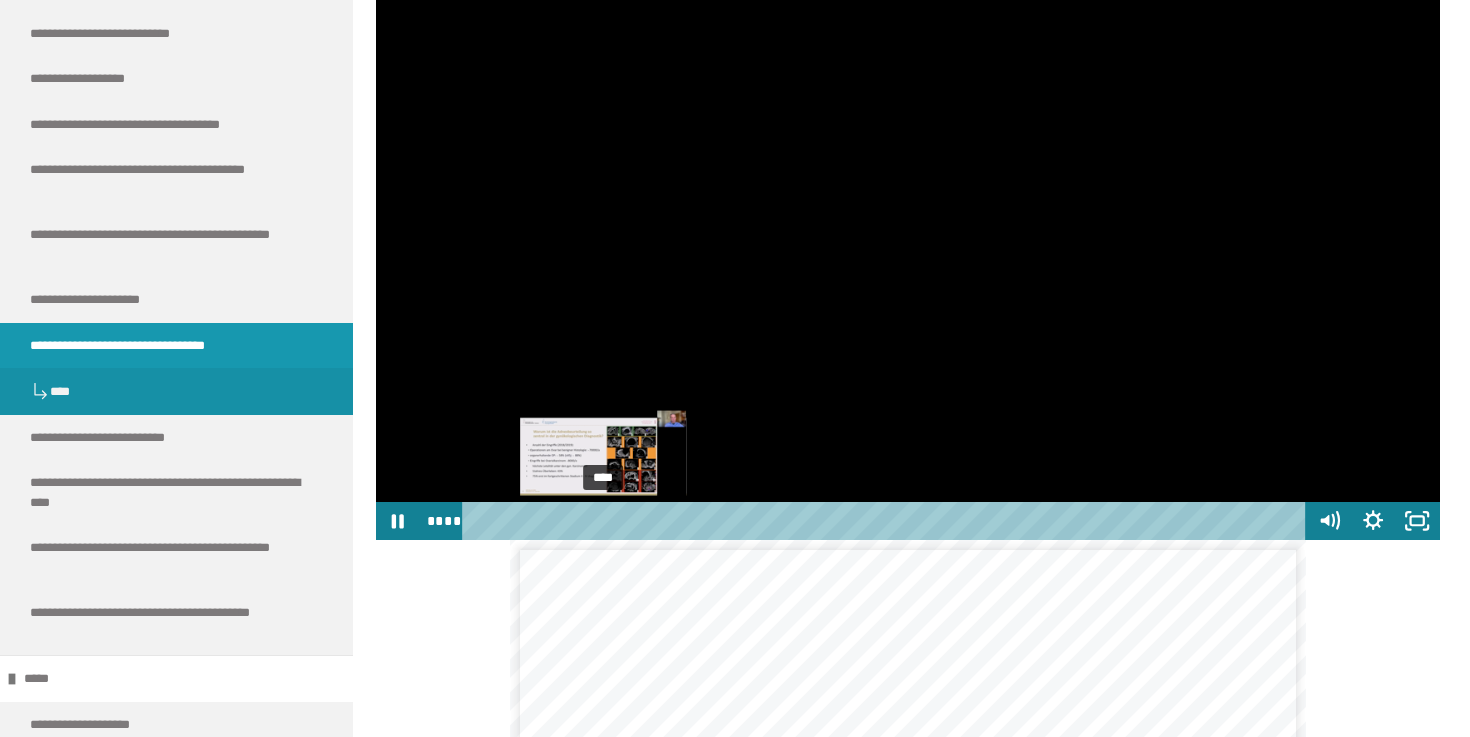 click at bounding box center (603, 521) 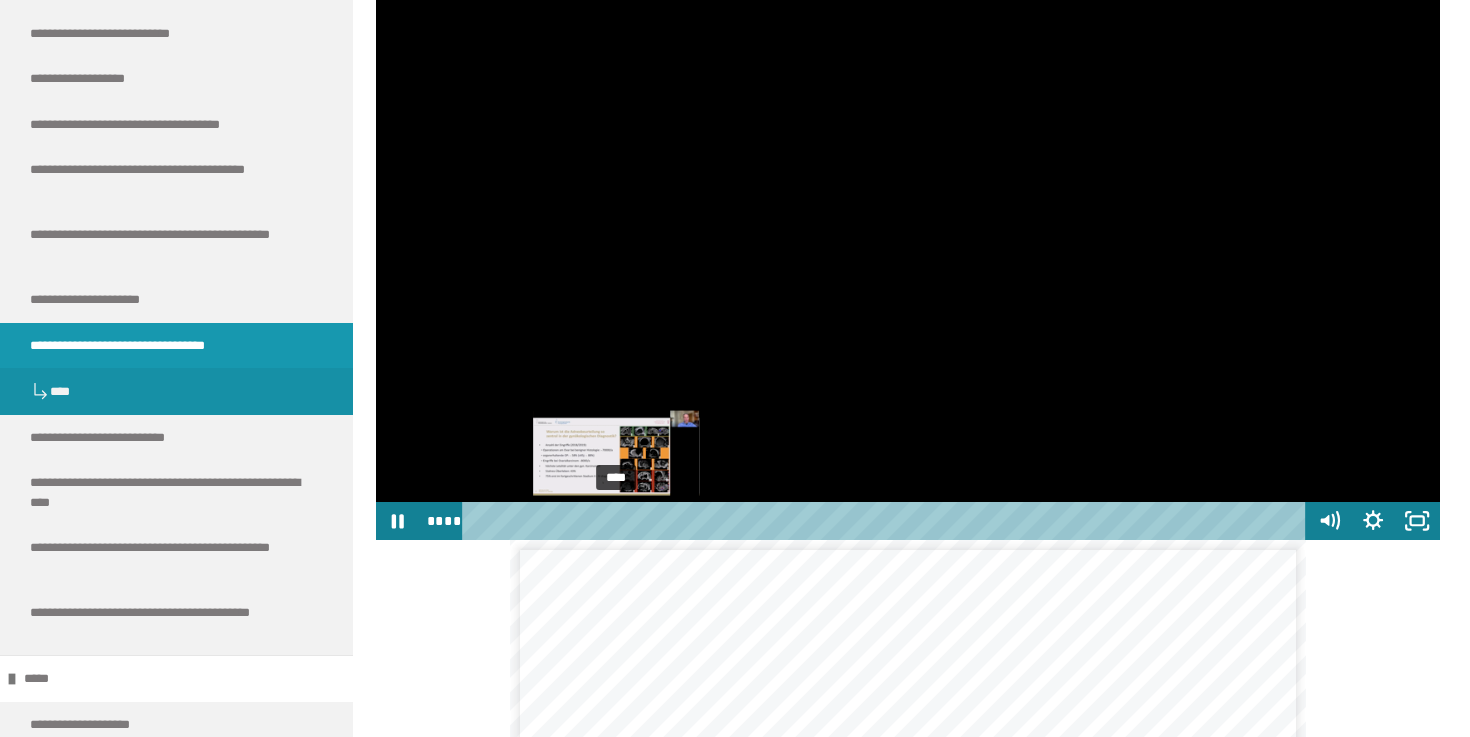 drag, startPoint x: 606, startPoint y: 575, endPoint x: 617, endPoint y: 576, distance: 11.045361 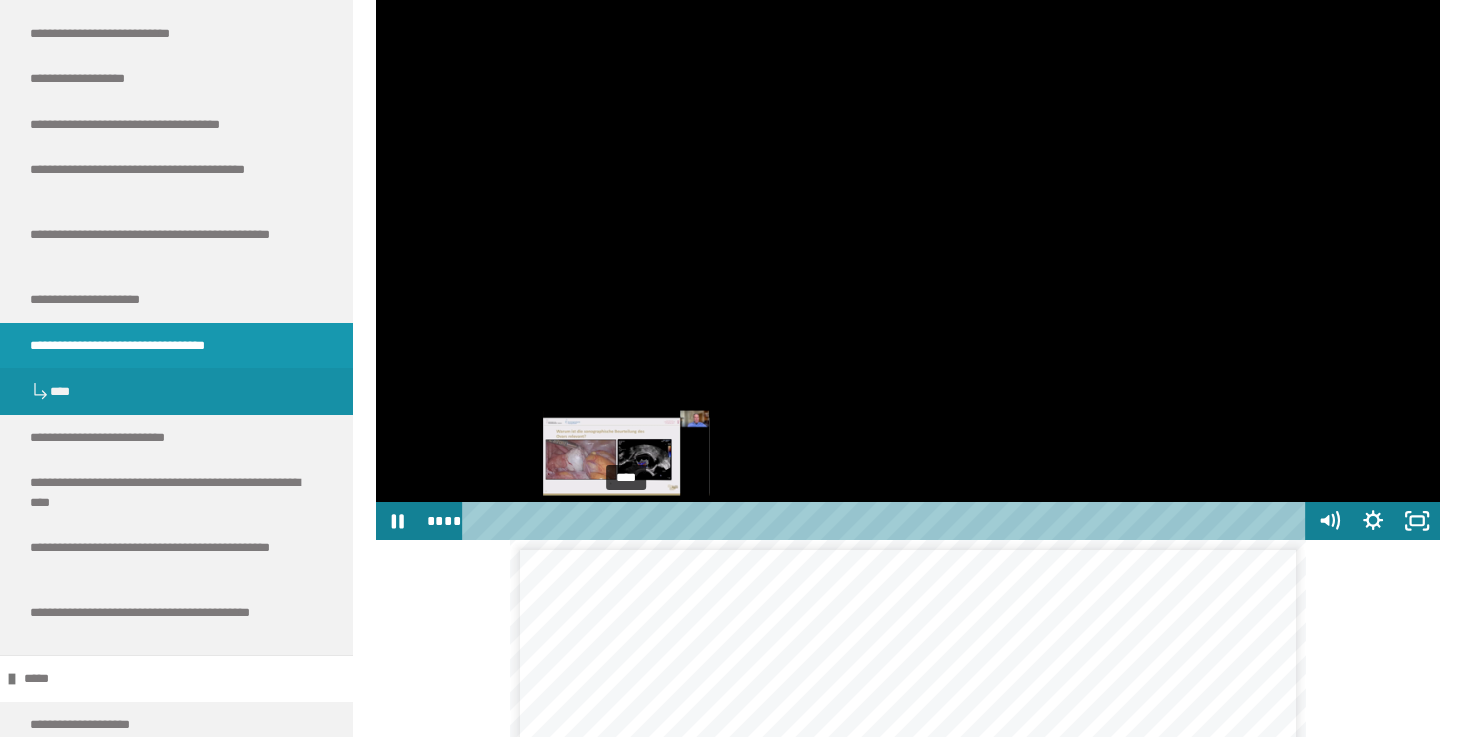 click at bounding box center [626, 521] 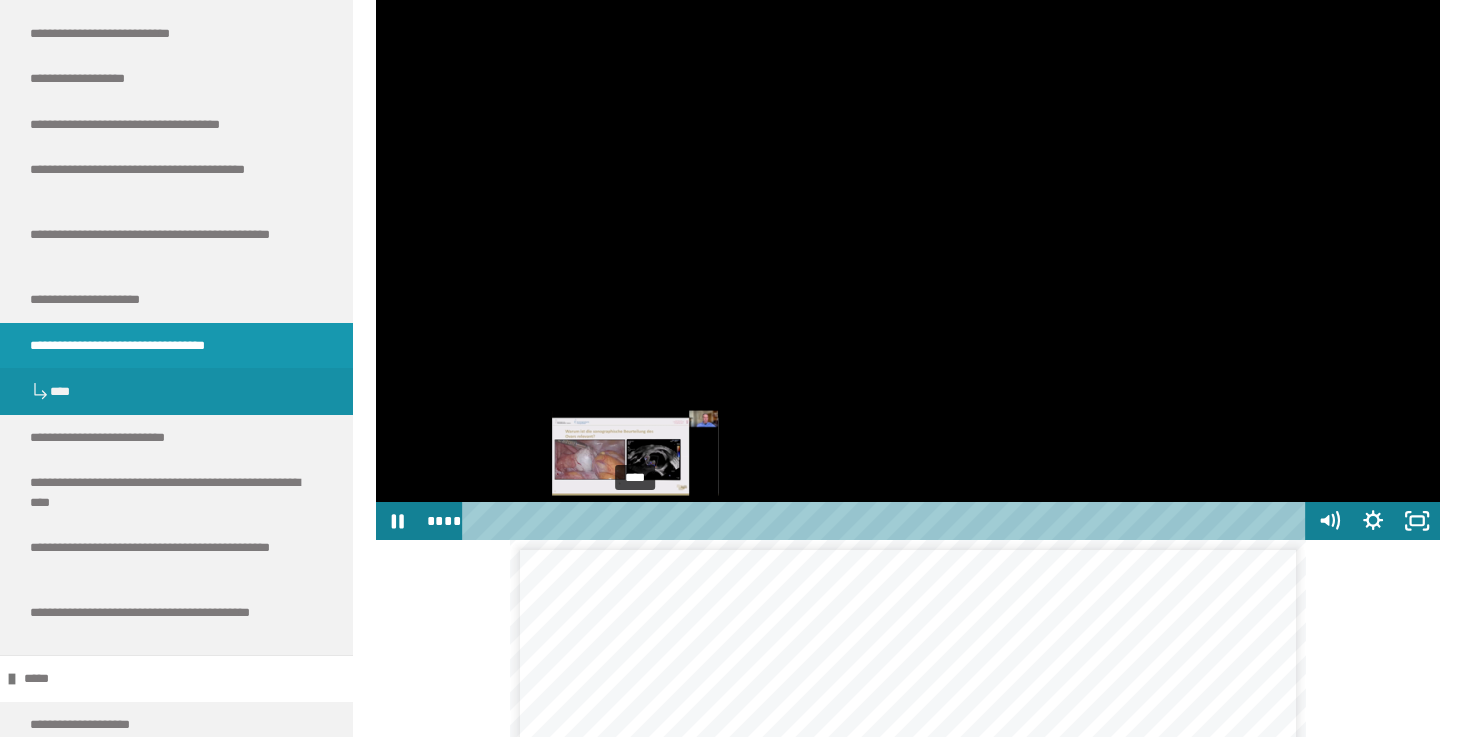 click at bounding box center [635, 521] 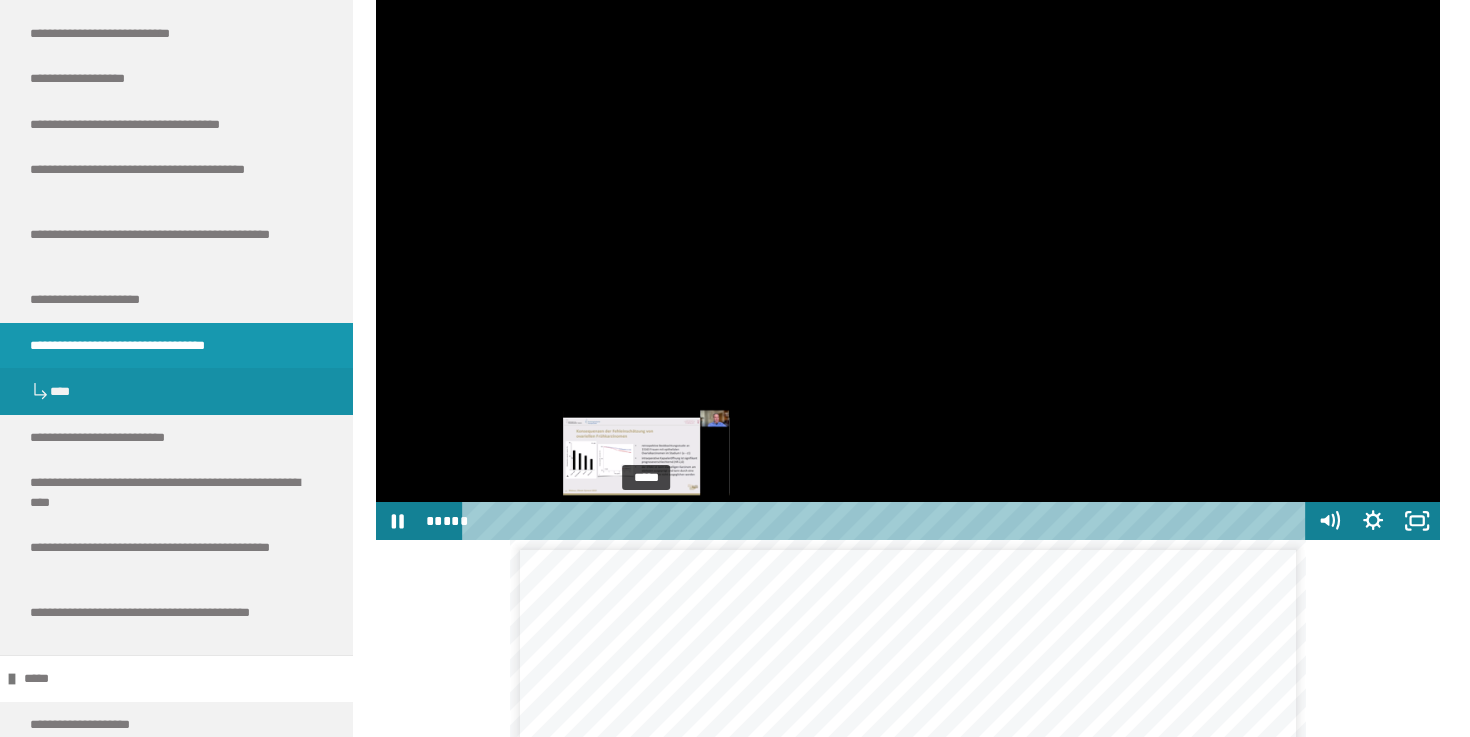 click at bounding box center [647, 521] 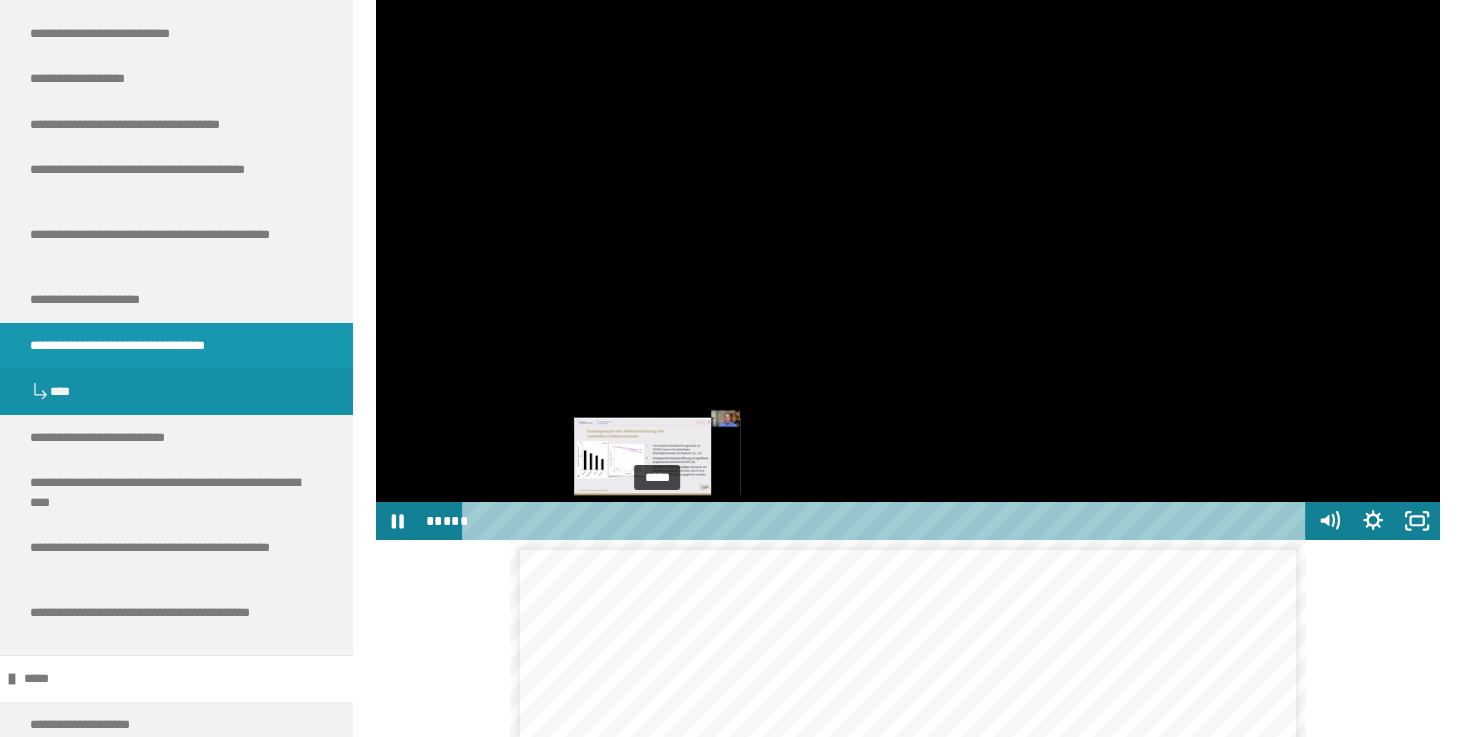 drag, startPoint x: 647, startPoint y: 572, endPoint x: 658, endPoint y: 571, distance: 11.045361 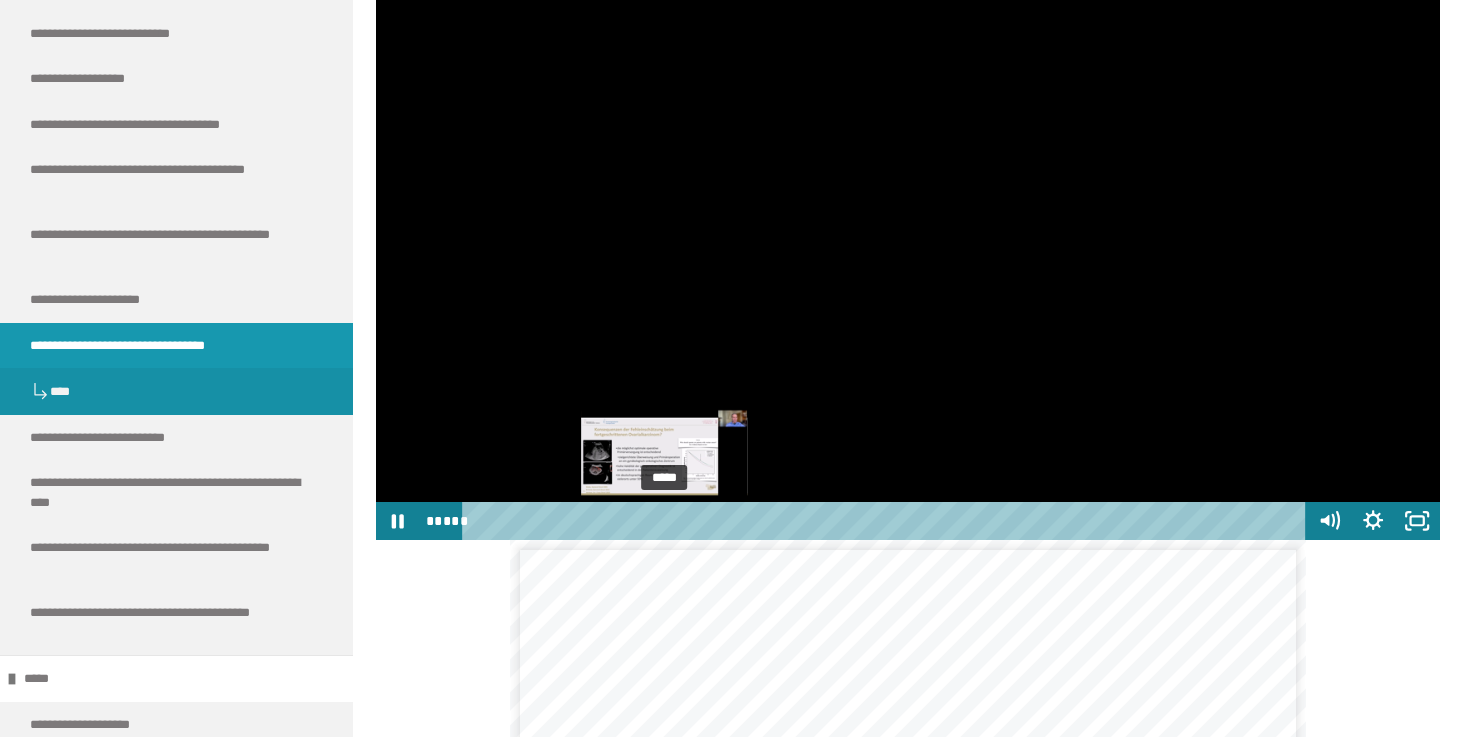 click at bounding box center [664, 521] 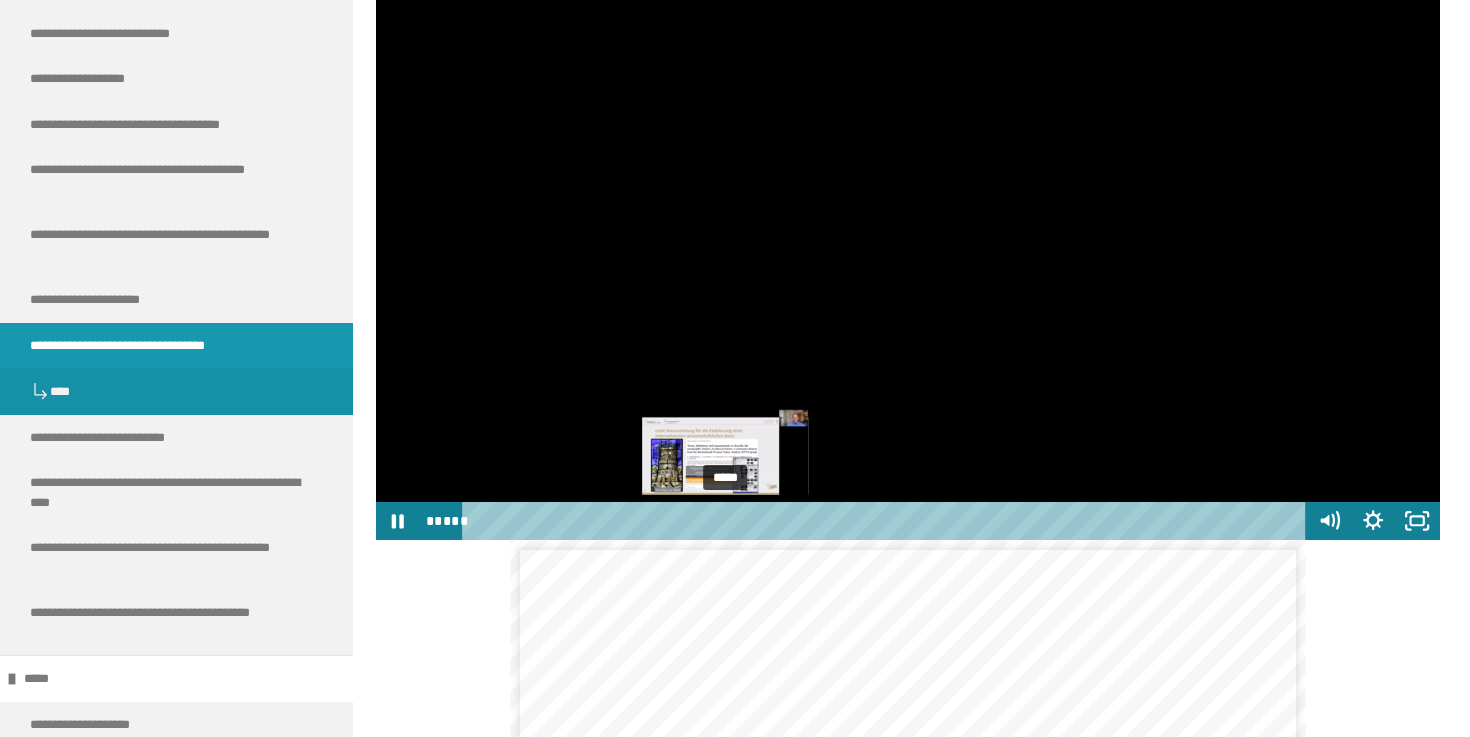 drag, startPoint x: 668, startPoint y: 577, endPoint x: 726, endPoint y: 575, distance: 58.034473 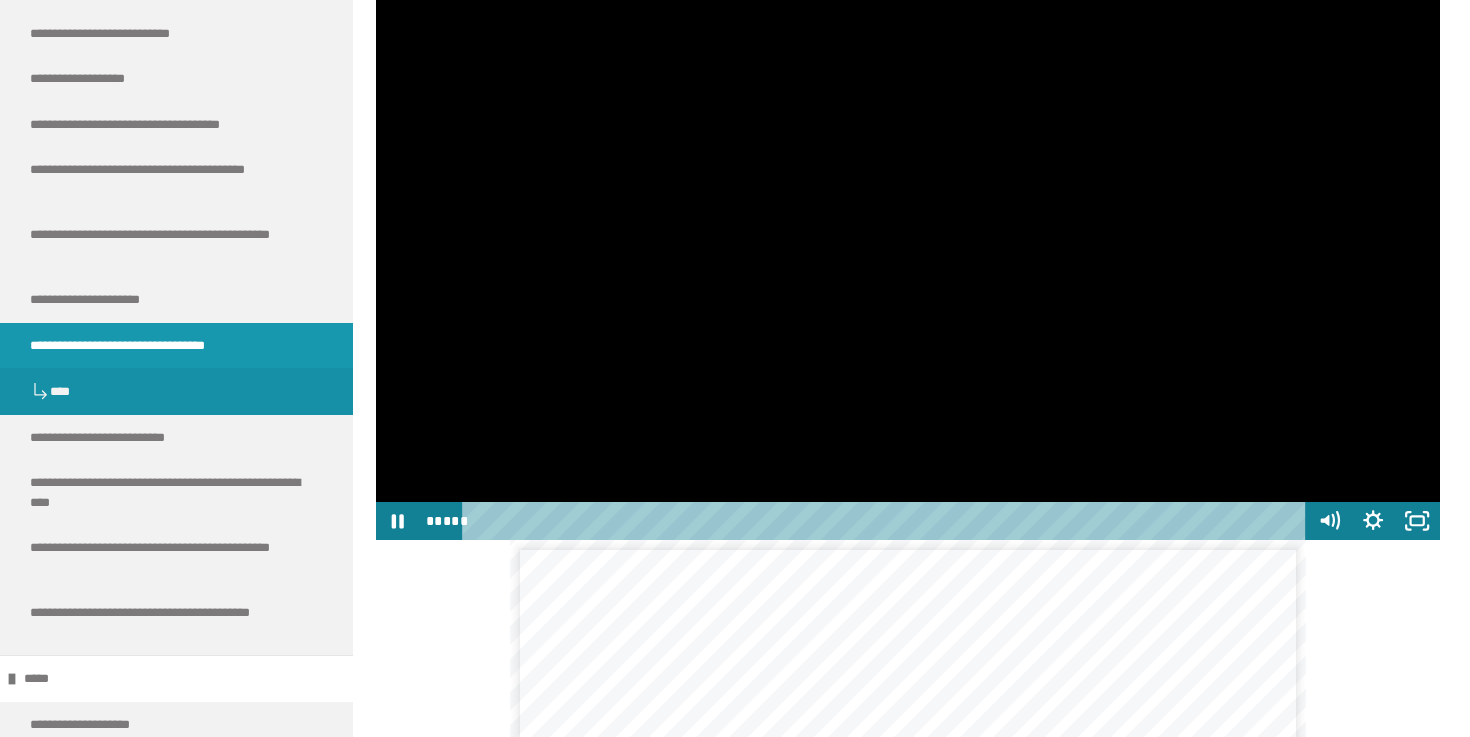 click at bounding box center [908, 241] 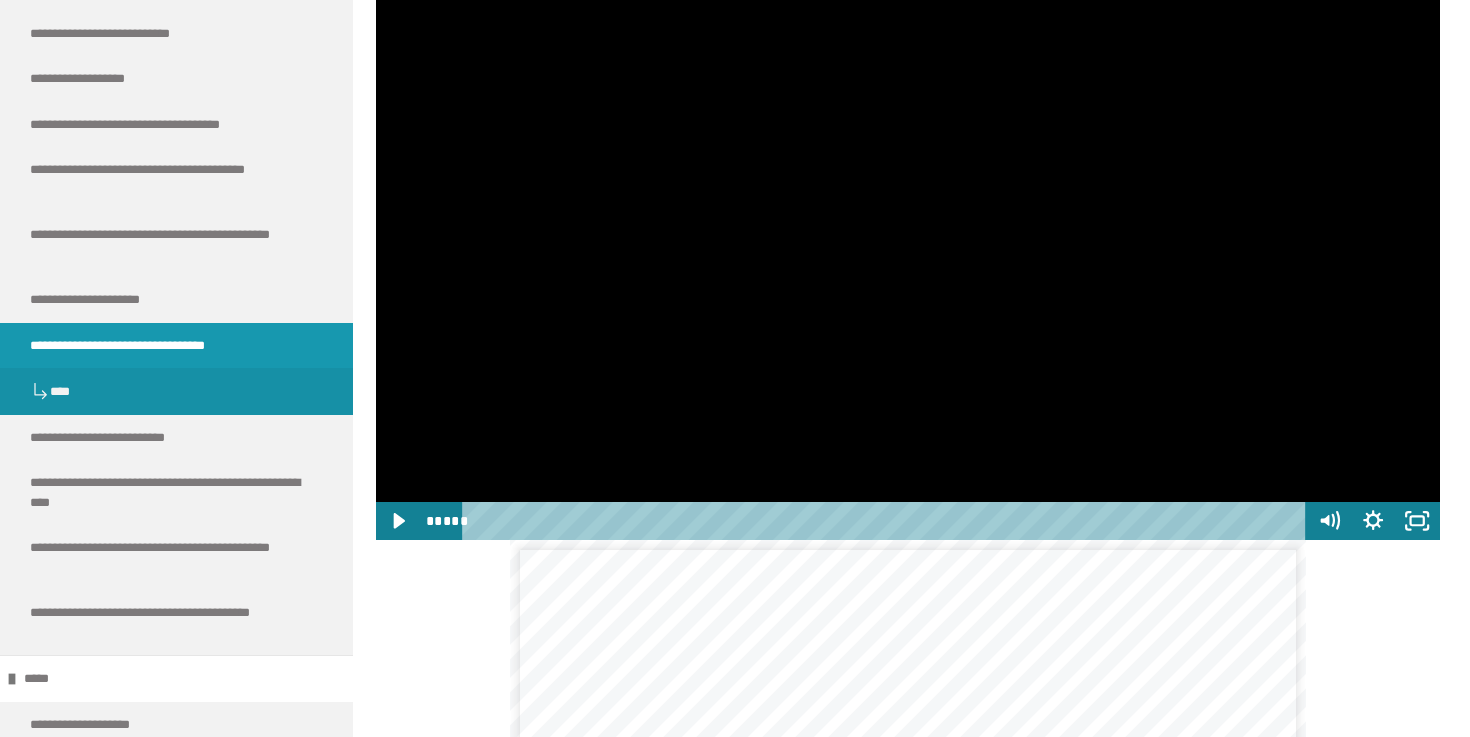 click at bounding box center (908, 241) 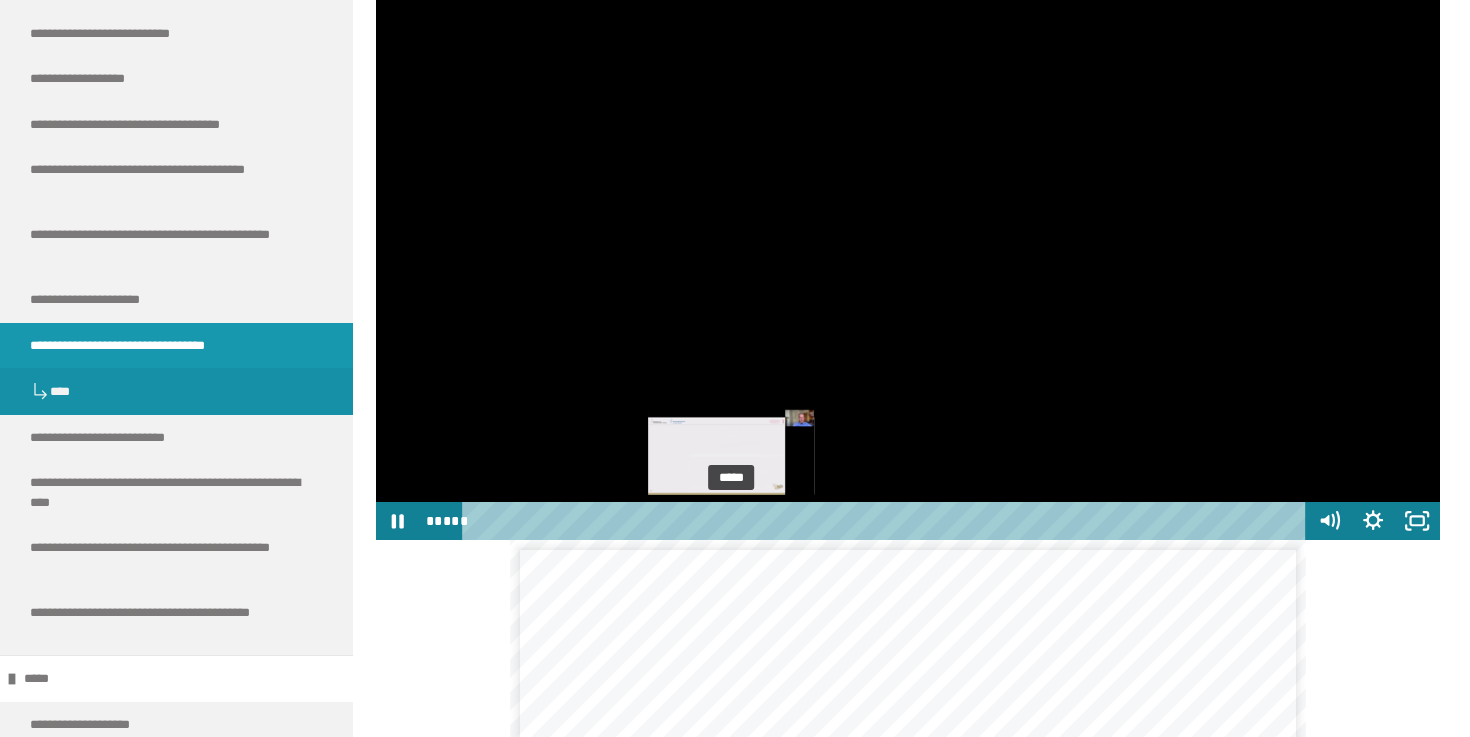 click at bounding box center [731, 521] 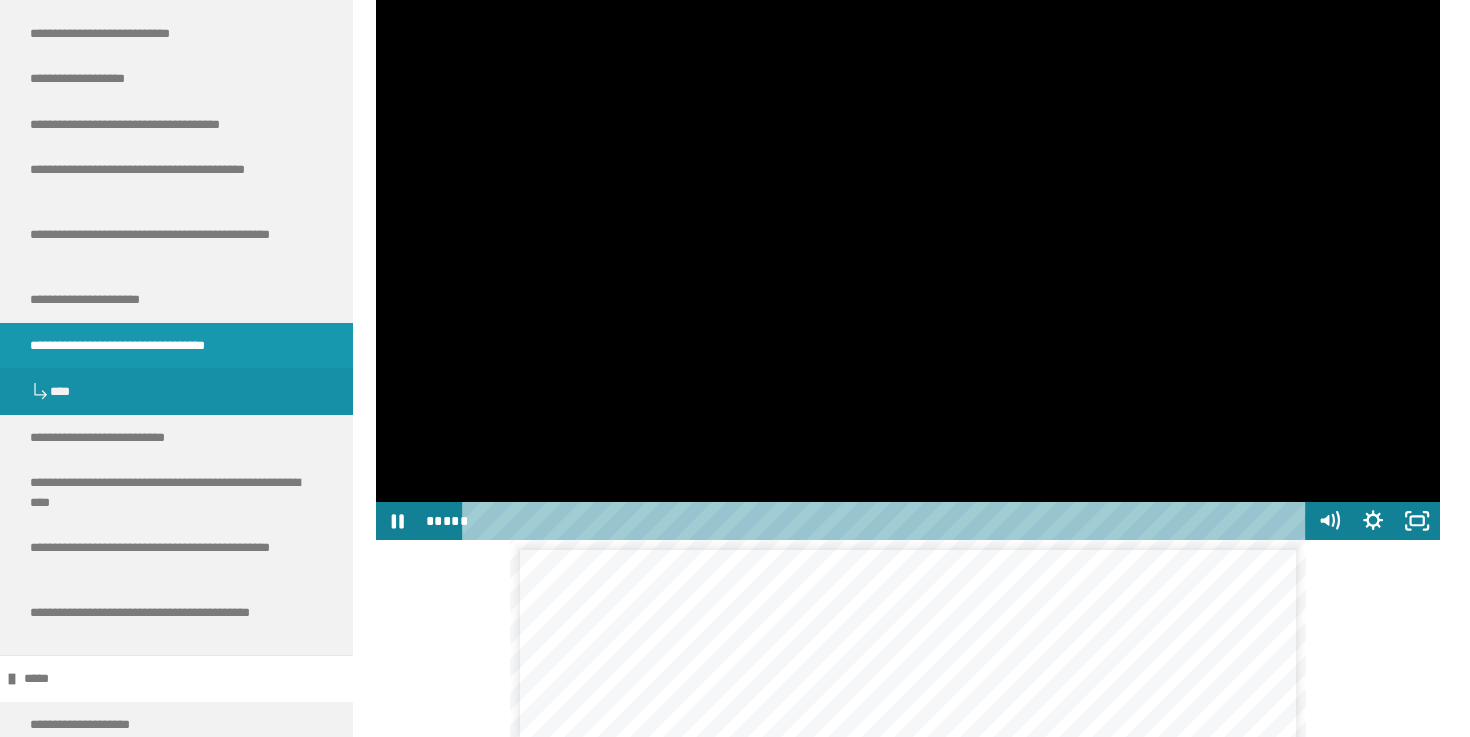 click at bounding box center [908, 241] 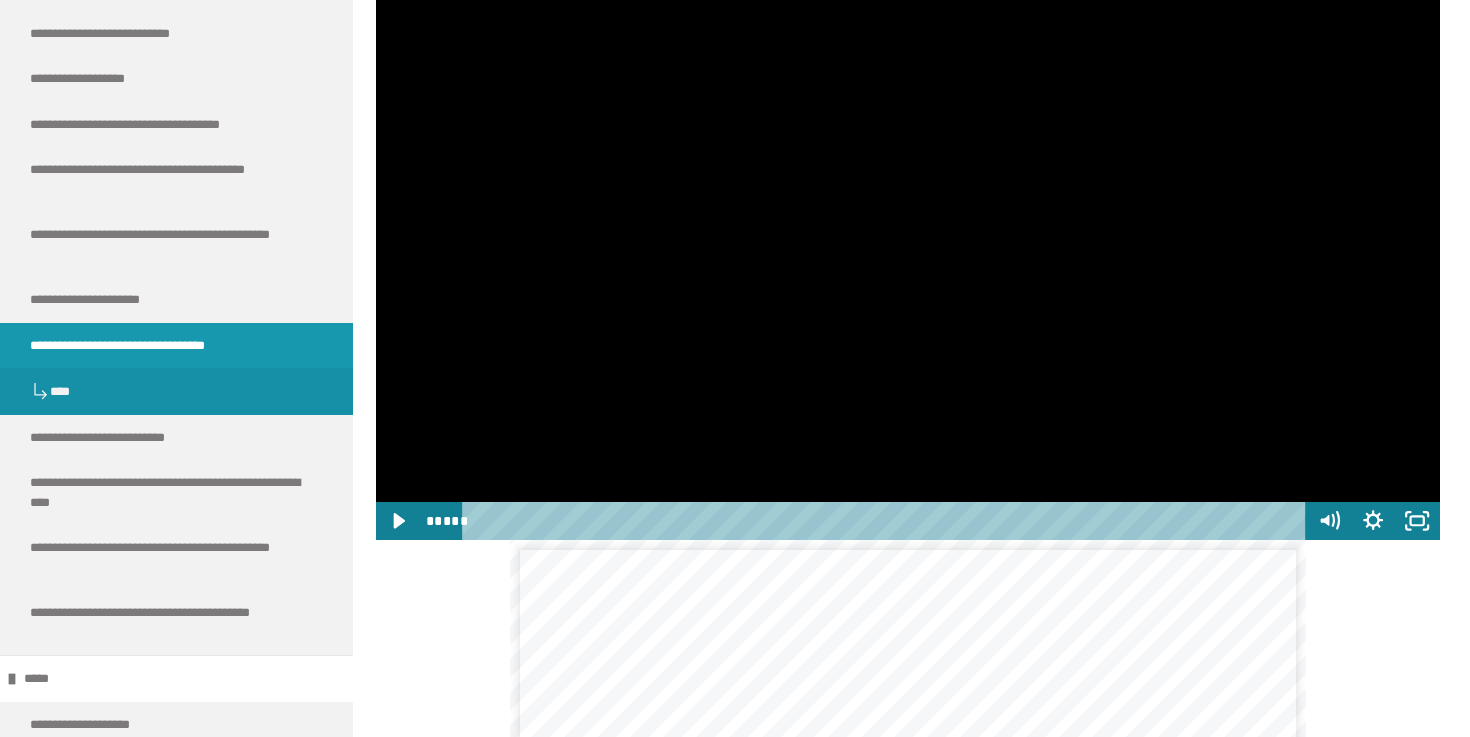 click at bounding box center [908, 241] 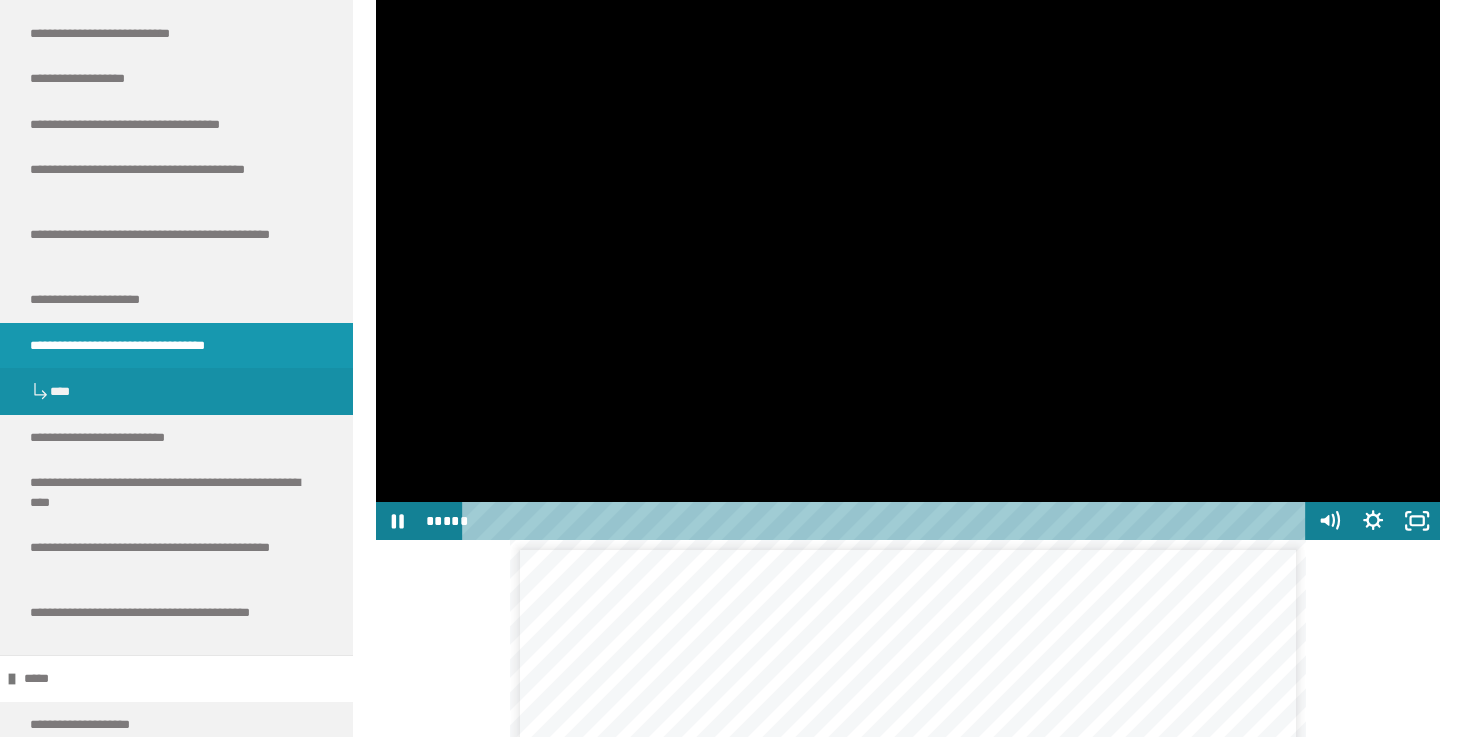 click at bounding box center (908, 241) 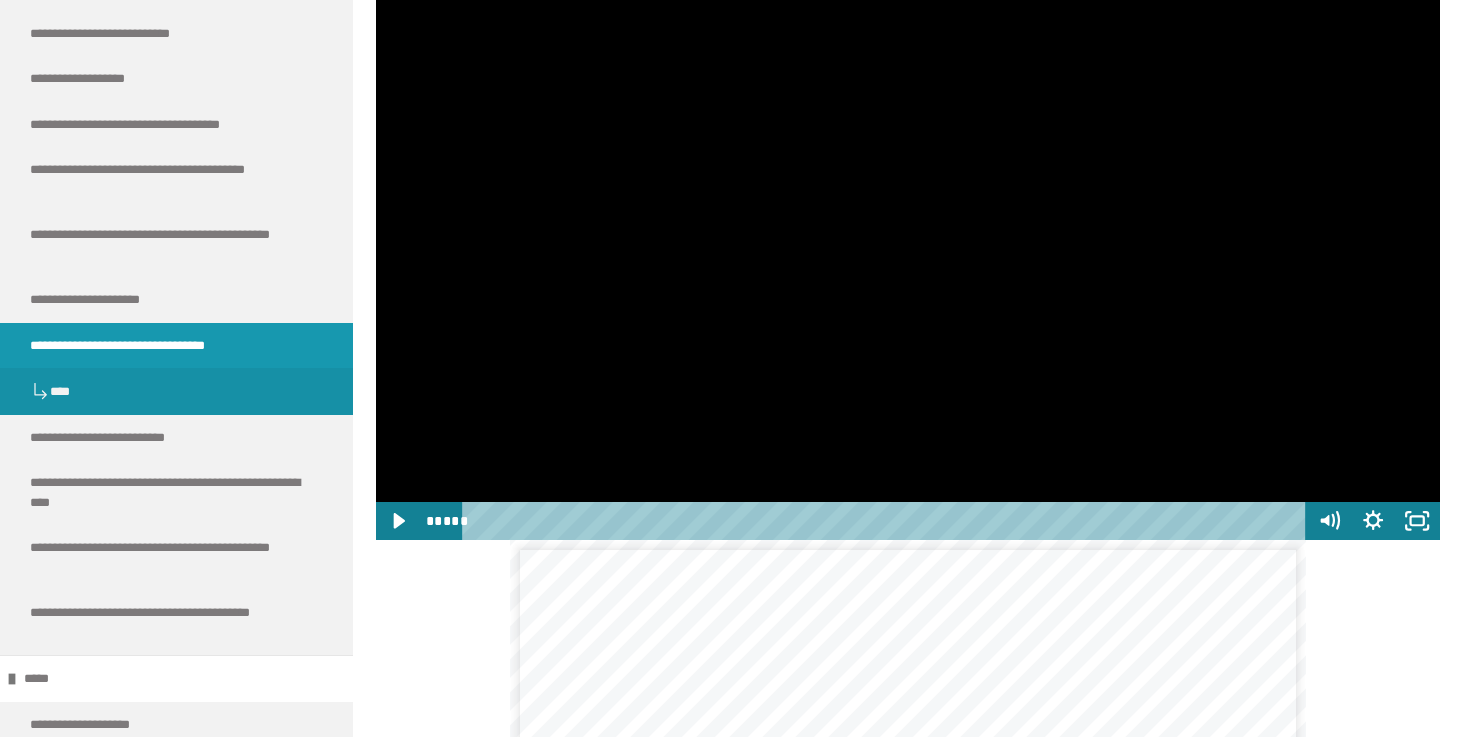 click at bounding box center [908, 241] 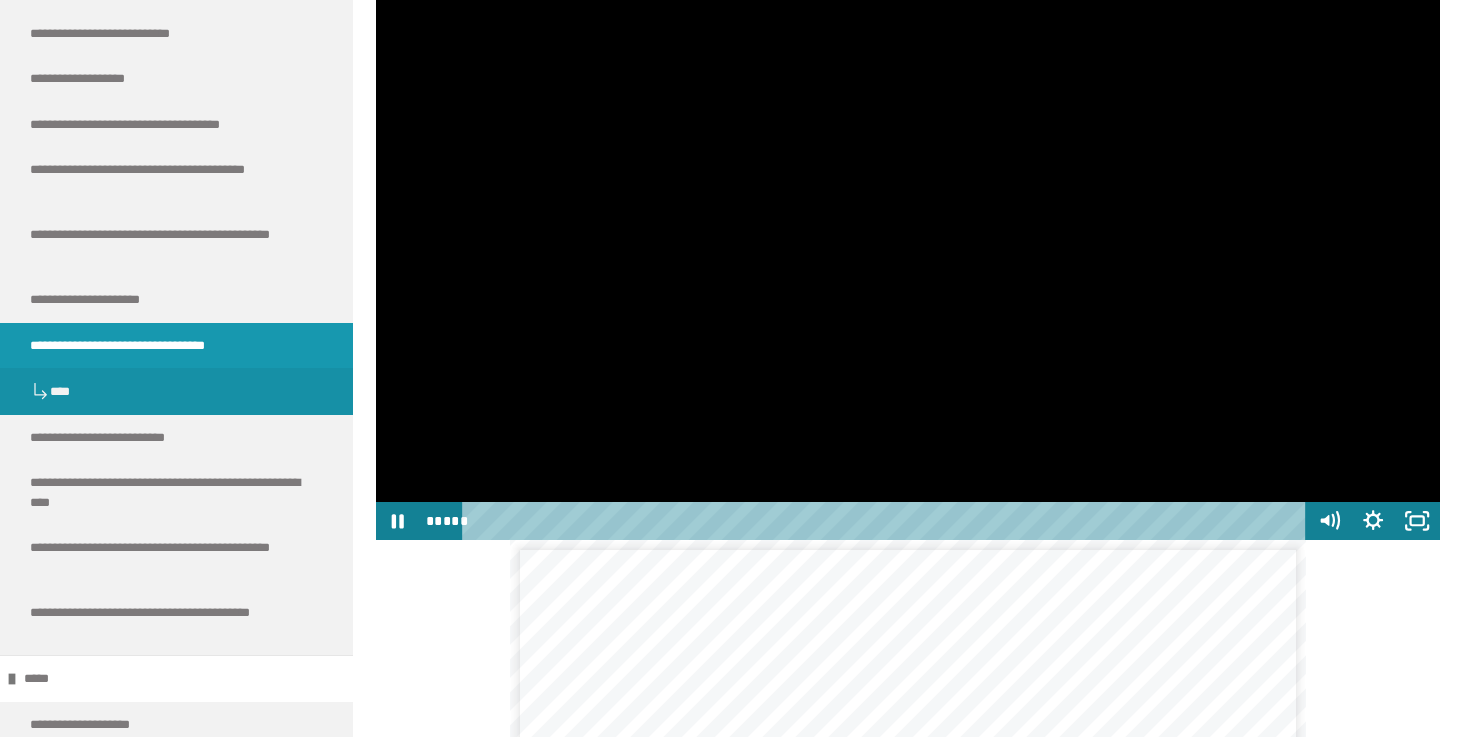 click at bounding box center (908, 241) 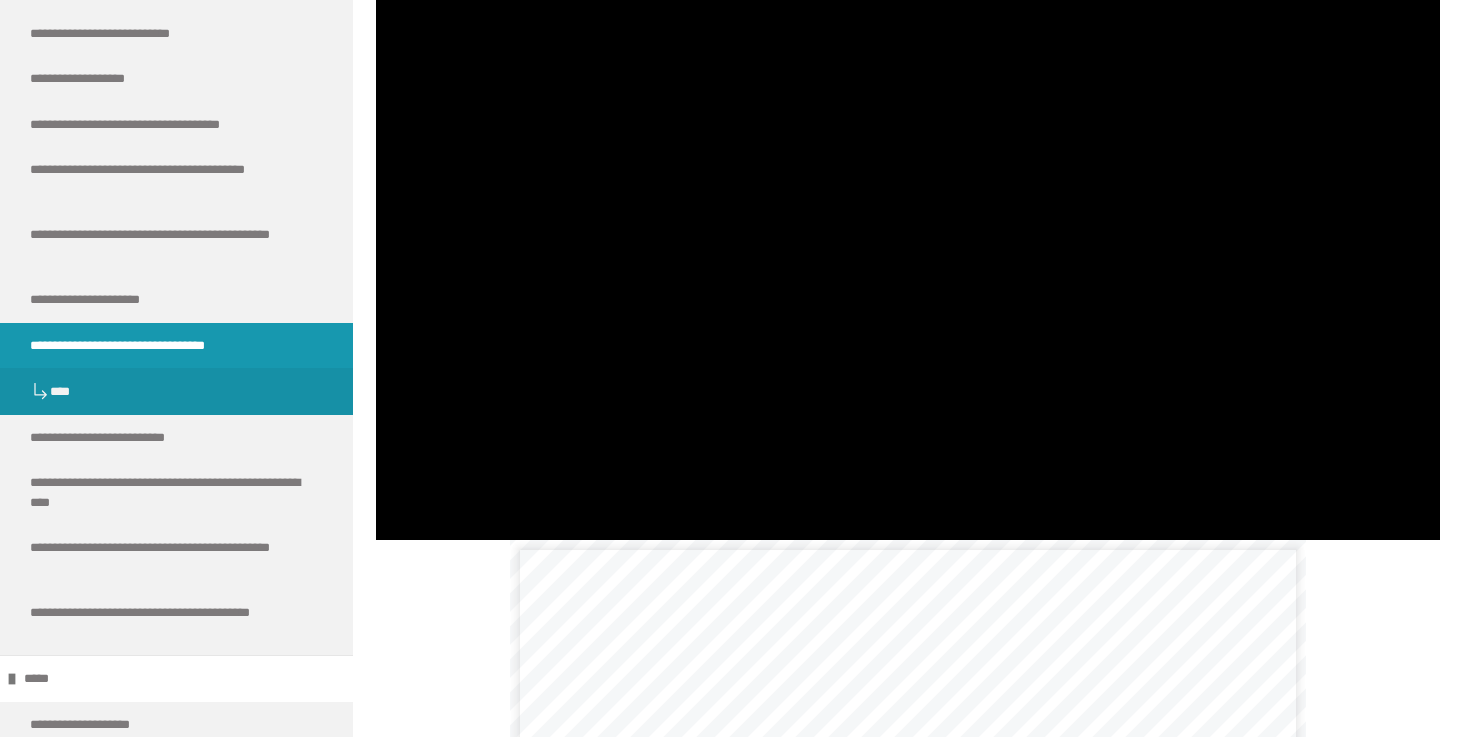 click at bounding box center (908, 241) 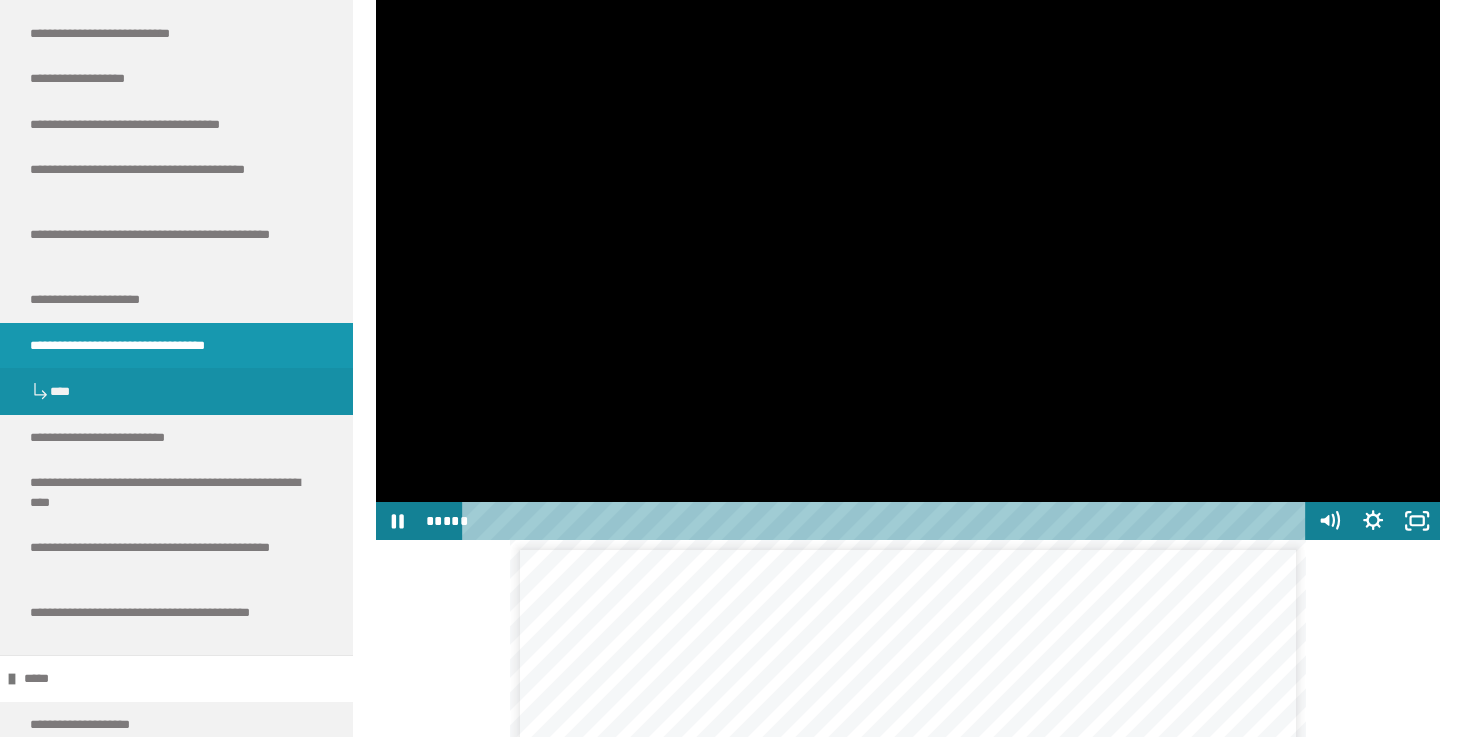 click at bounding box center (908, 241) 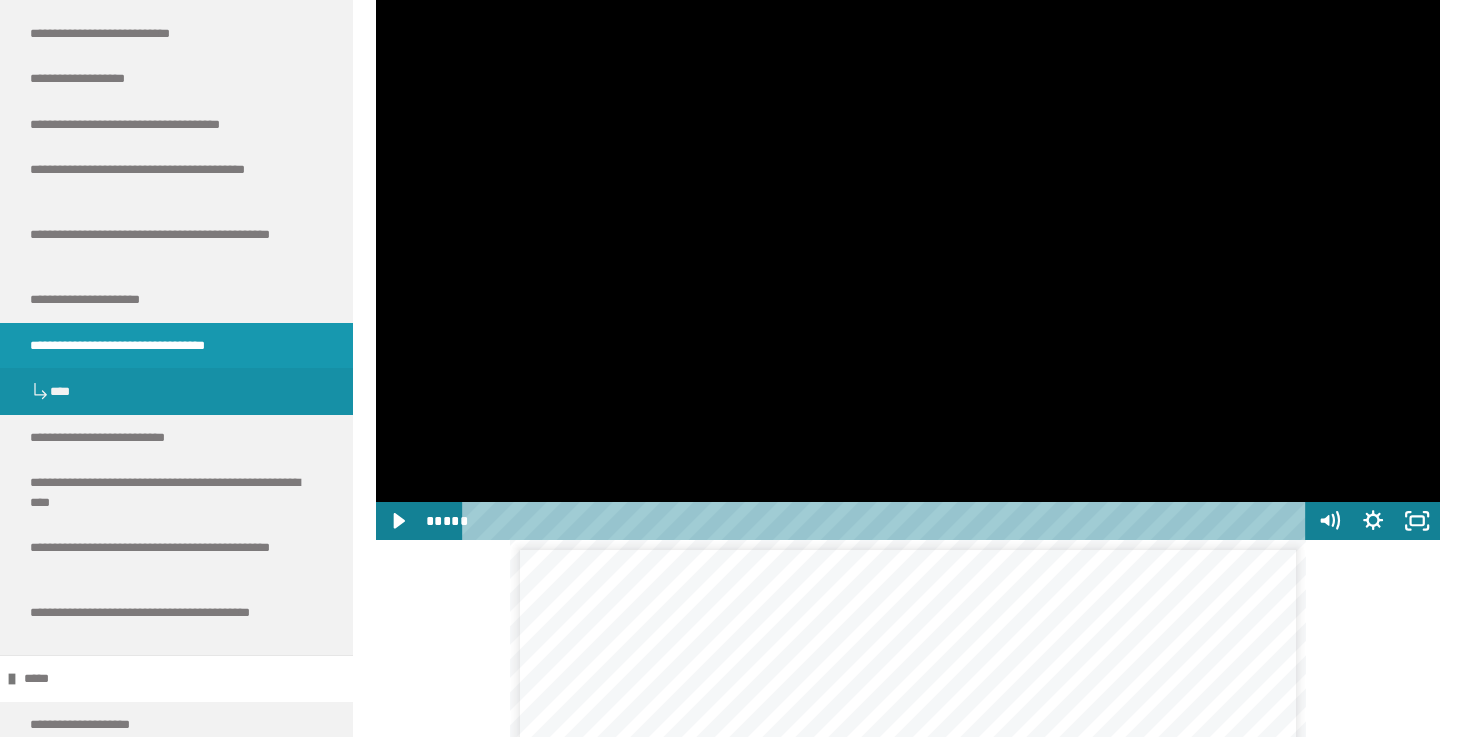 click at bounding box center (908, 241) 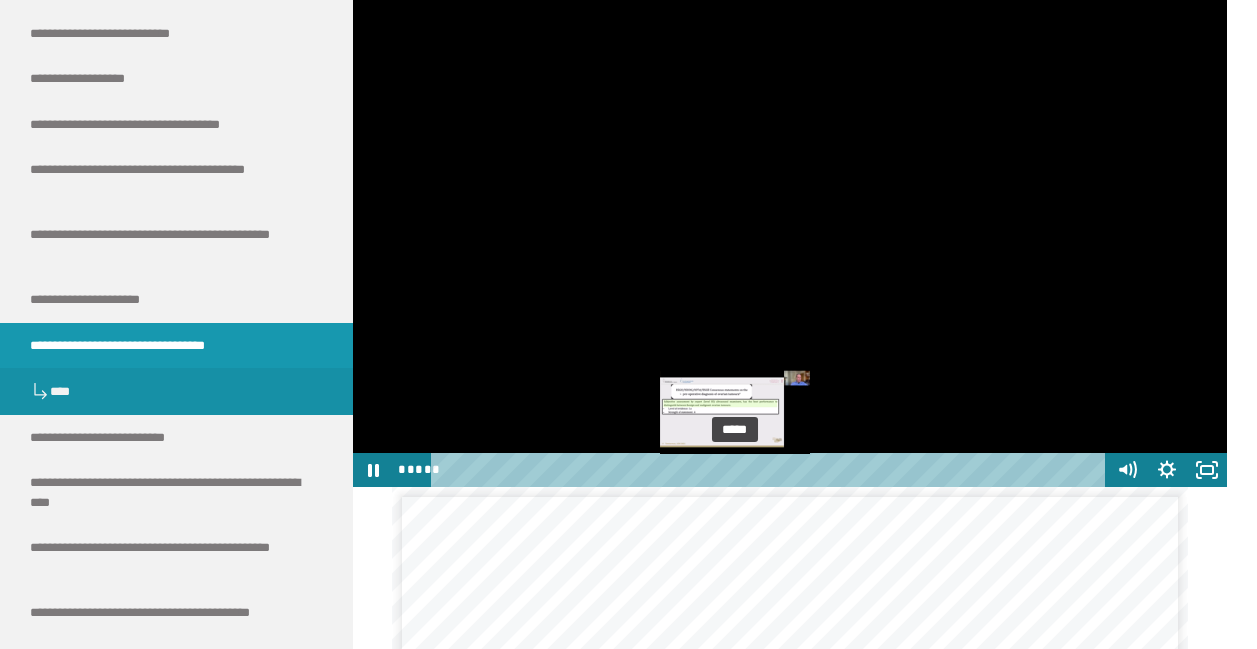 drag, startPoint x: 701, startPoint y: 470, endPoint x: 736, endPoint y: 470, distance: 35 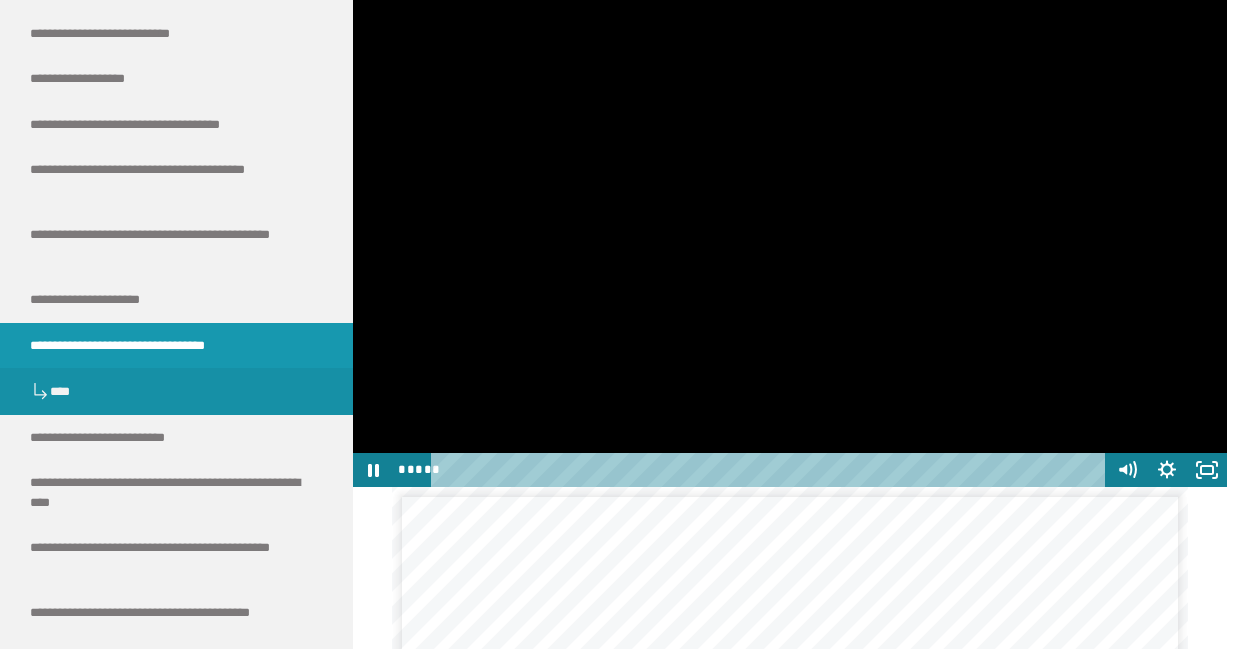 click at bounding box center [790, 242] 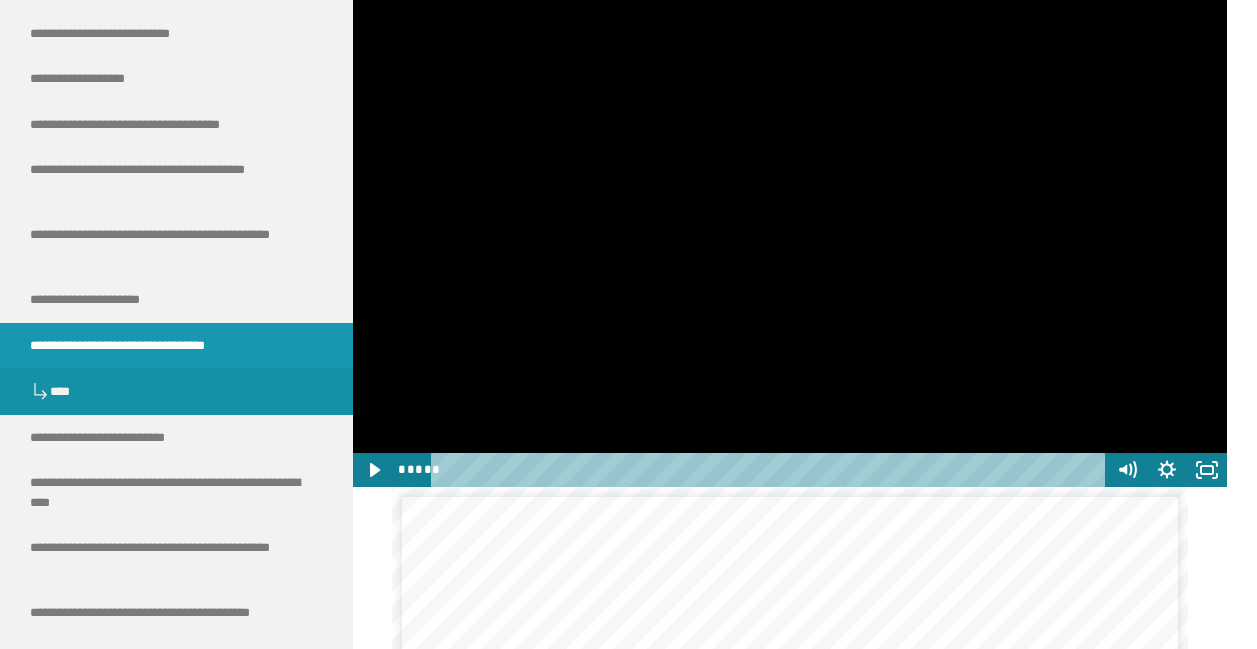 click at bounding box center [790, 242] 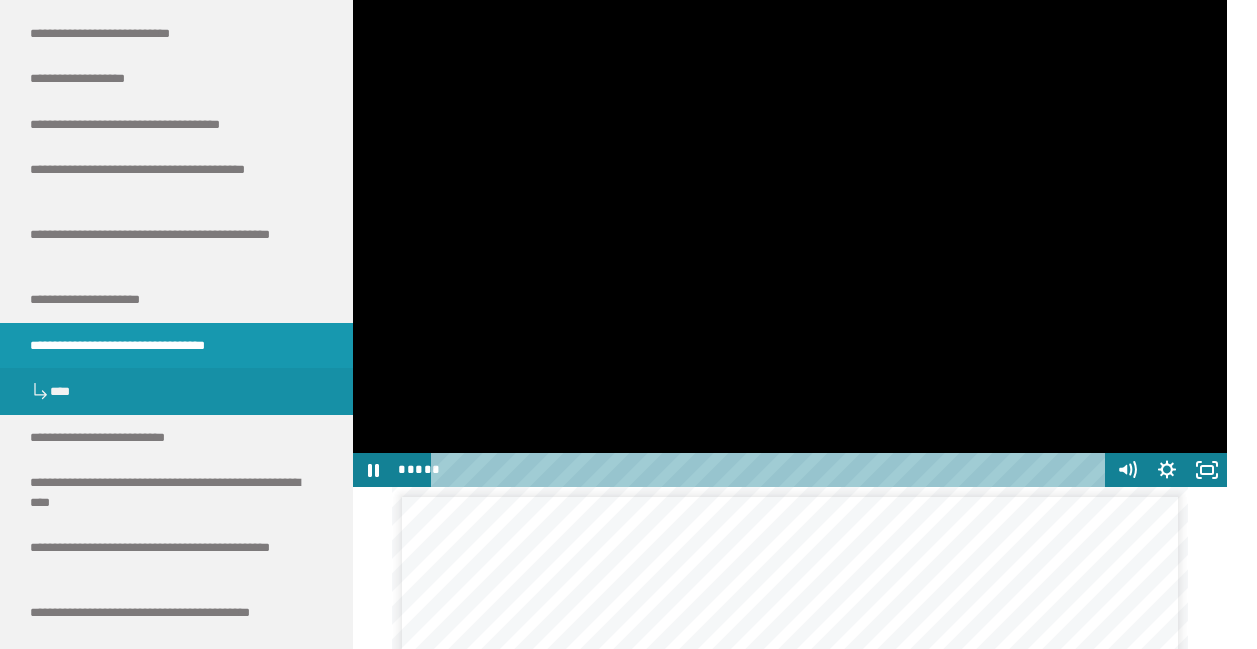 click at bounding box center [790, 242] 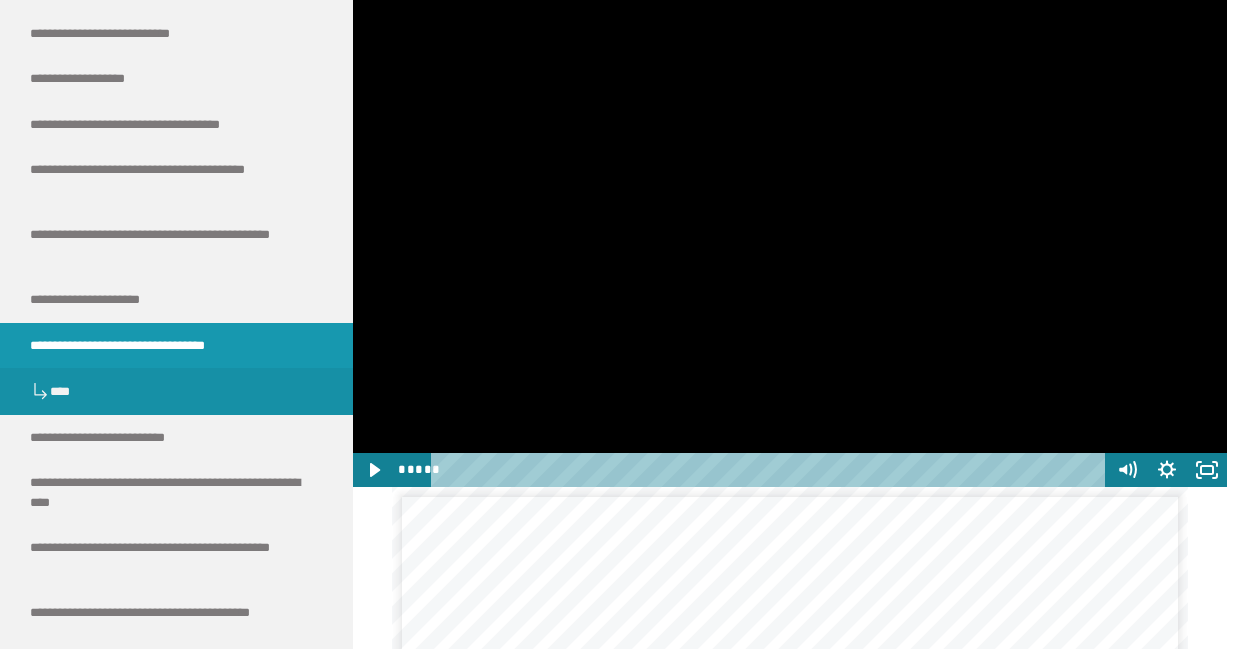 click at bounding box center (790, 242) 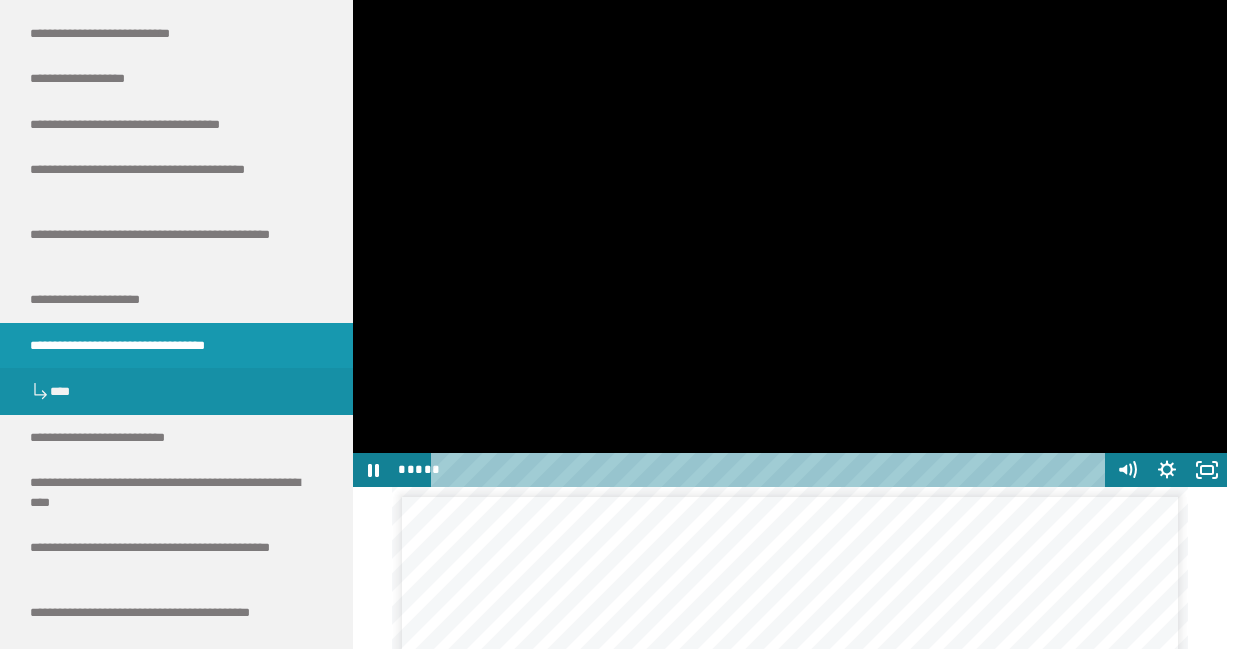 click at bounding box center (790, 242) 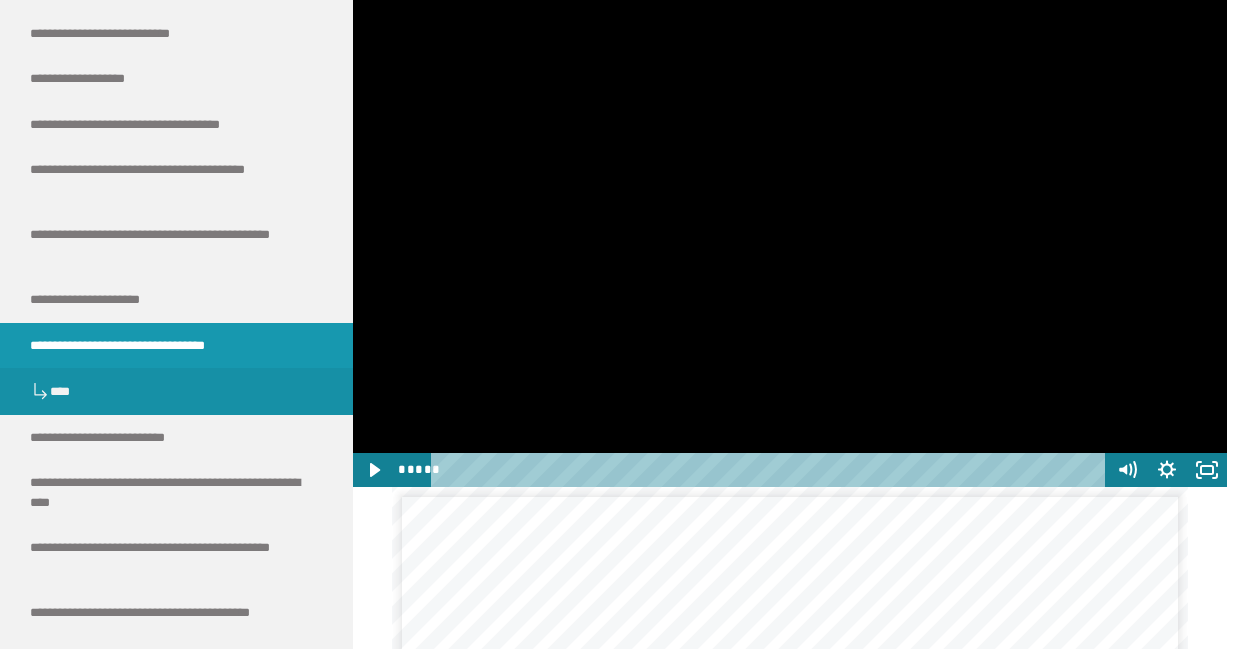 click at bounding box center (790, 242) 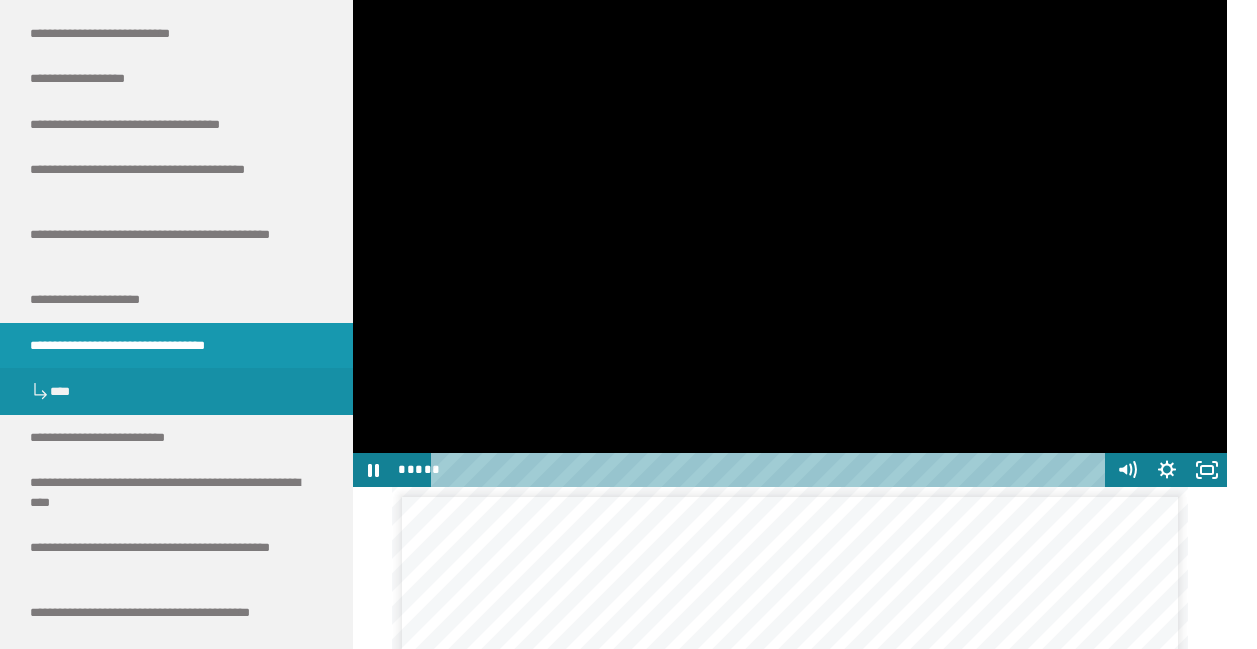 click at bounding box center [790, 242] 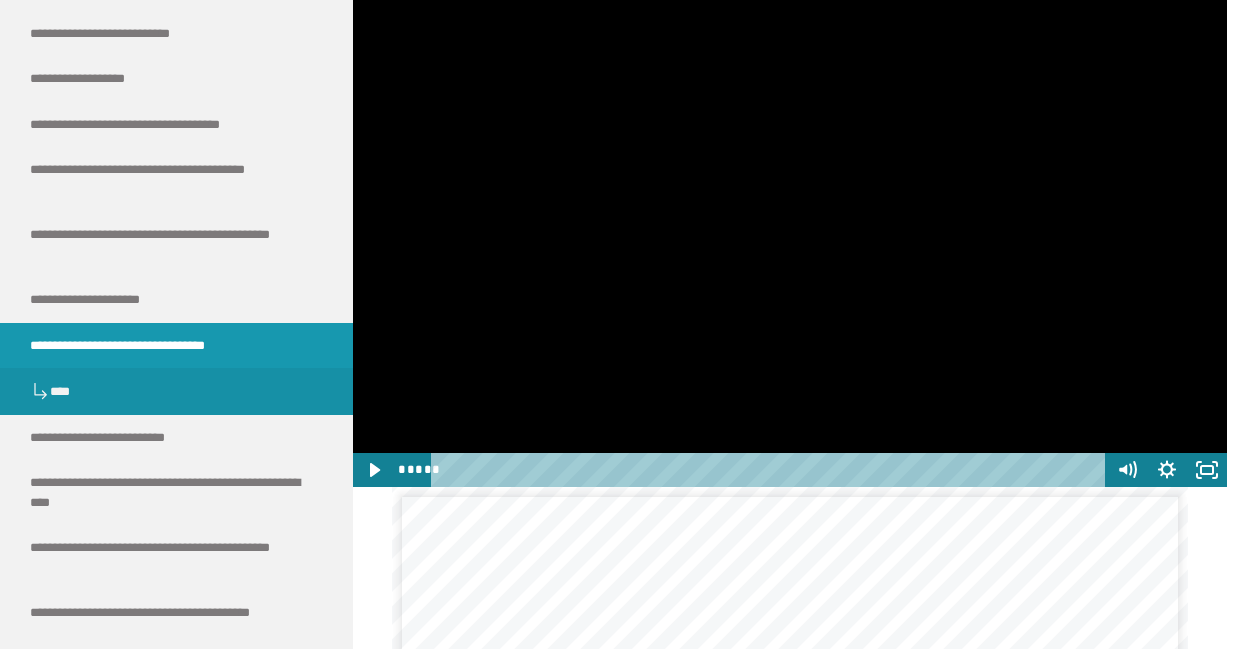 click at bounding box center [790, 242] 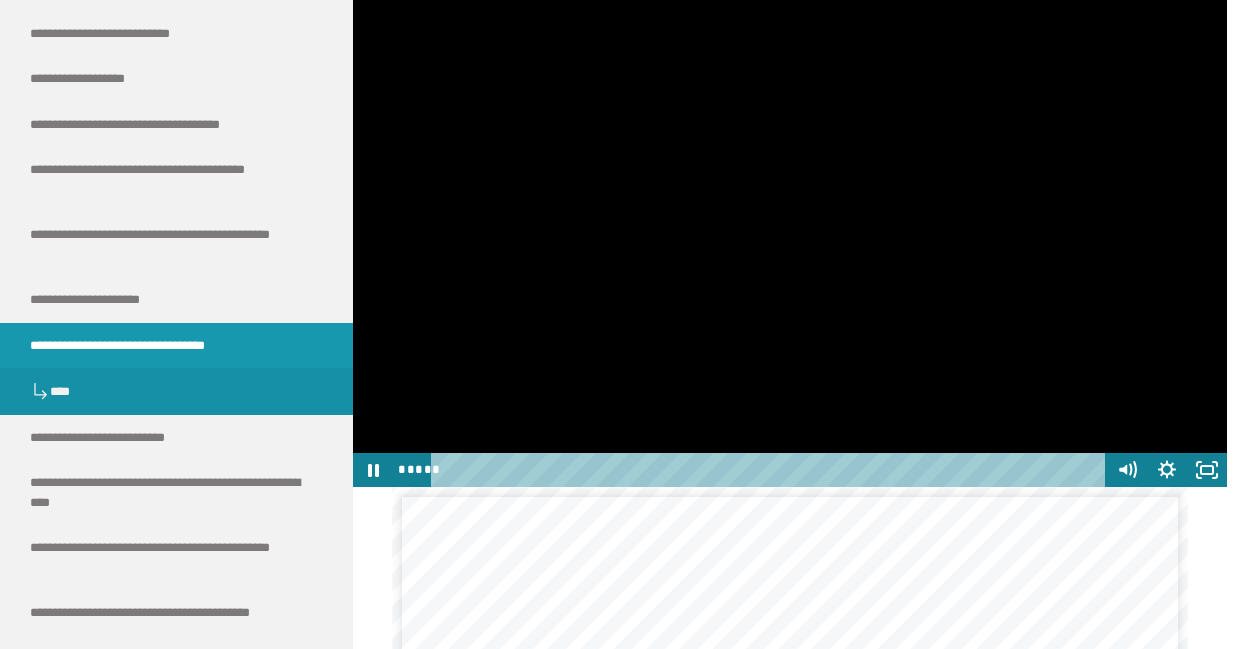 click at bounding box center (790, 242) 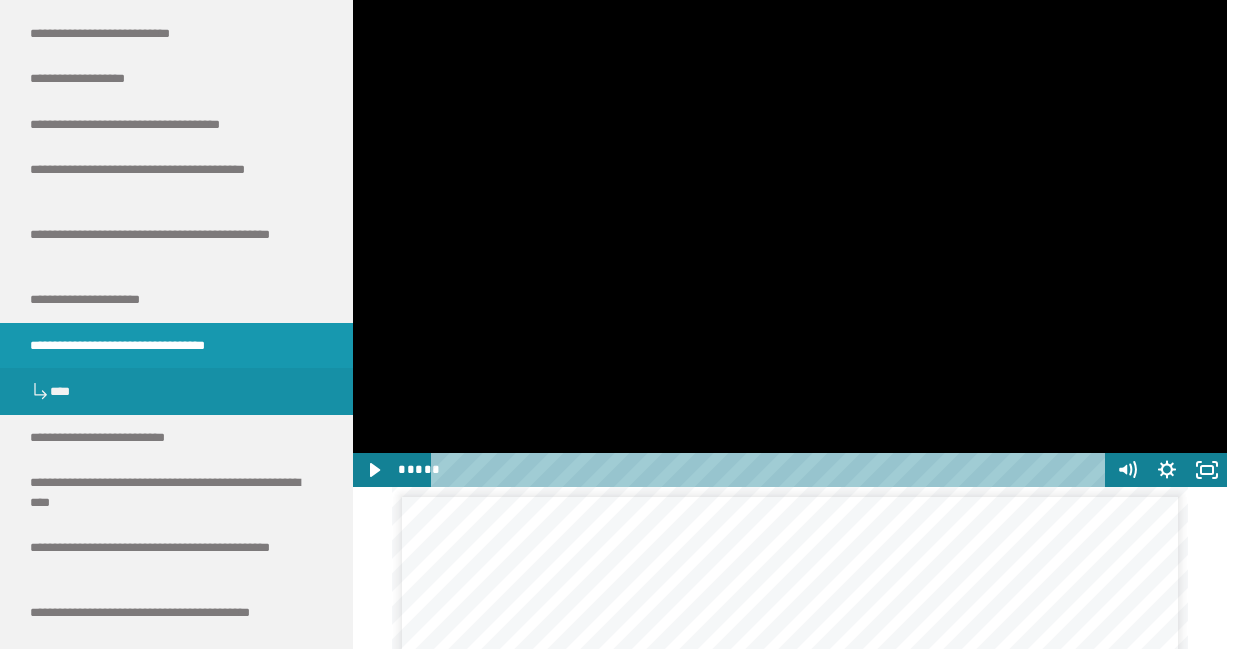 click at bounding box center (790, 242) 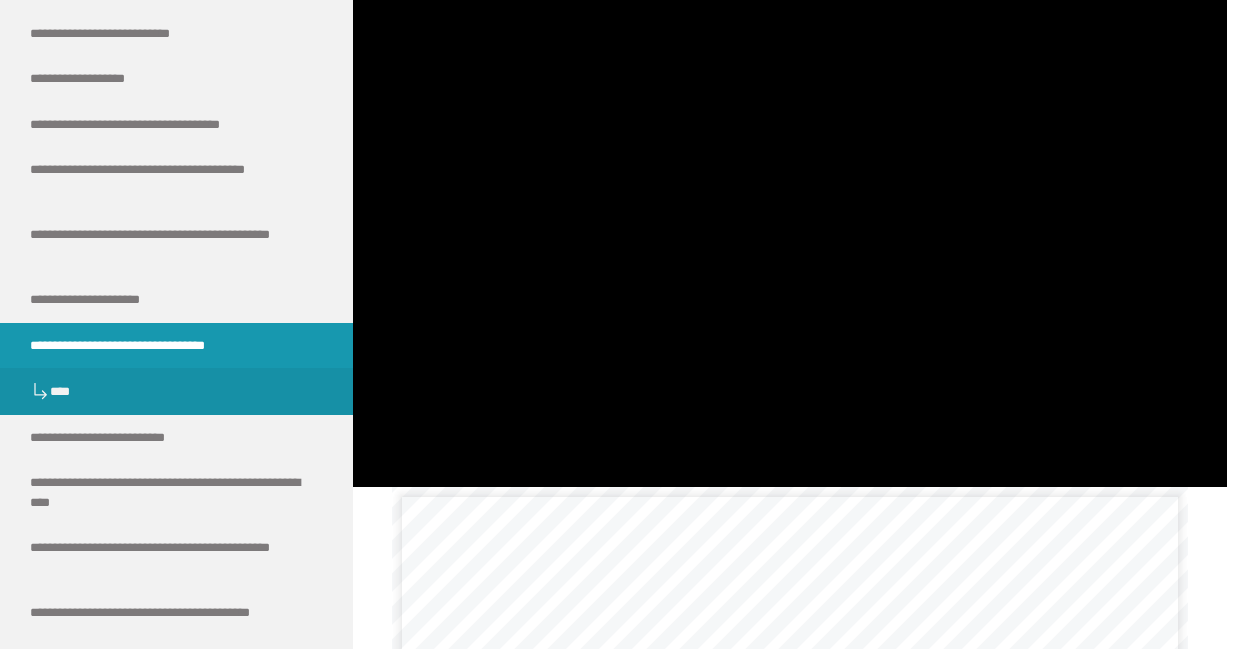 click at bounding box center [790, 242] 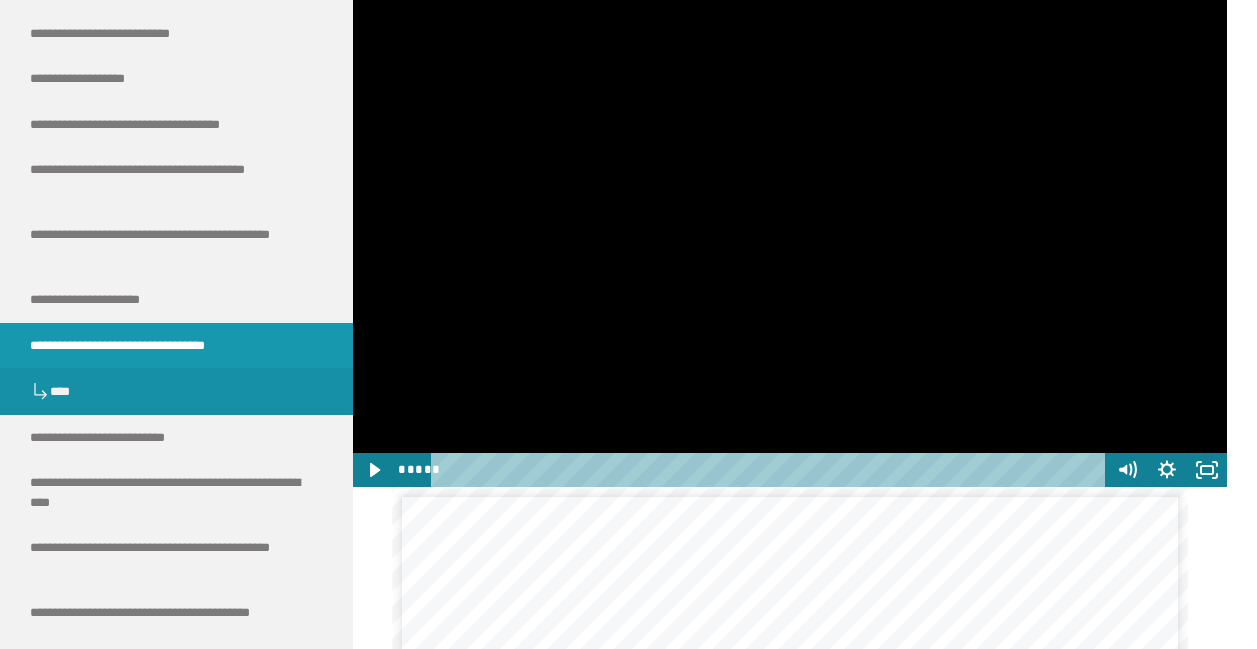 click at bounding box center [790, 242] 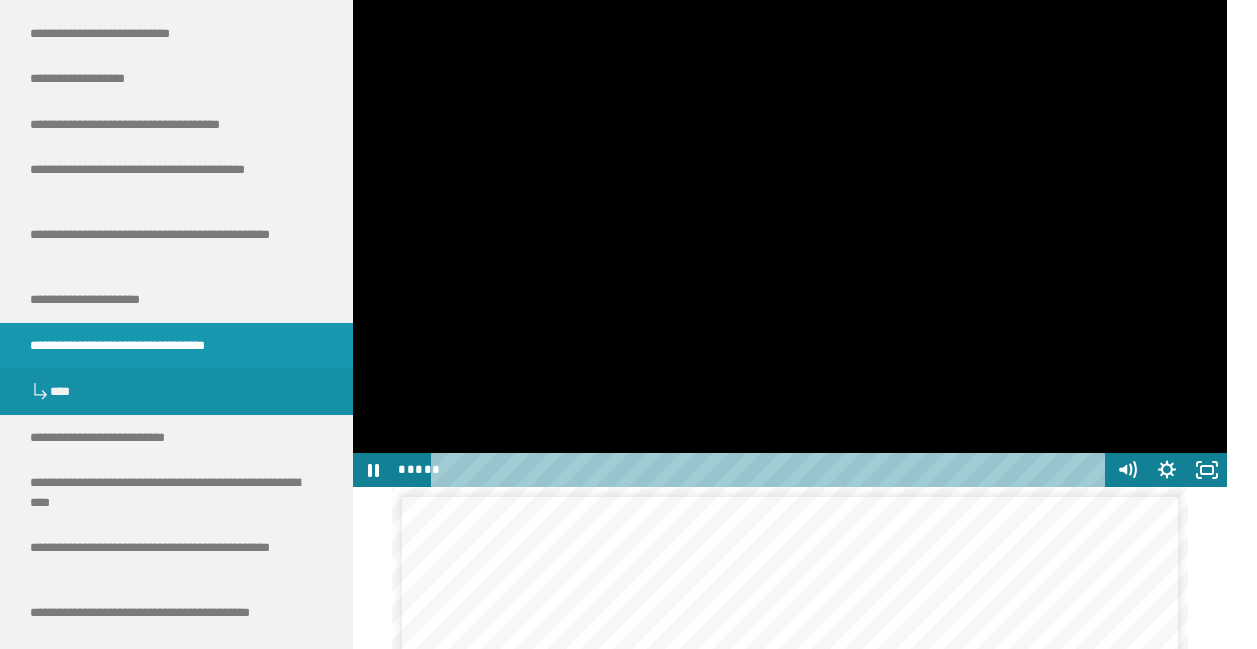 click at bounding box center (790, 242) 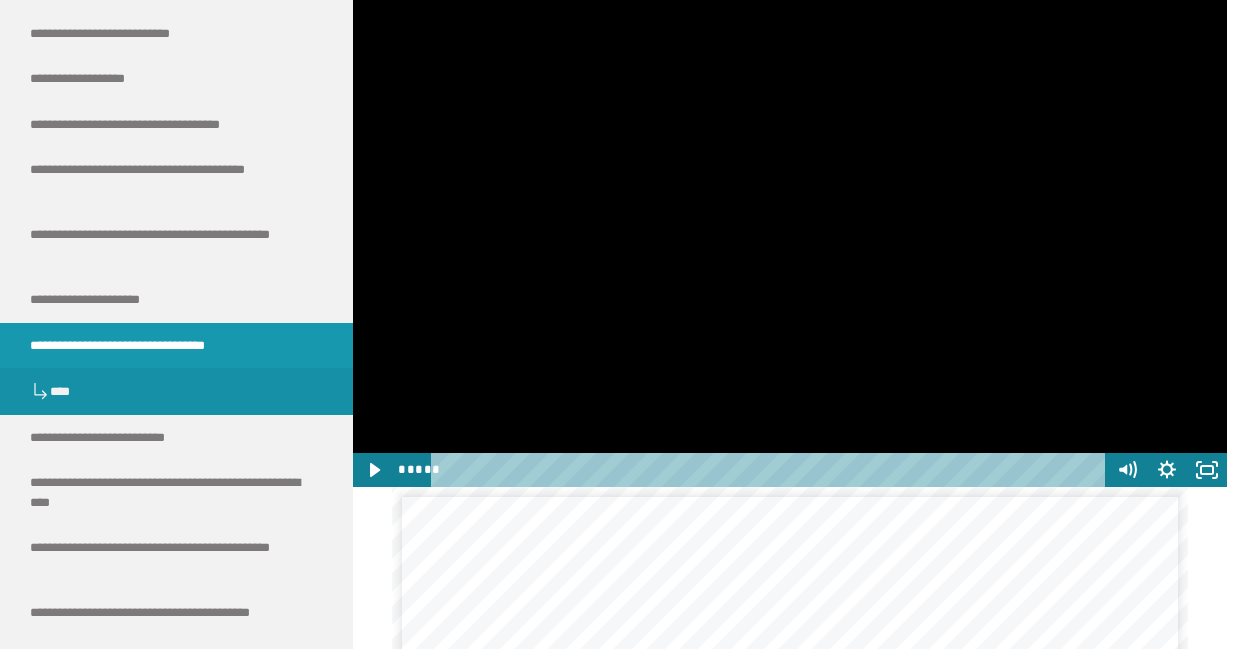 click at bounding box center [790, 242] 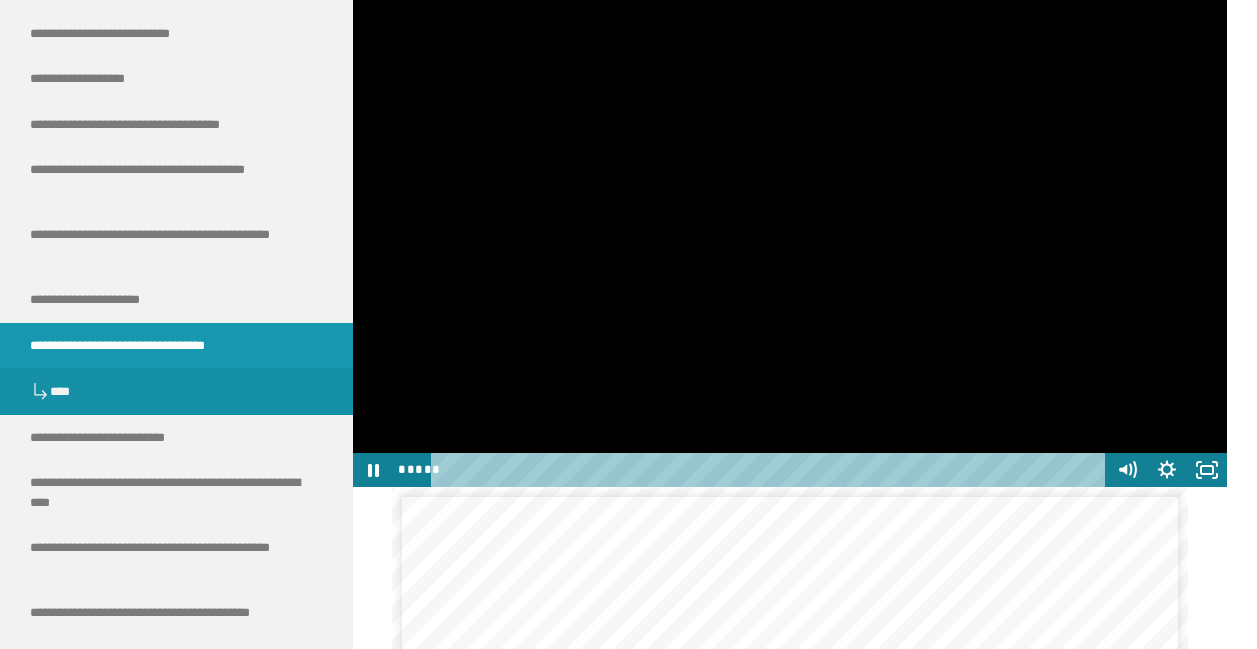 click at bounding box center (790, 242) 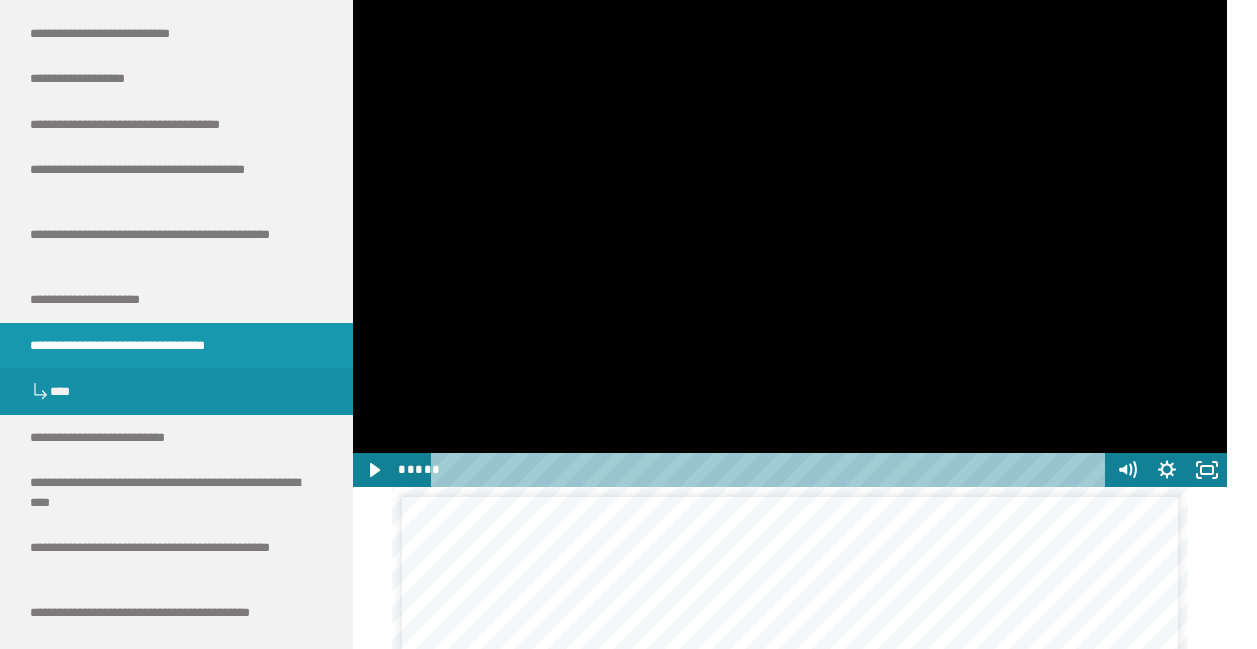 click at bounding box center (790, 242) 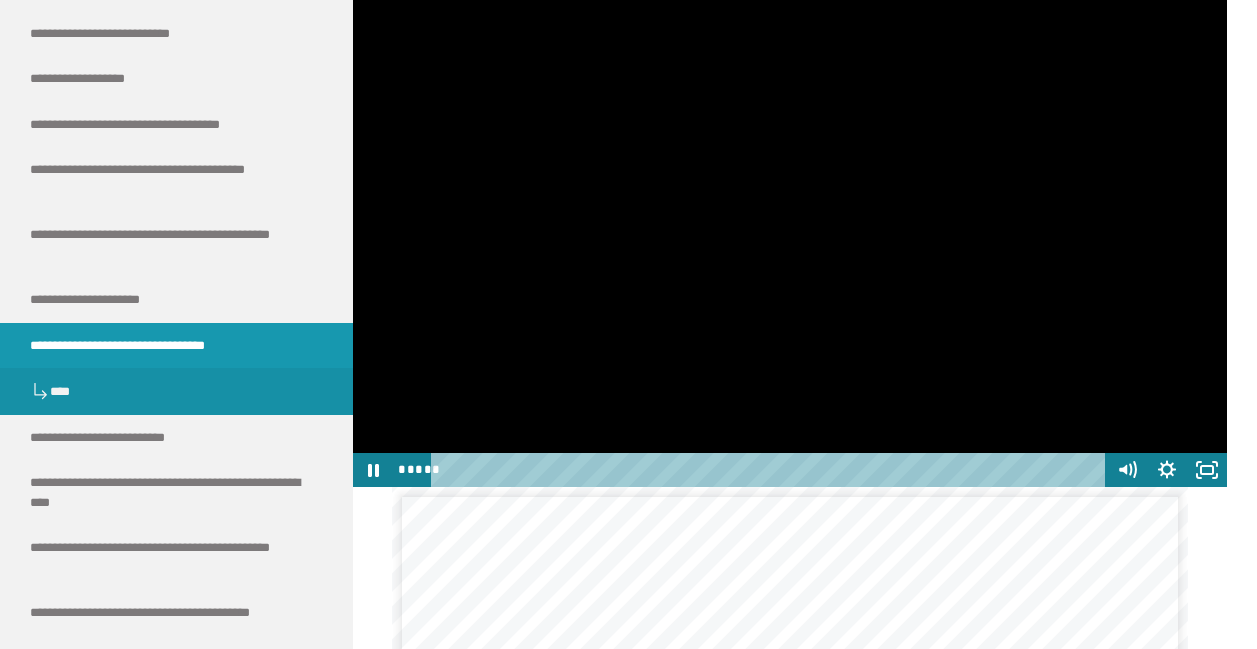 click at bounding box center [790, 242] 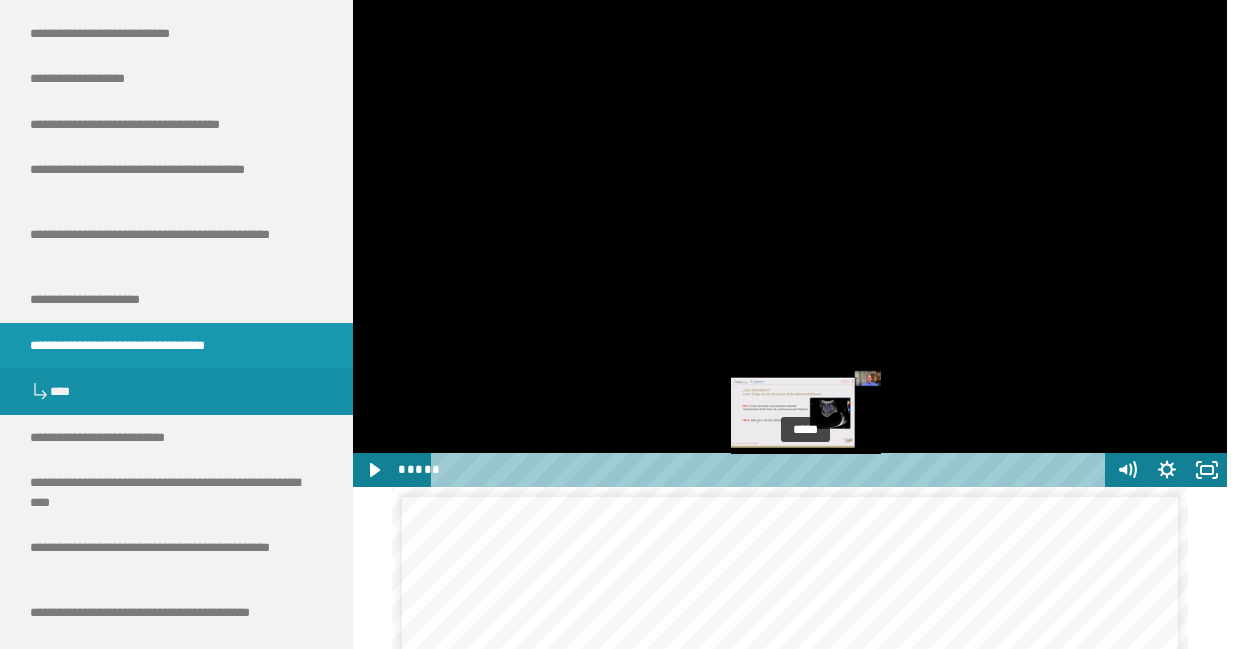 click at bounding box center (805, 470) 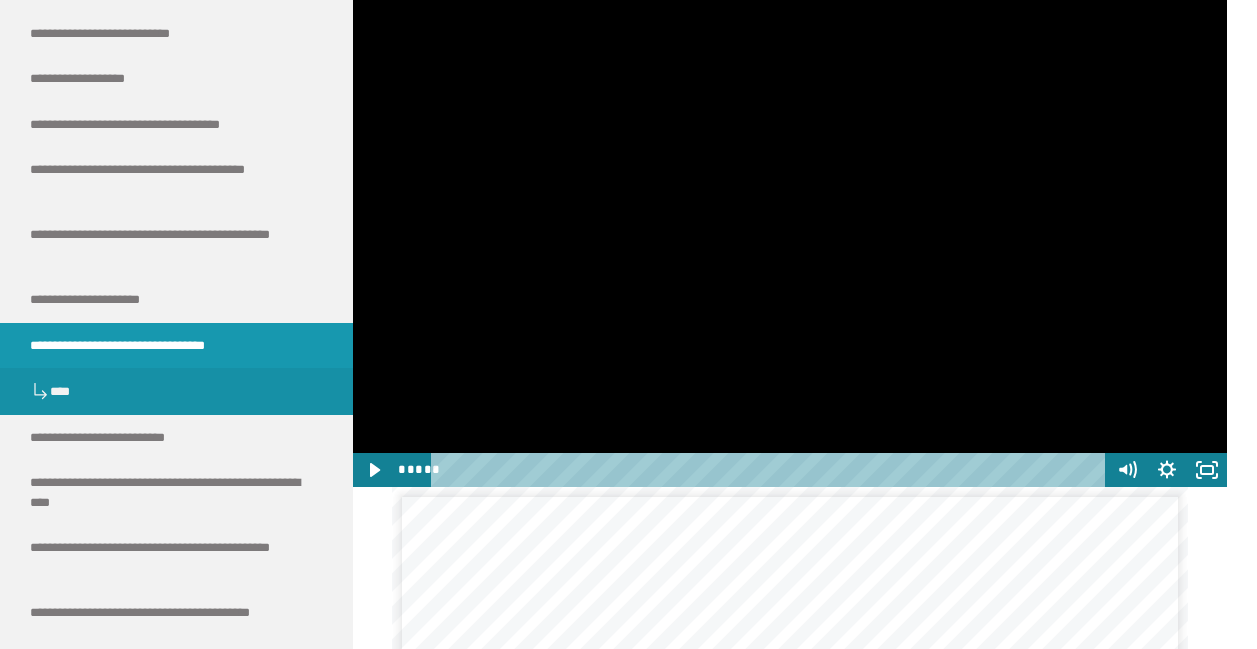 click at bounding box center [790, 242] 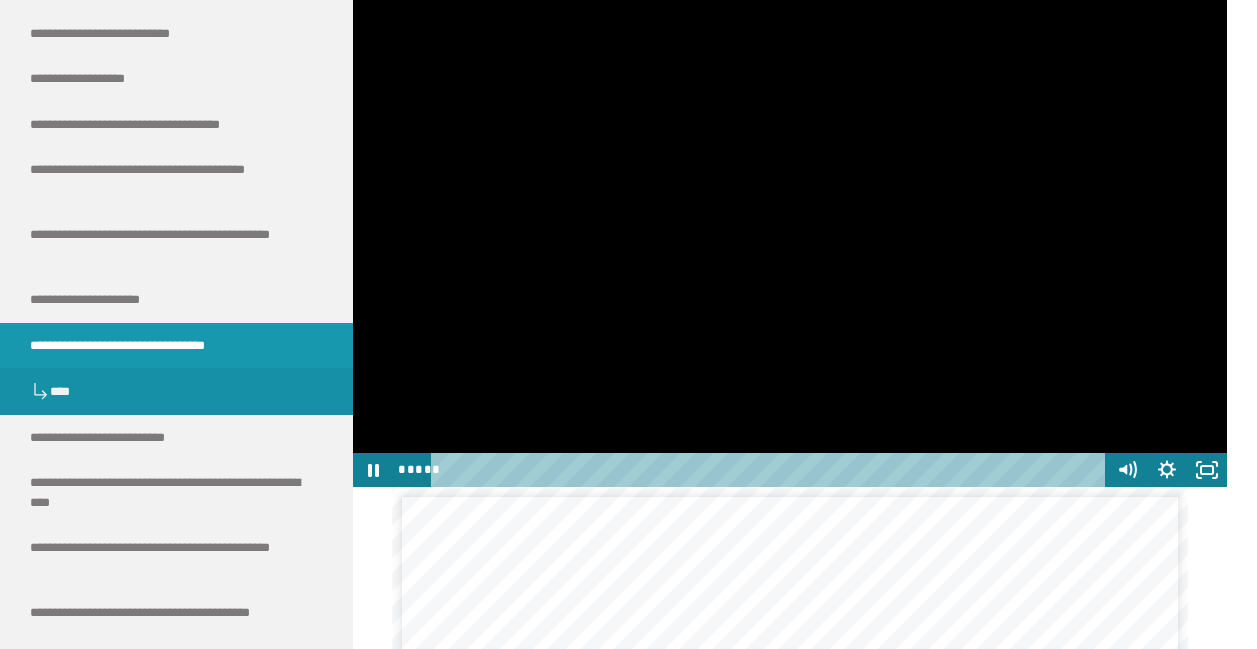 click at bounding box center [790, 242] 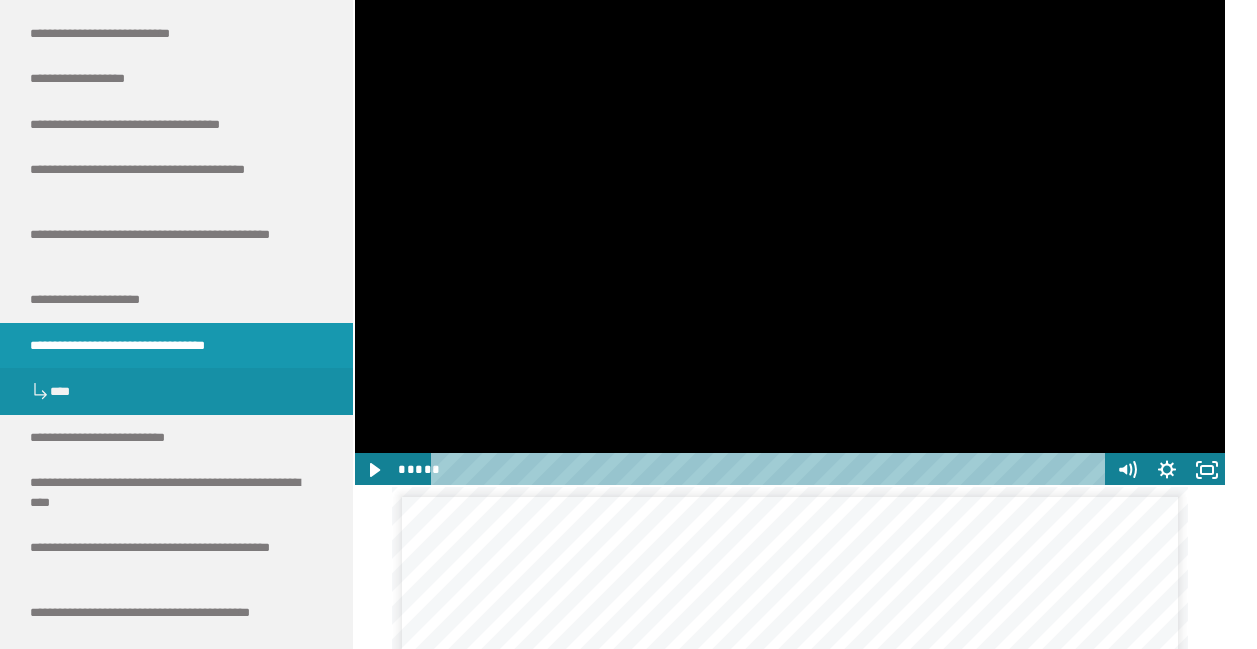 click at bounding box center (790, 242) 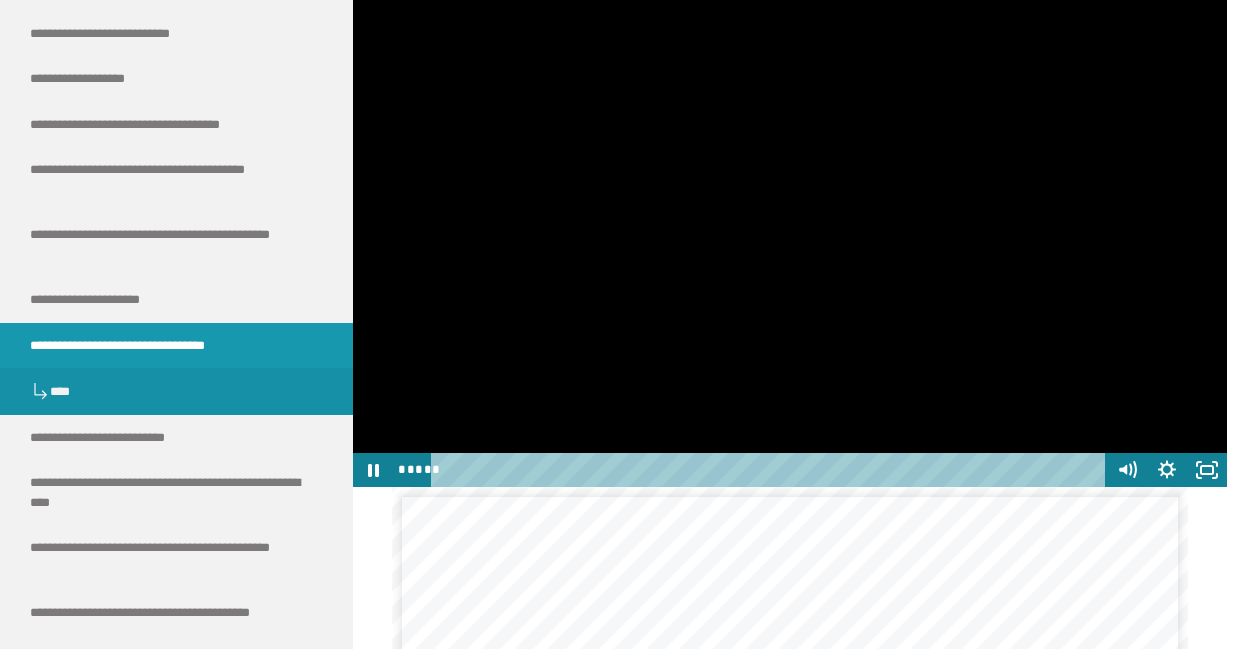 click at bounding box center [790, 242] 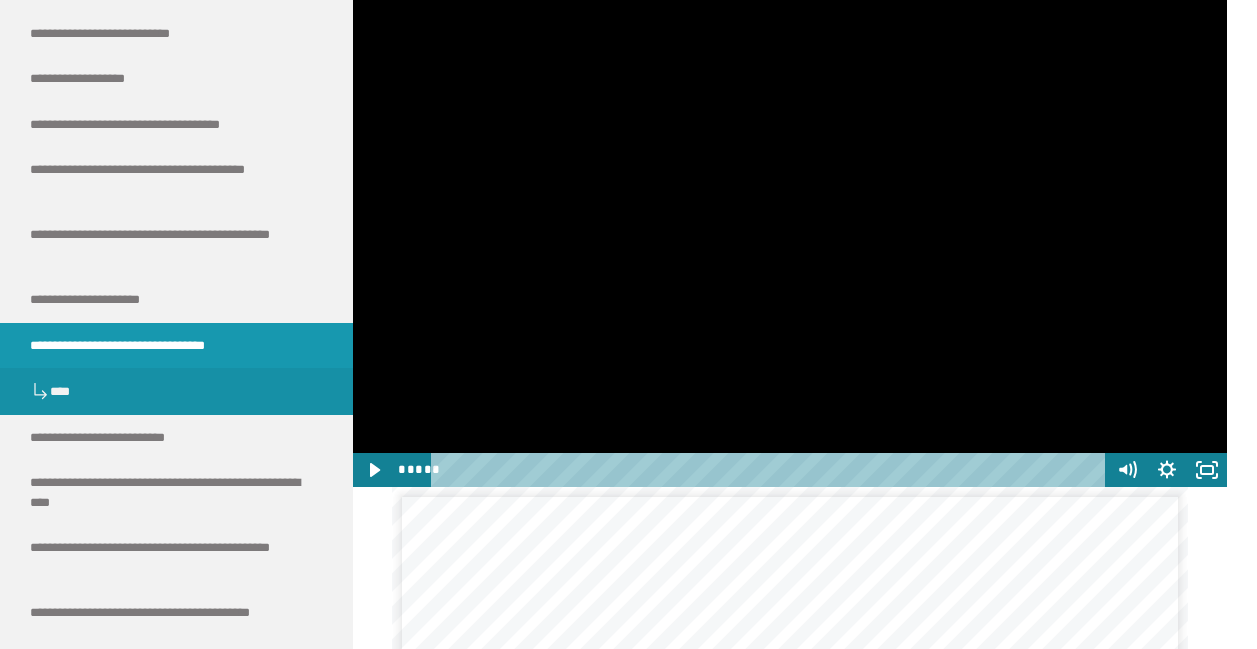 click at bounding box center [790, 242] 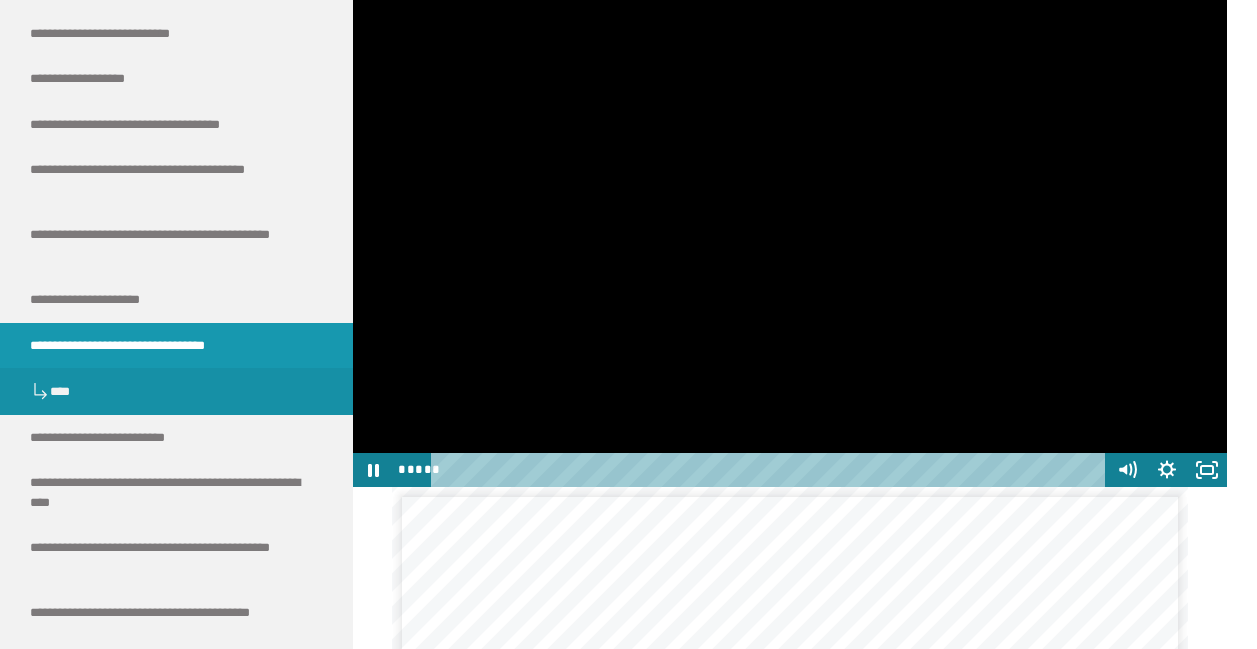 click at bounding box center (790, 242) 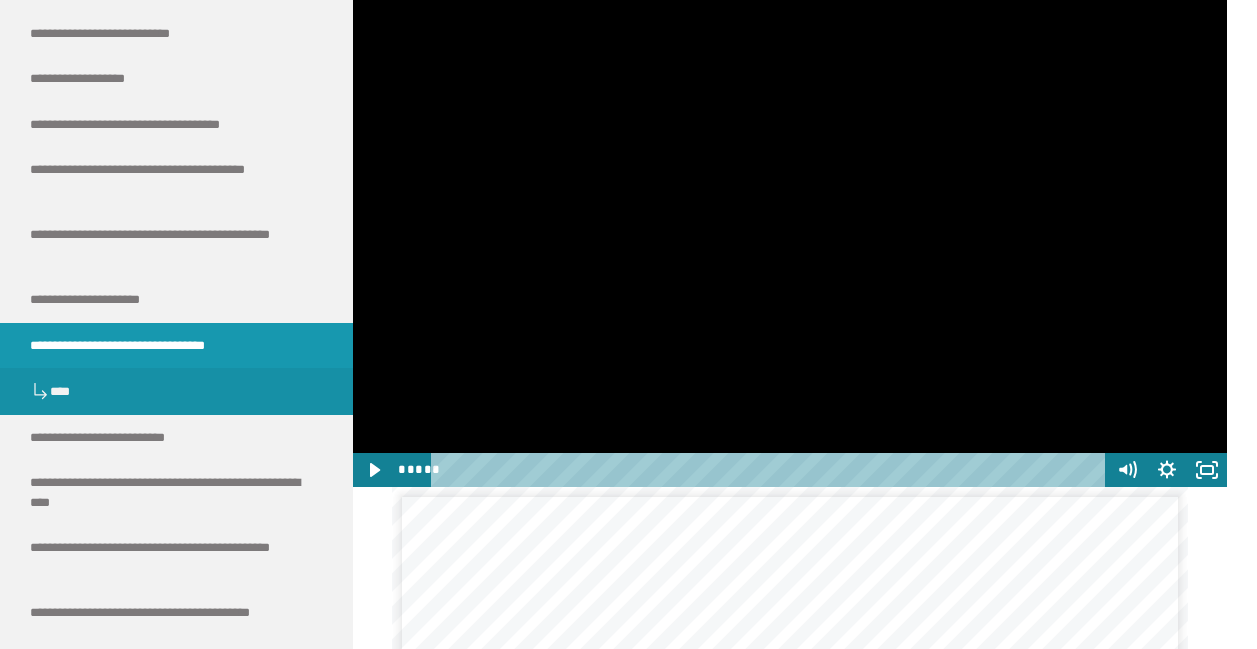 click at bounding box center [790, 242] 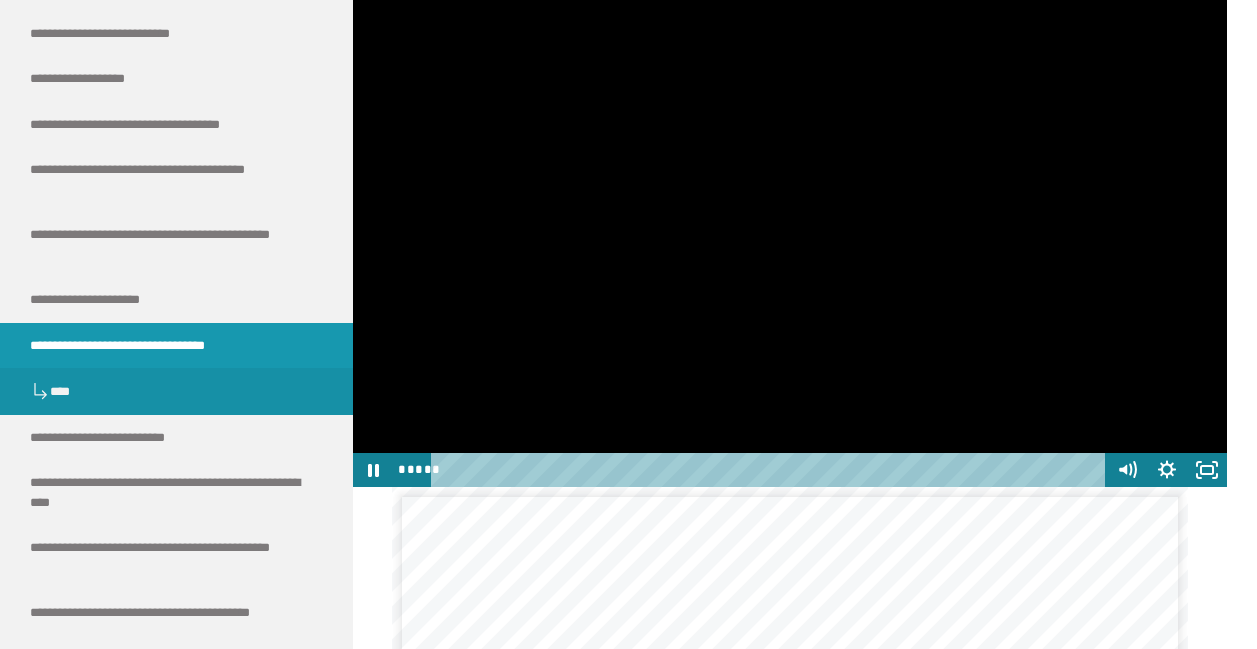 click at bounding box center (790, 242) 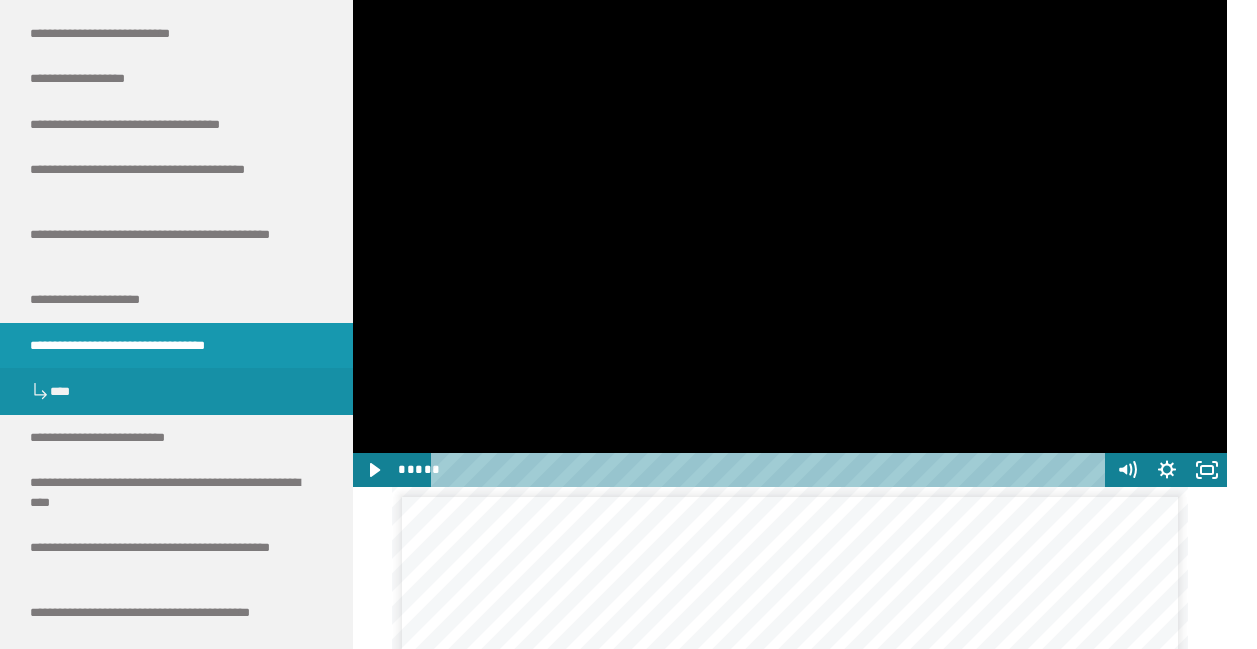 click at bounding box center (790, 242) 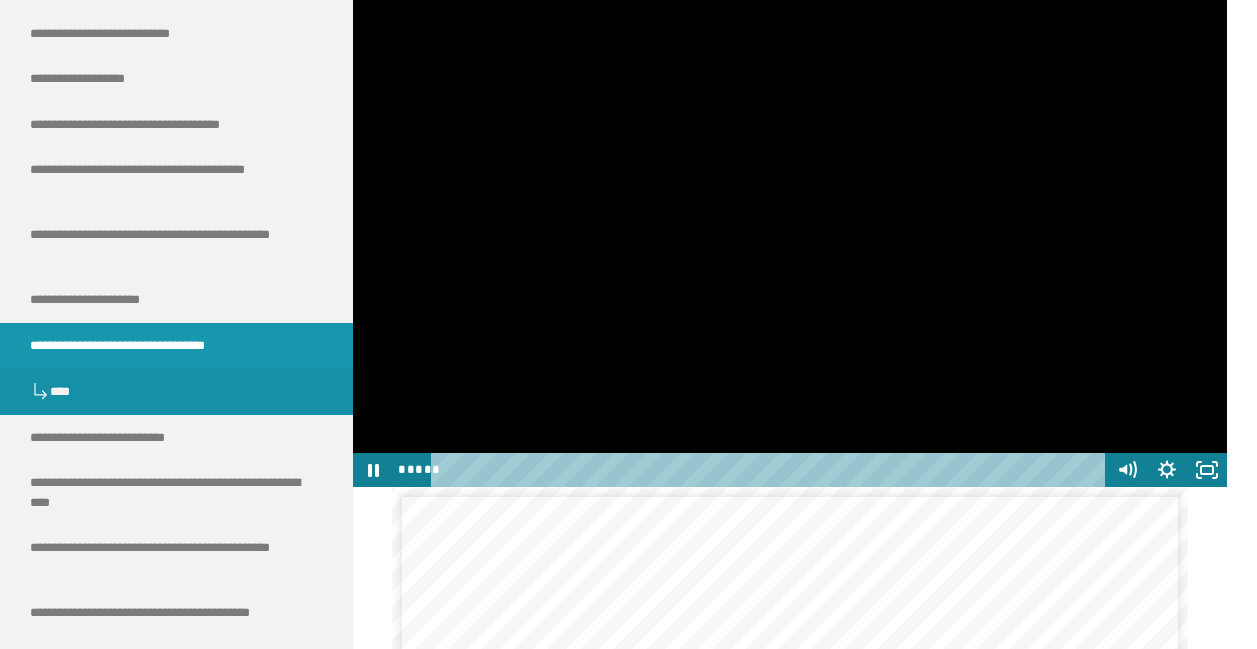click at bounding box center [790, 242] 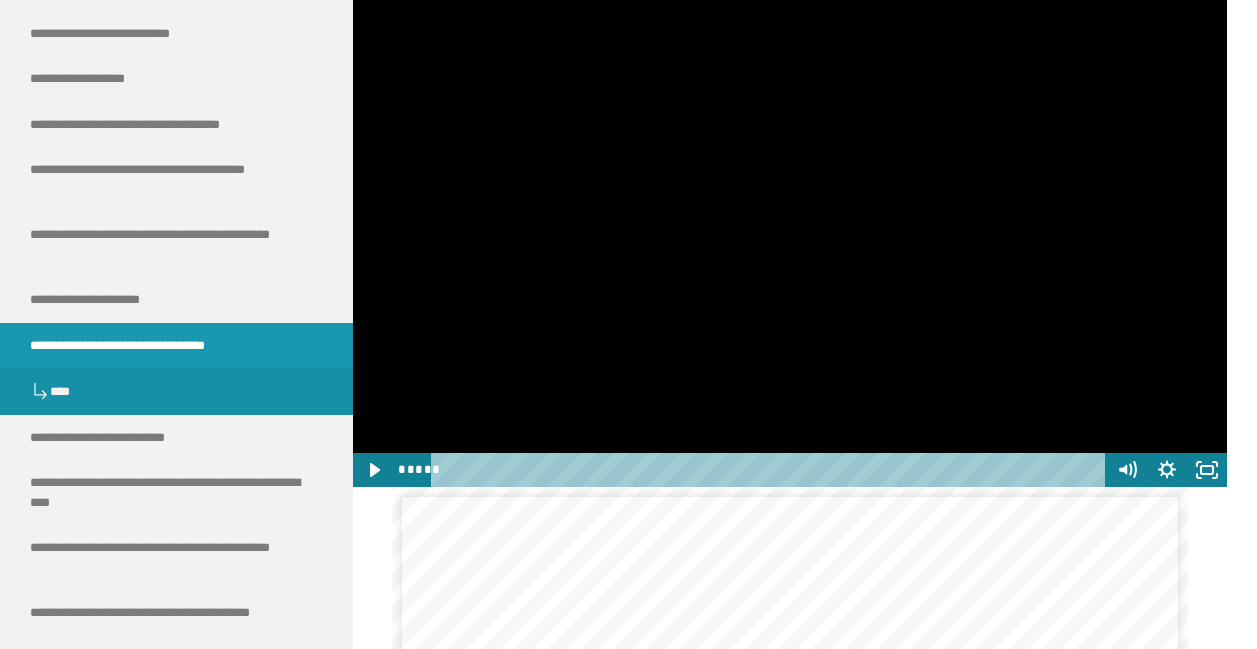 click at bounding box center [790, 242] 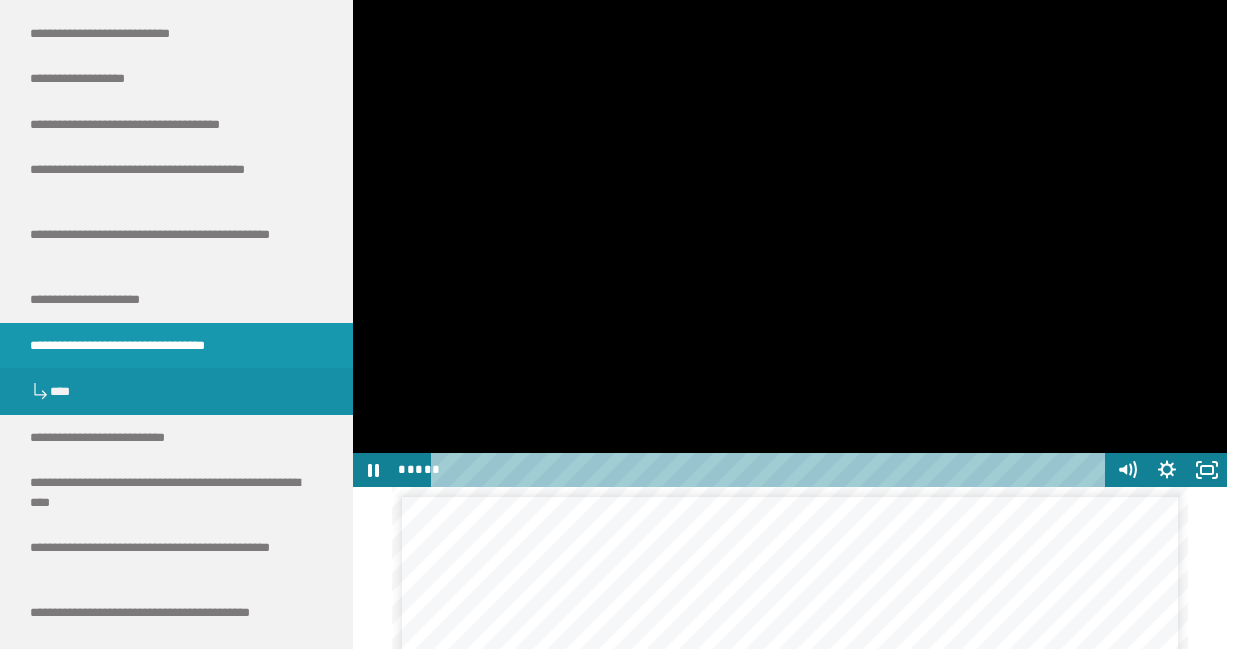 click at bounding box center [790, 242] 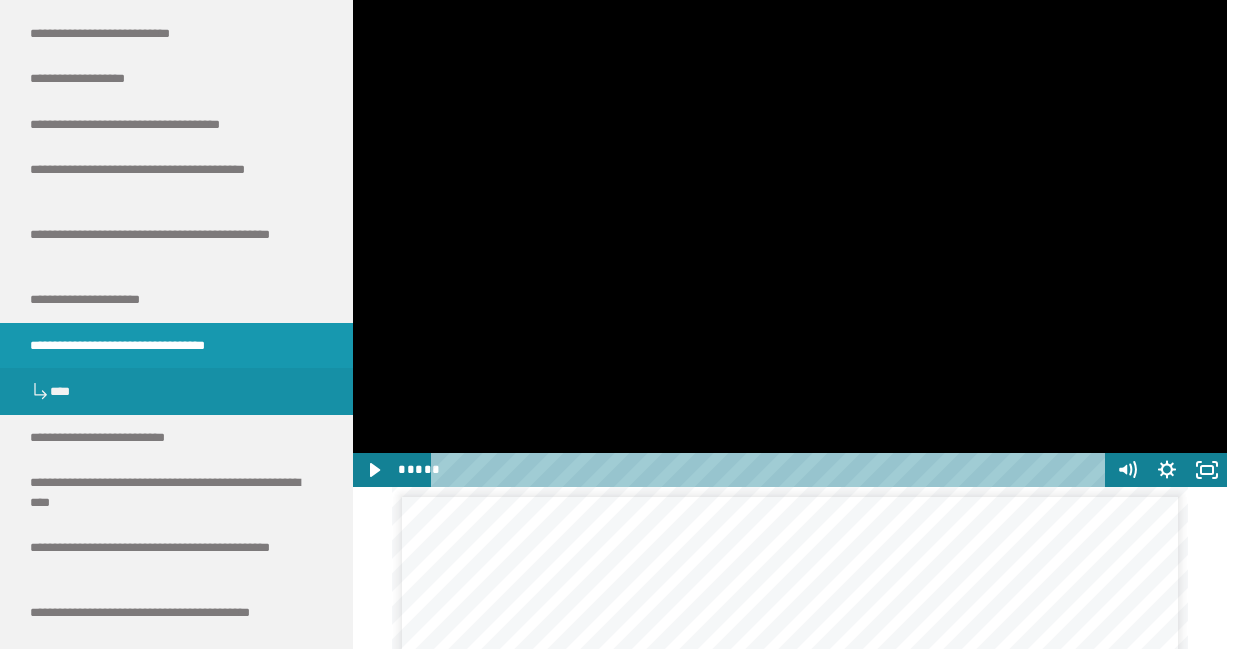 click at bounding box center (790, 242) 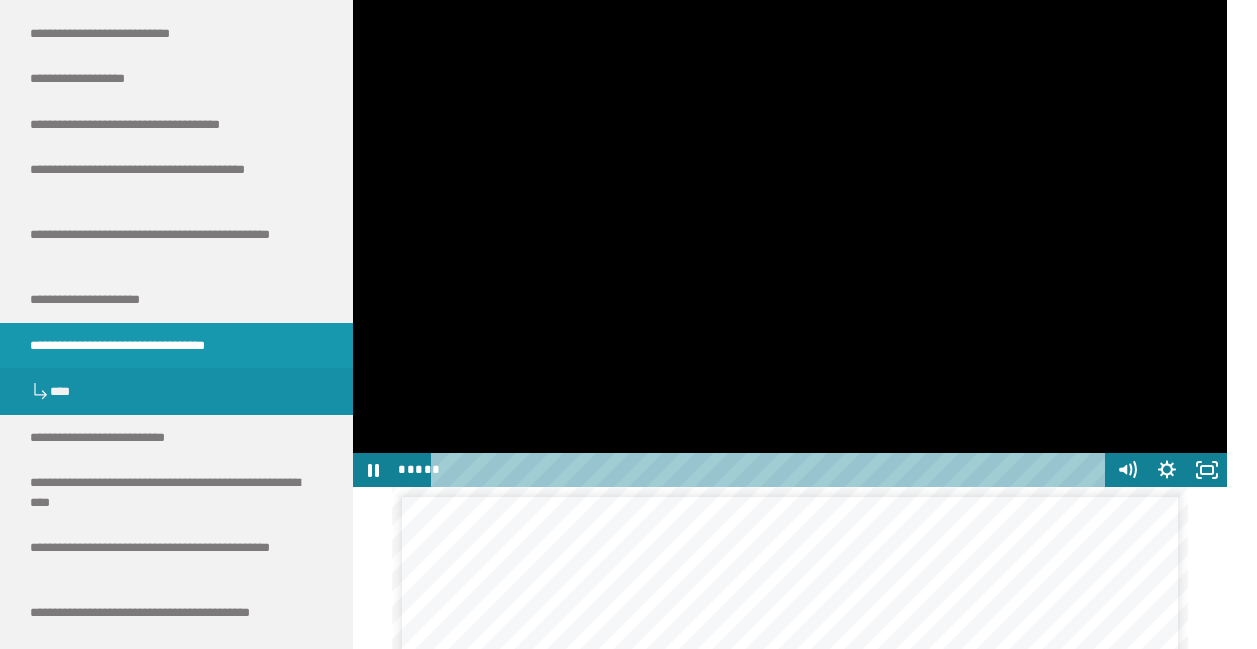 click at bounding box center (790, 242) 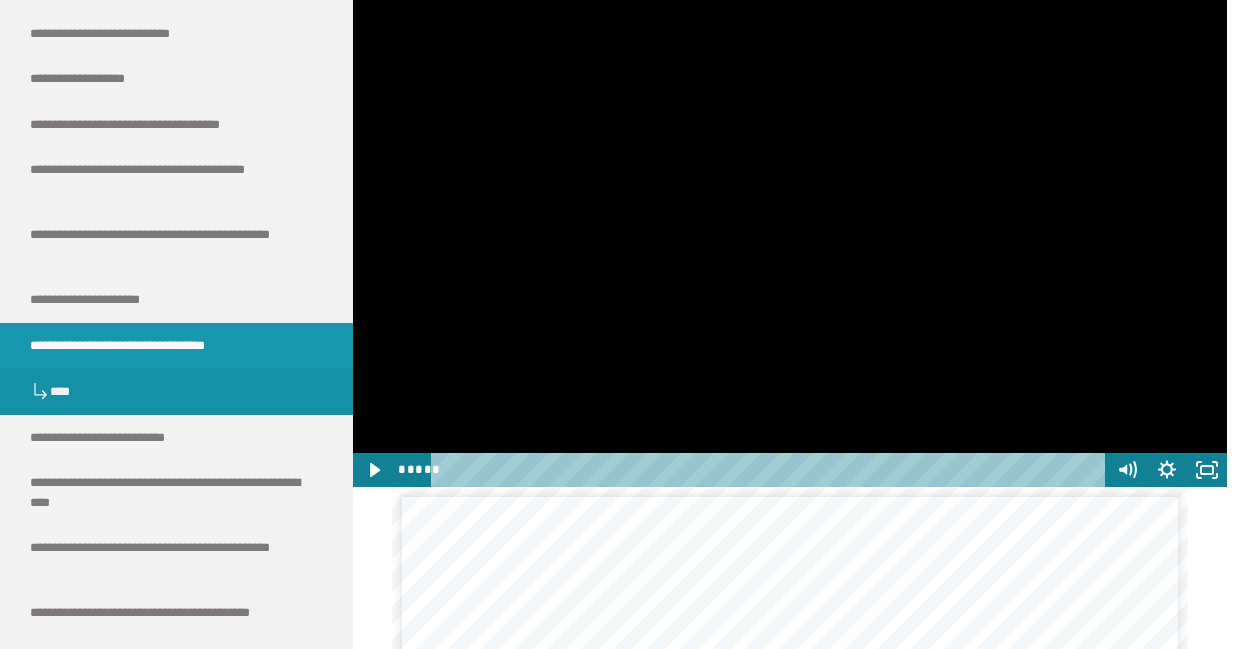 click at bounding box center [790, 242] 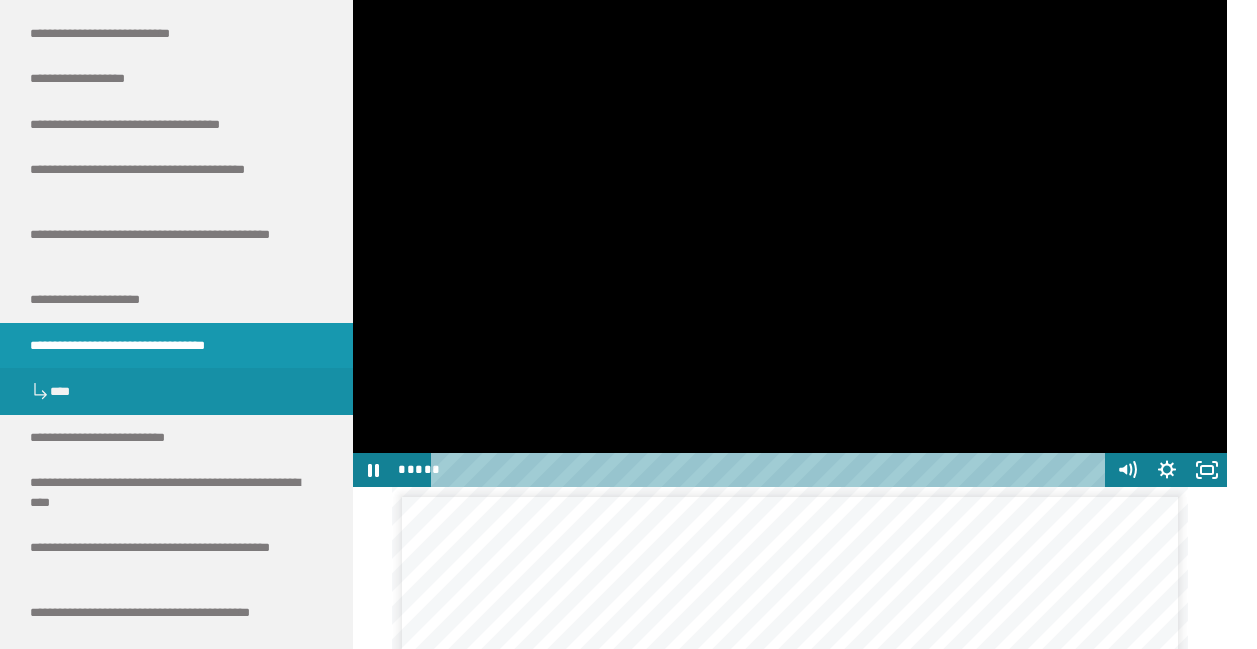 click at bounding box center [790, 242] 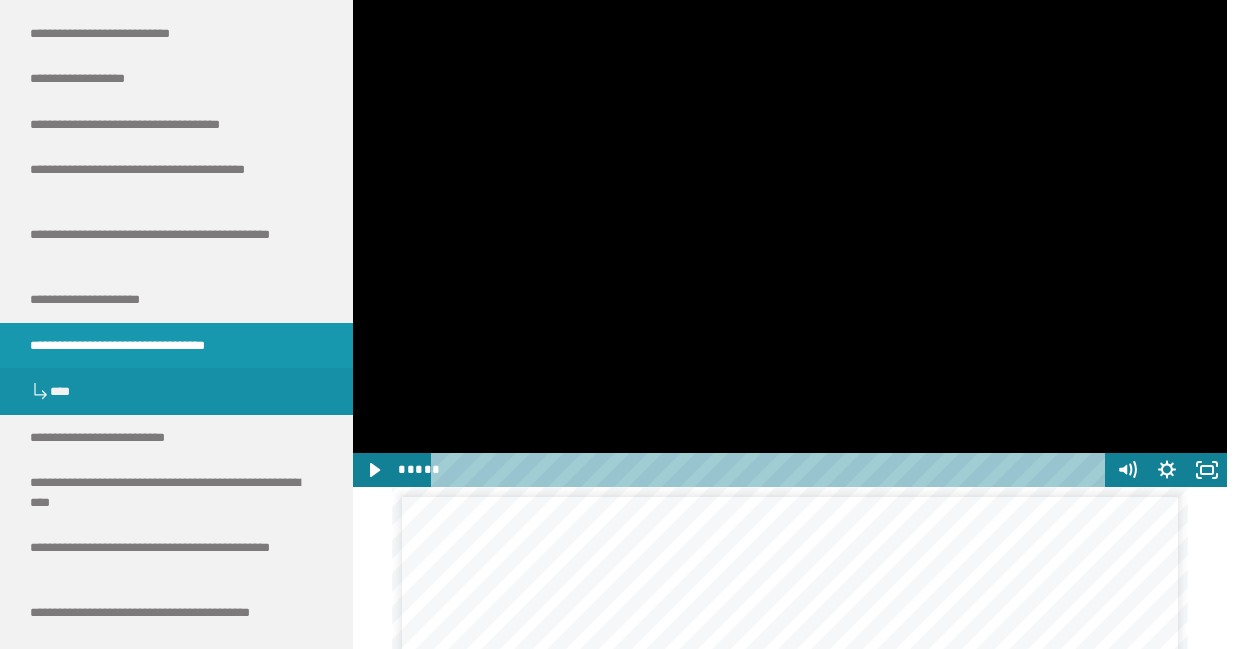 click at bounding box center (790, 242) 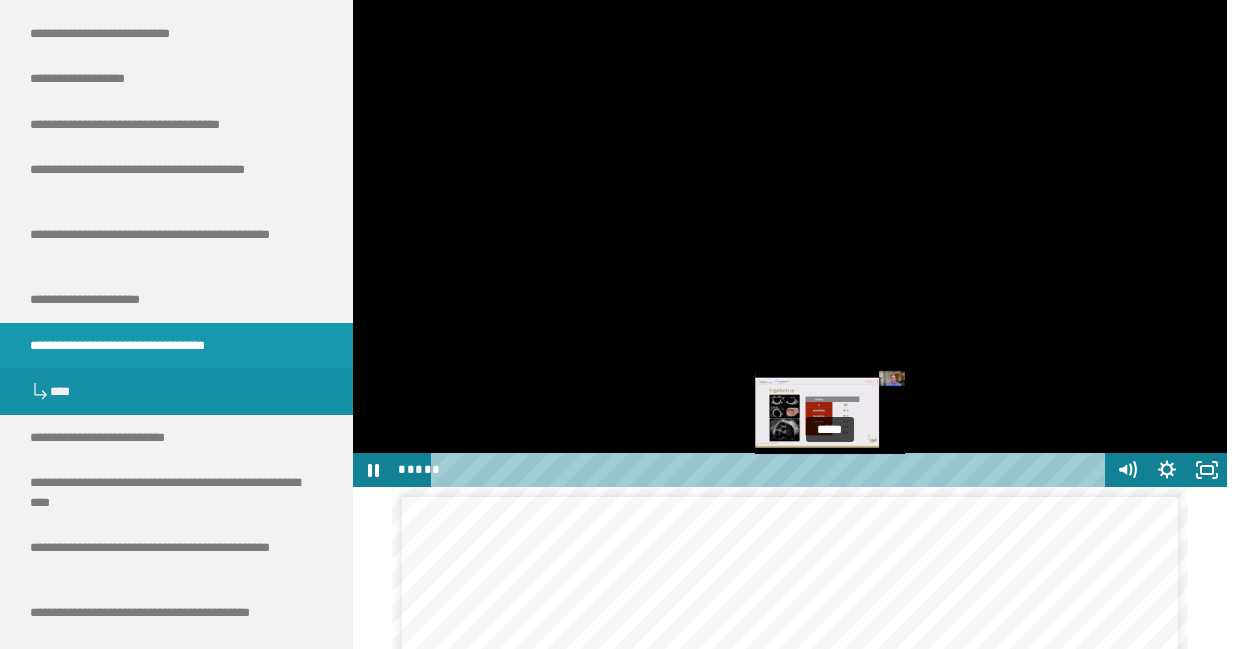 click at bounding box center (830, 470) 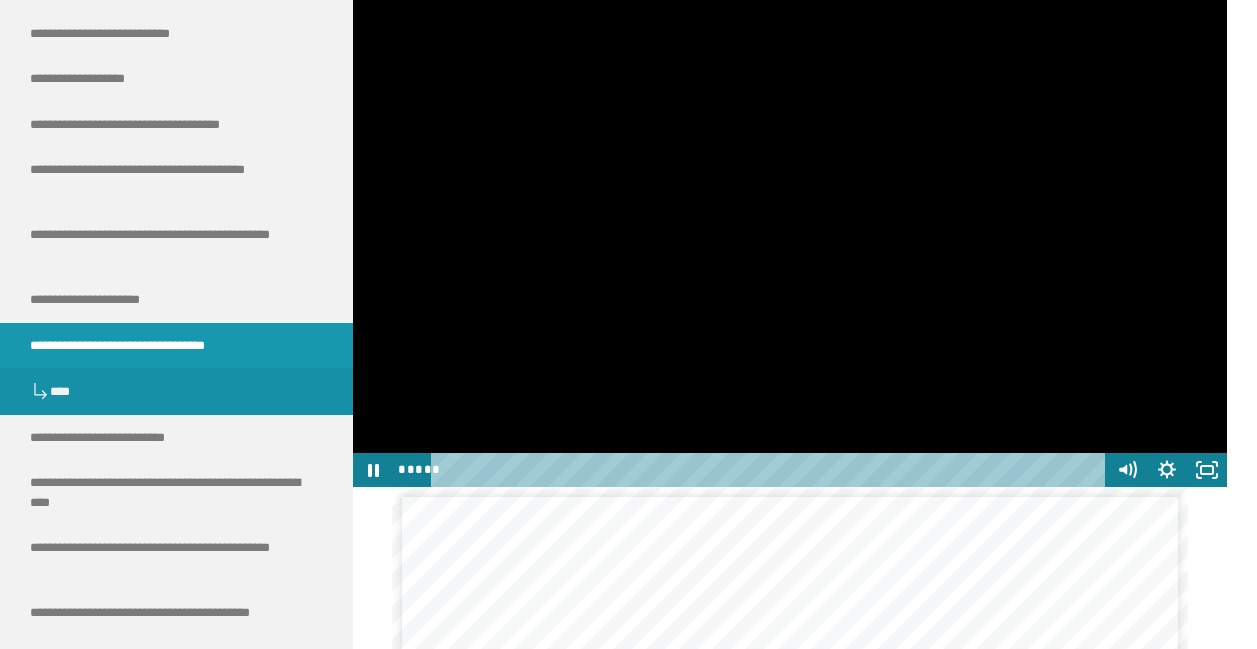 click at bounding box center [790, 242] 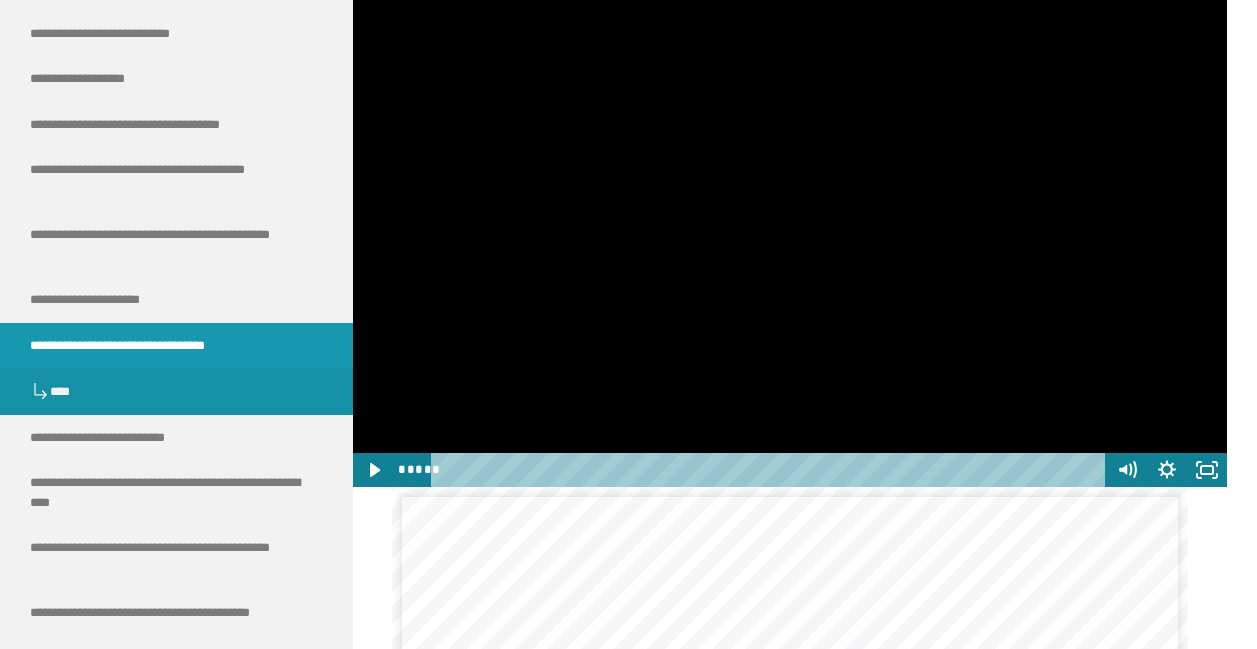 click at bounding box center (790, 242) 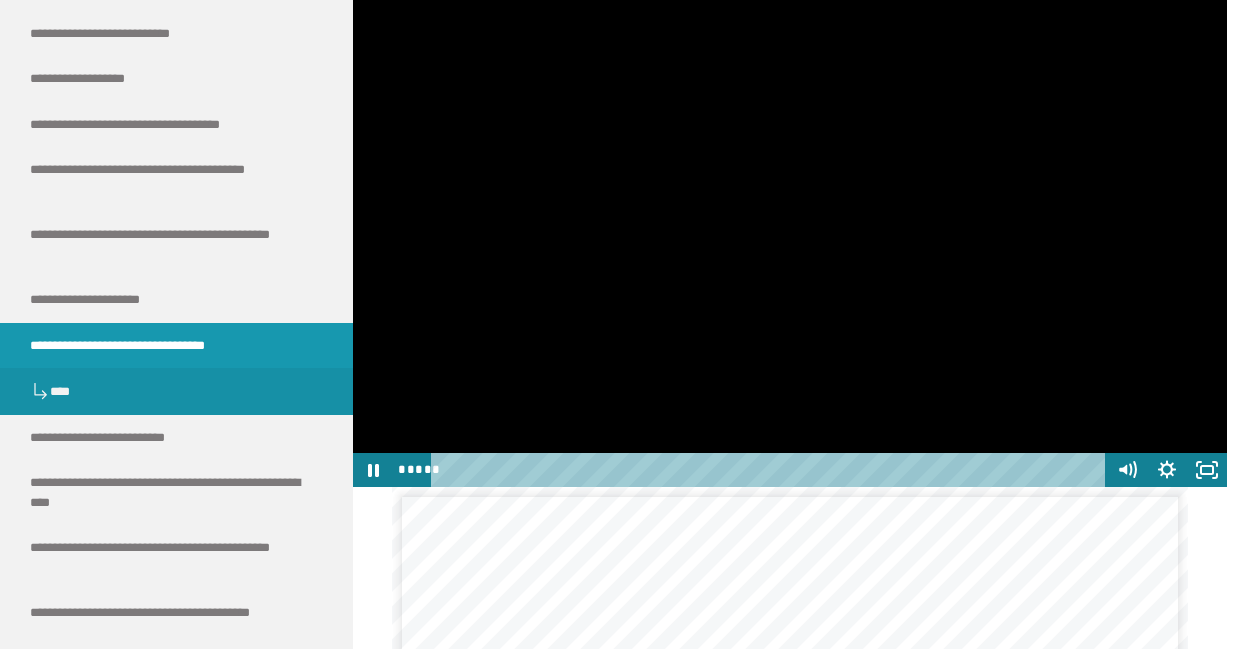 click at bounding box center [790, 242] 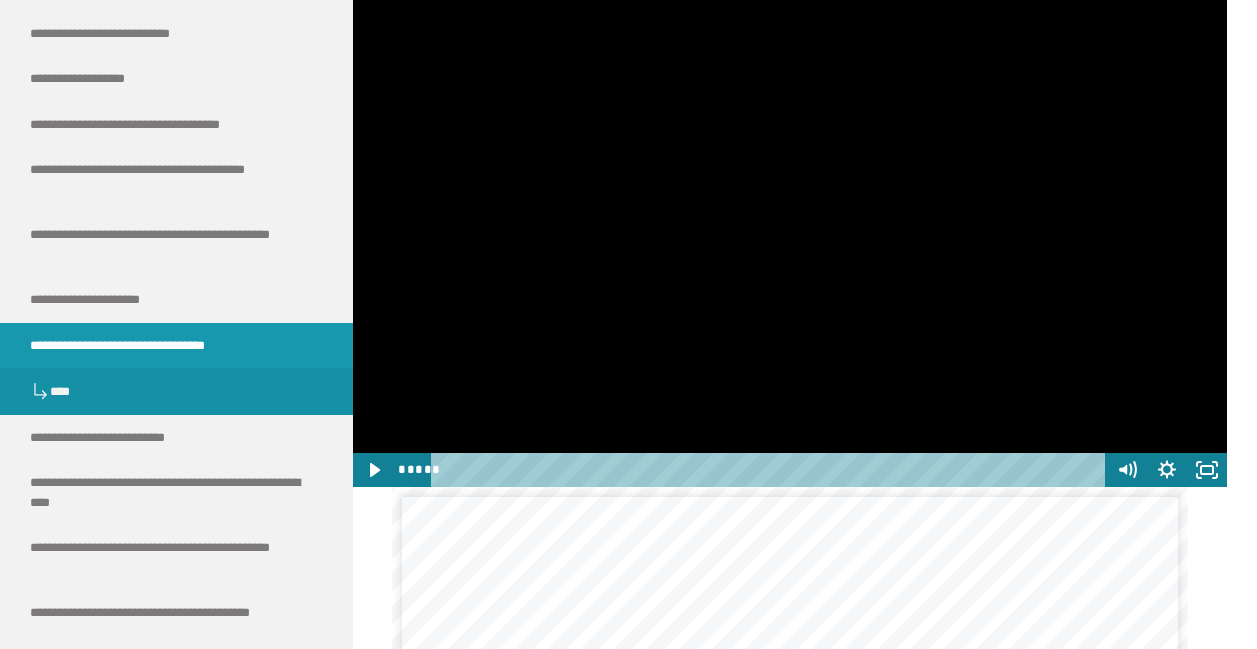 click at bounding box center [790, 242] 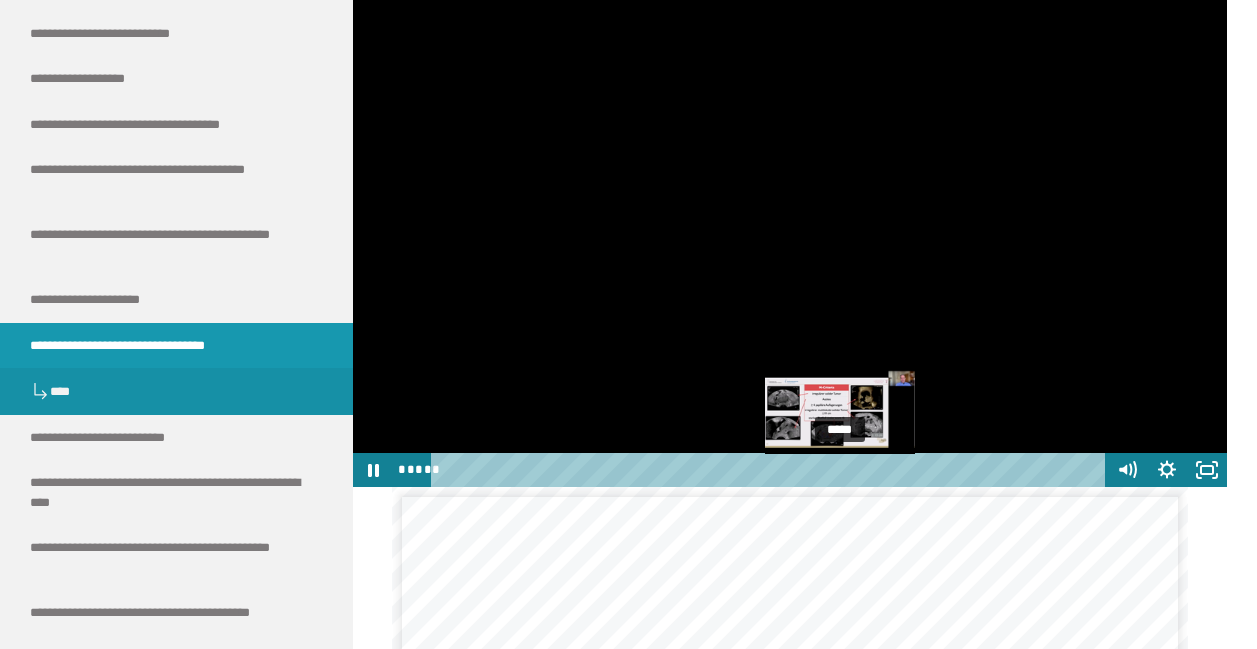 click at bounding box center [839, 470] 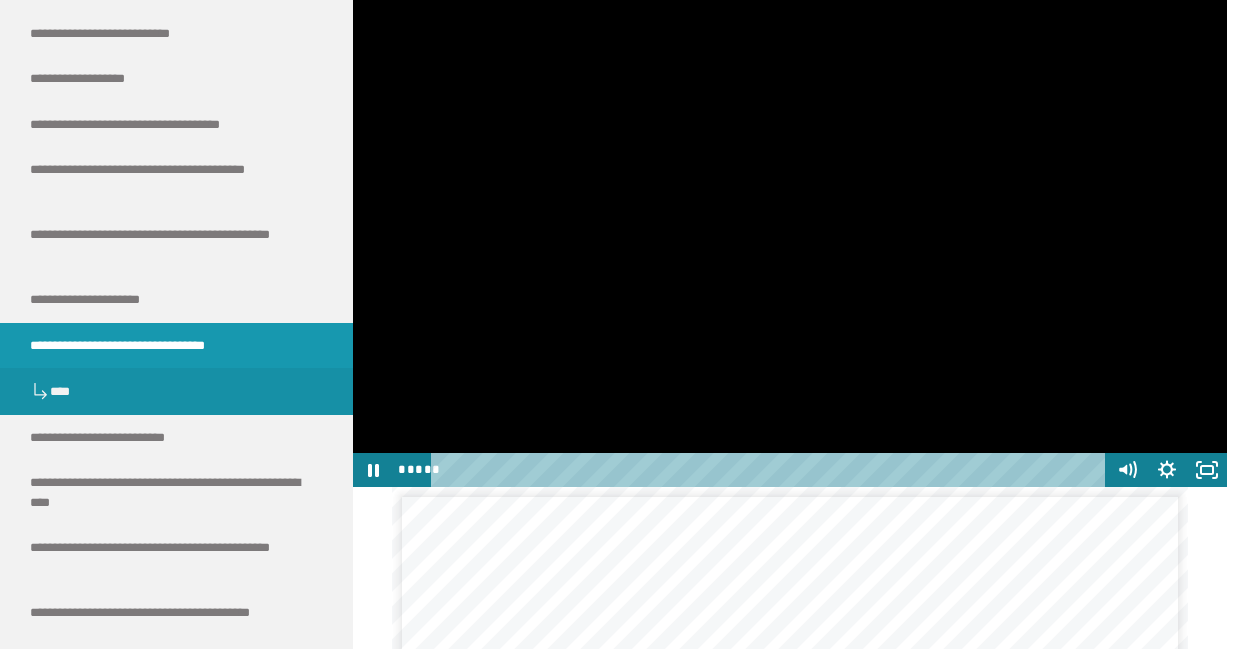click at bounding box center [790, 242] 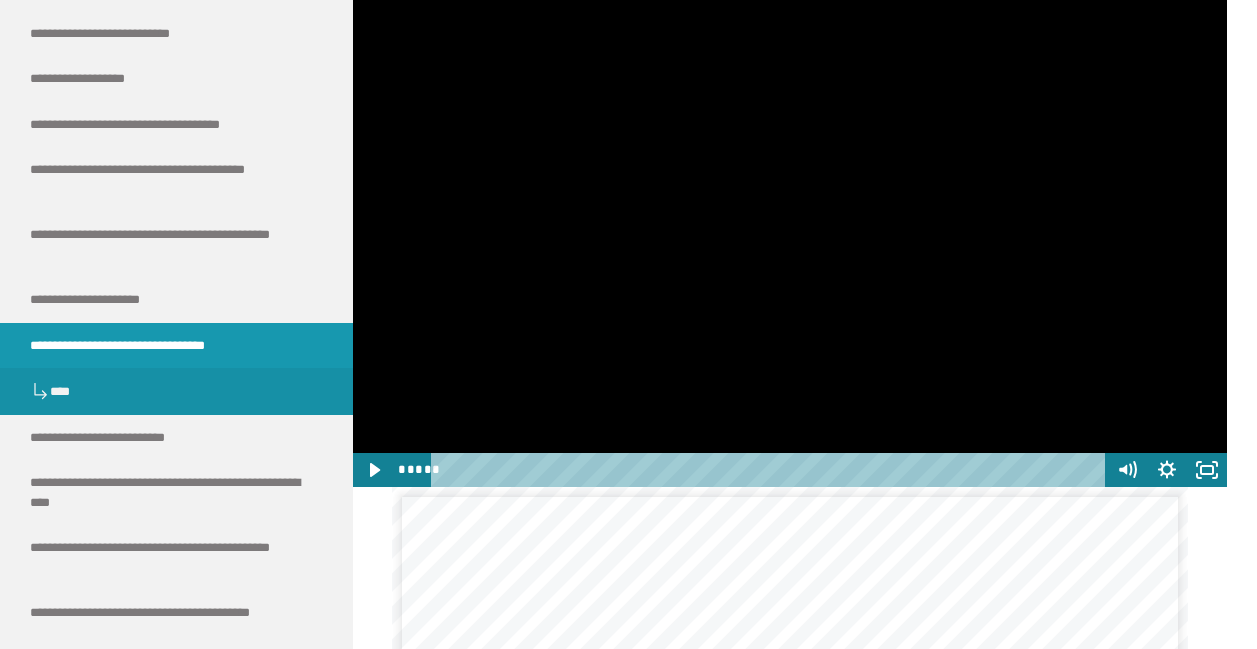 click at bounding box center [790, 242] 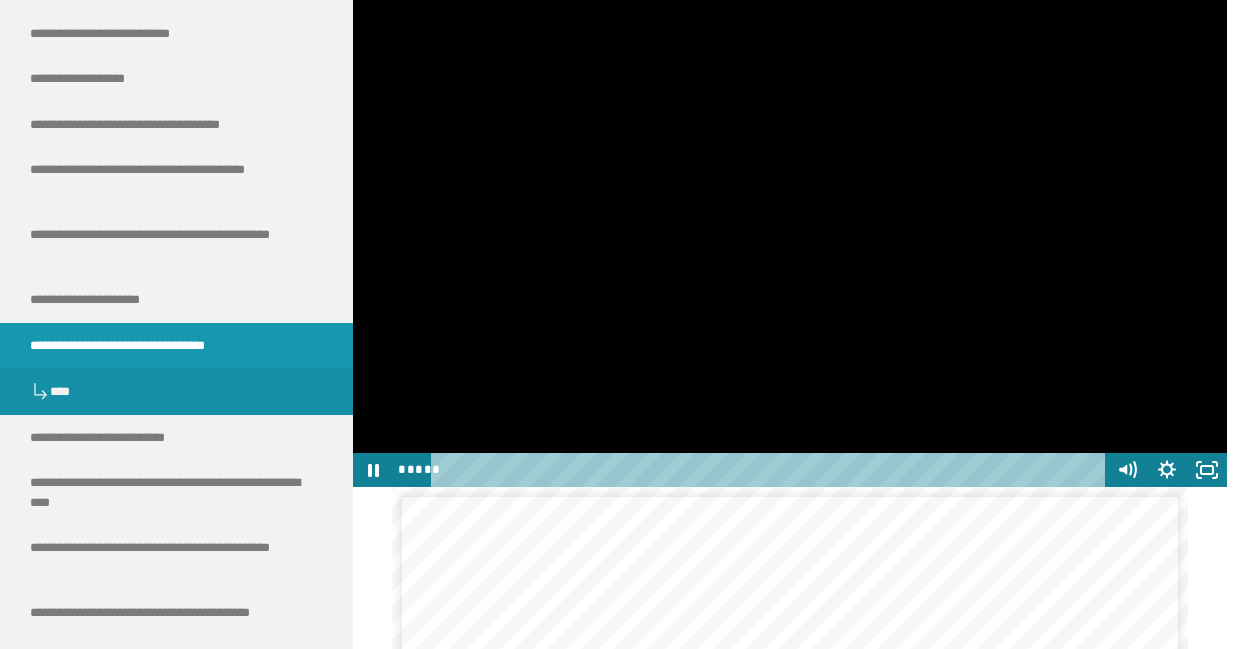 click at bounding box center [790, 242] 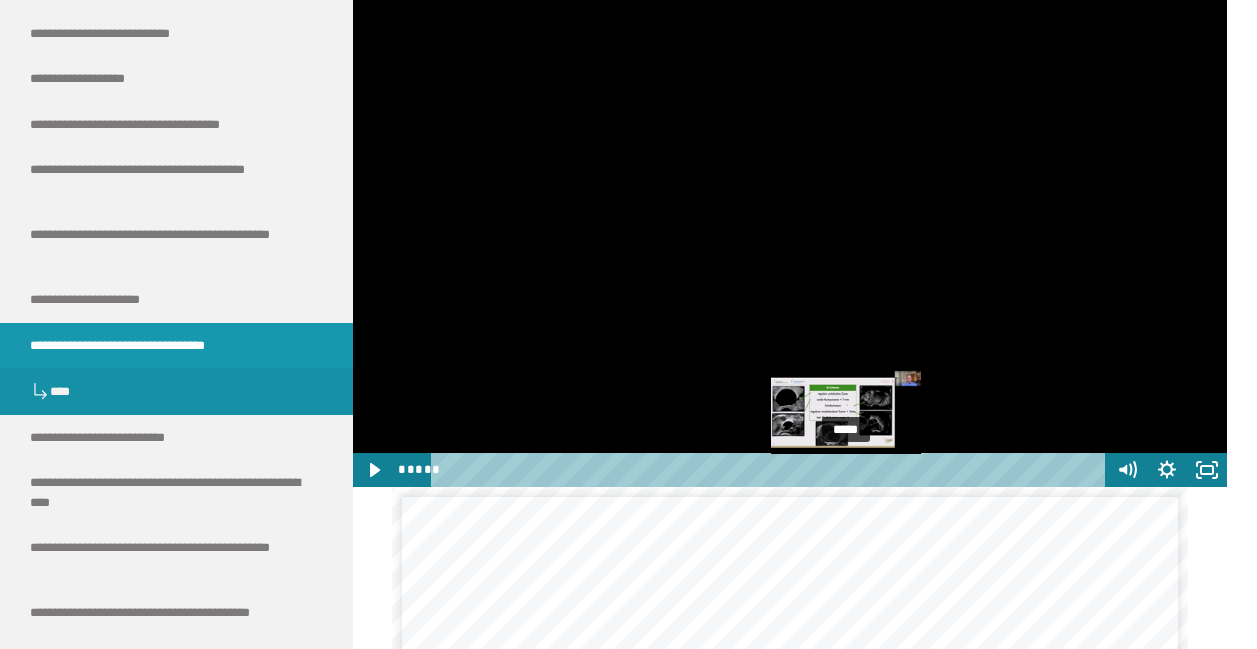 click at bounding box center (845, 470) 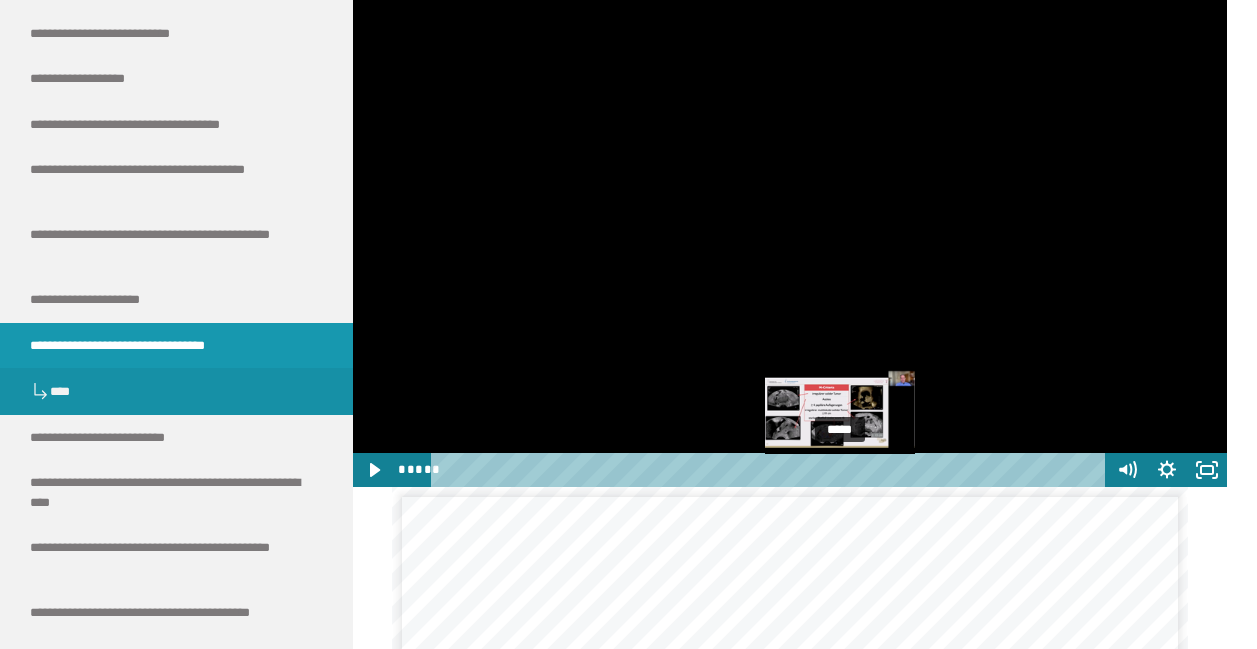 click at bounding box center [839, 470] 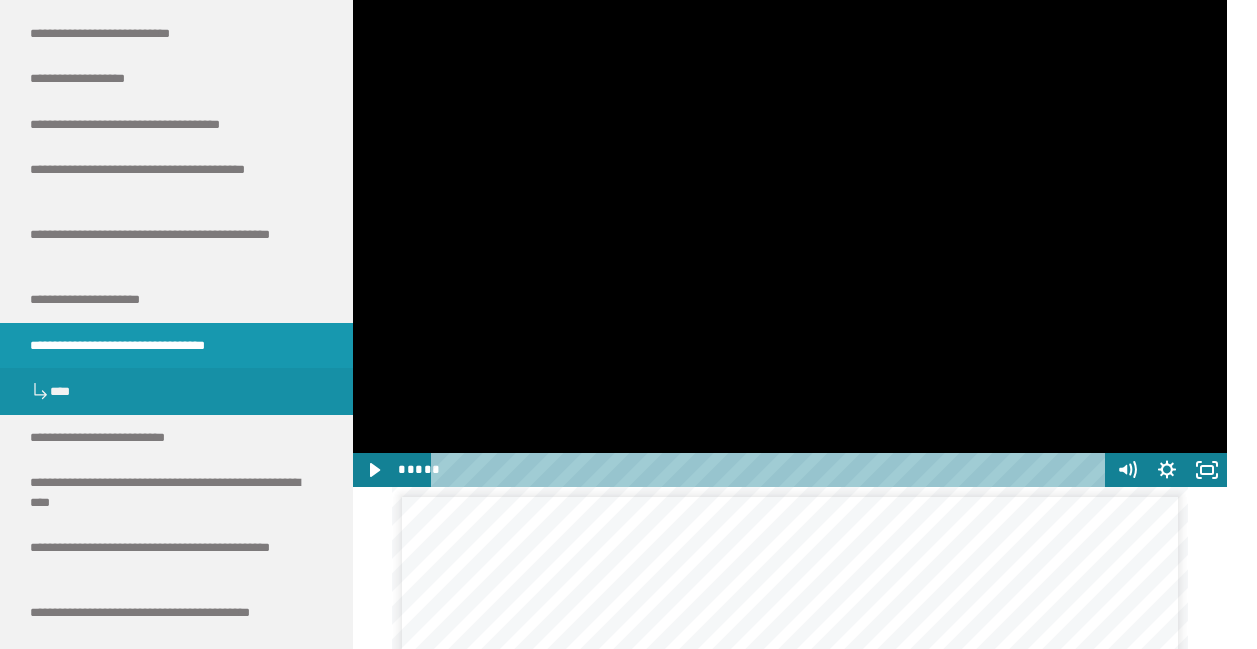 click at bounding box center (790, 242) 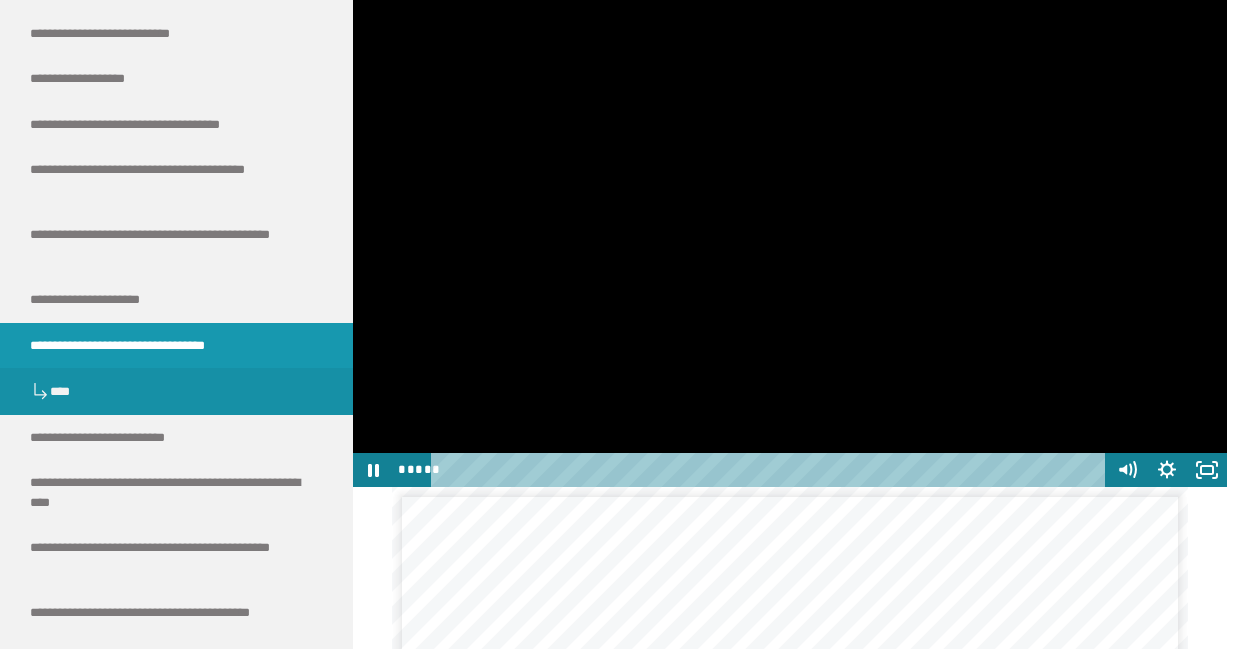 click at bounding box center (790, 242) 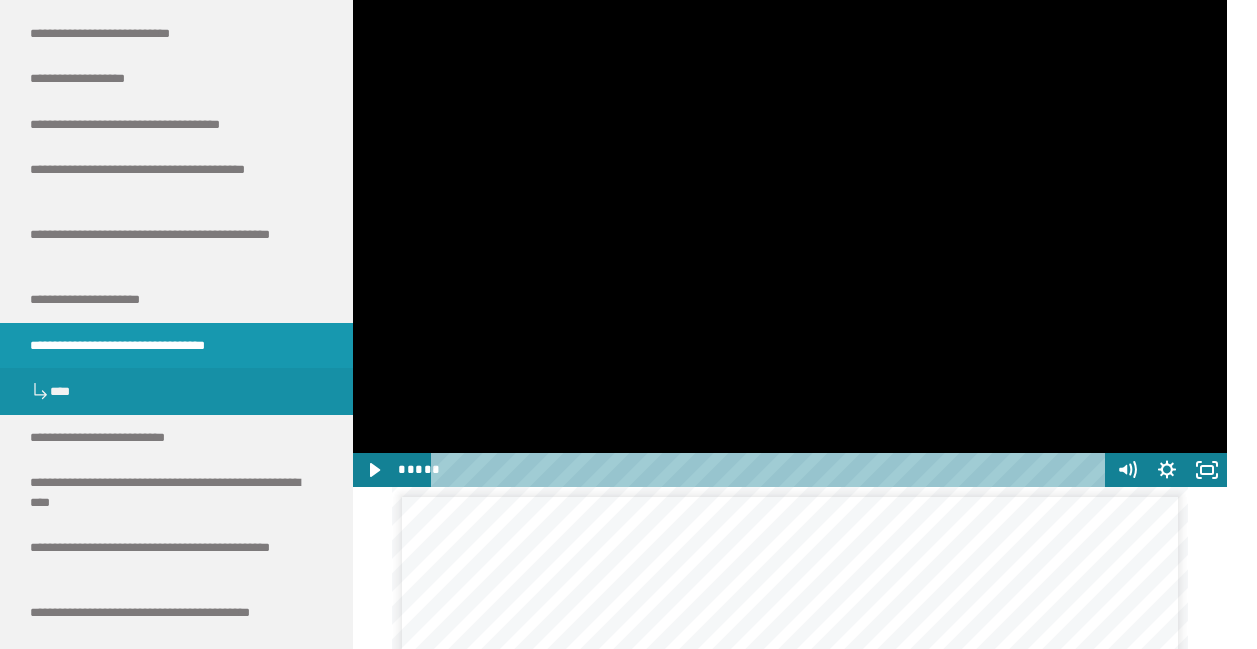 click at bounding box center [790, 242] 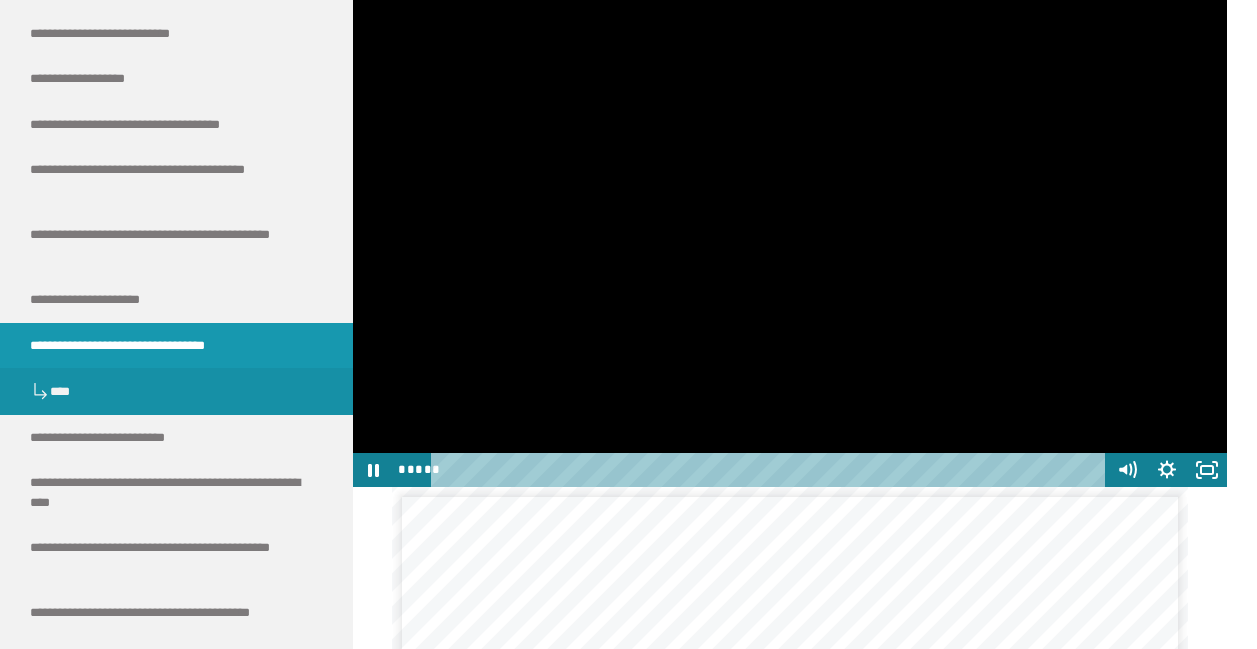 click at bounding box center (790, 242) 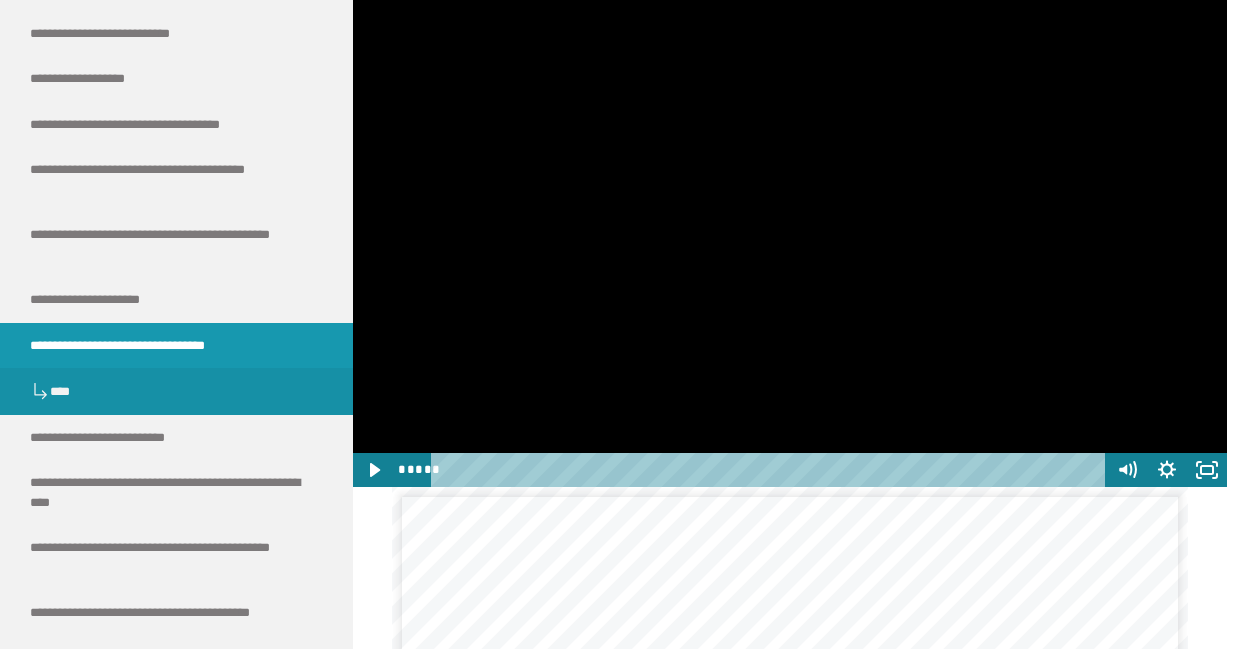 click at bounding box center (790, 242) 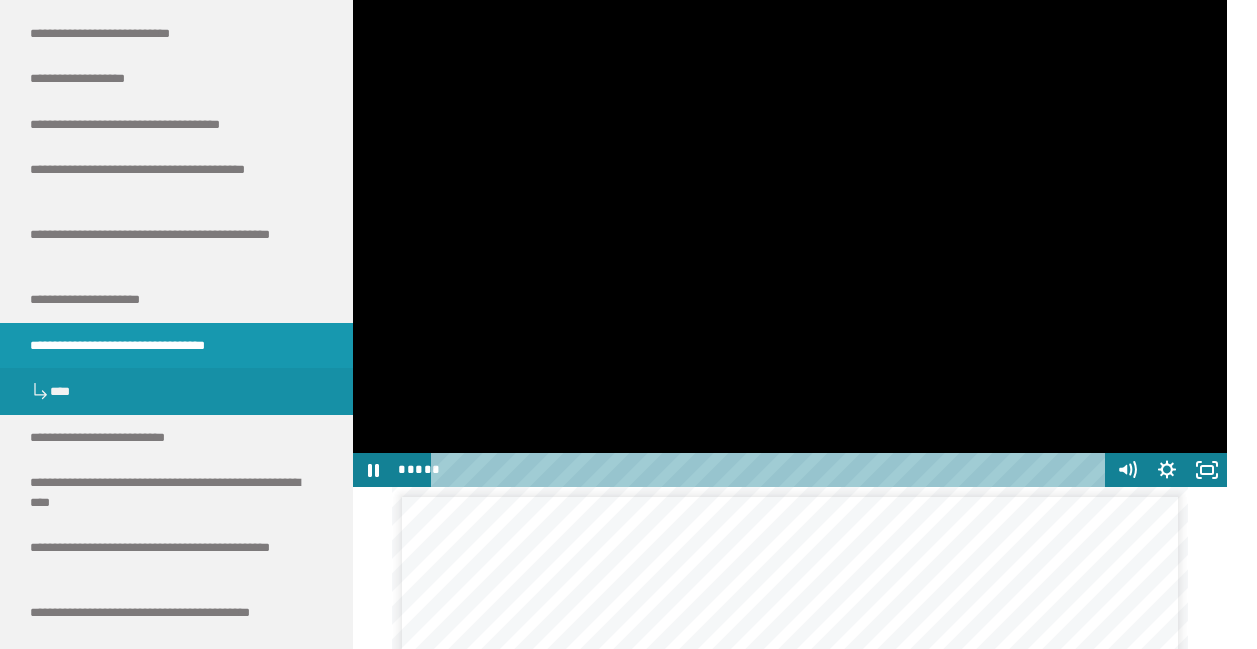 click at bounding box center [790, 242] 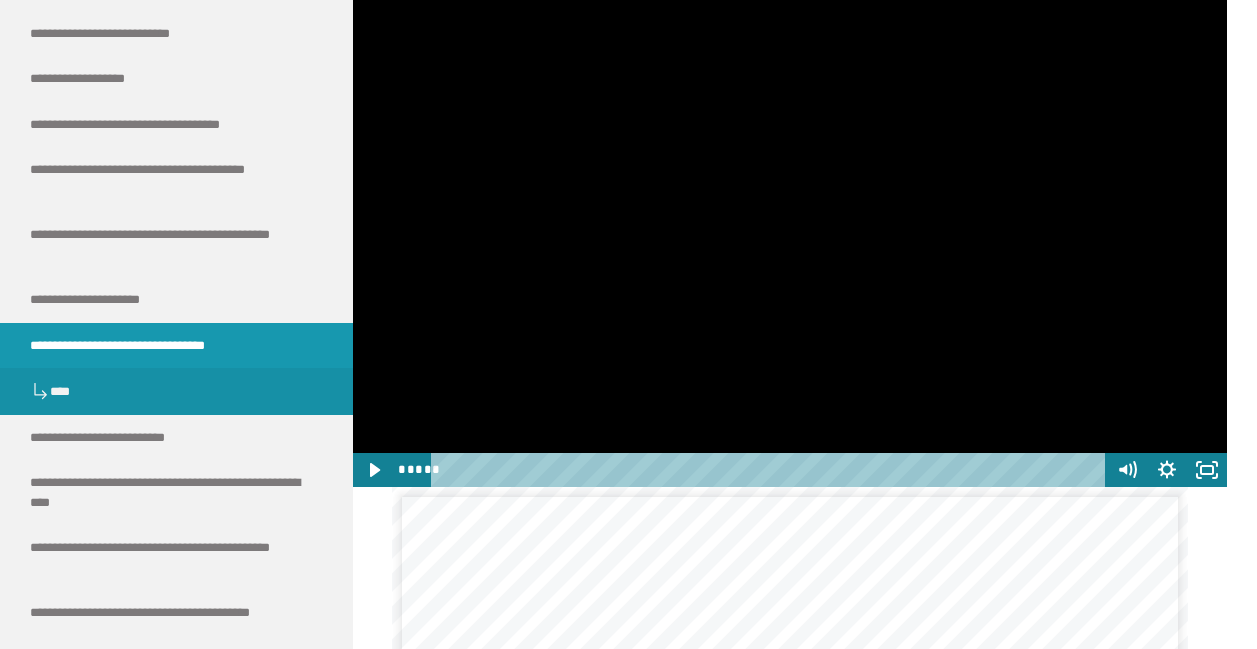 click at bounding box center [790, 242] 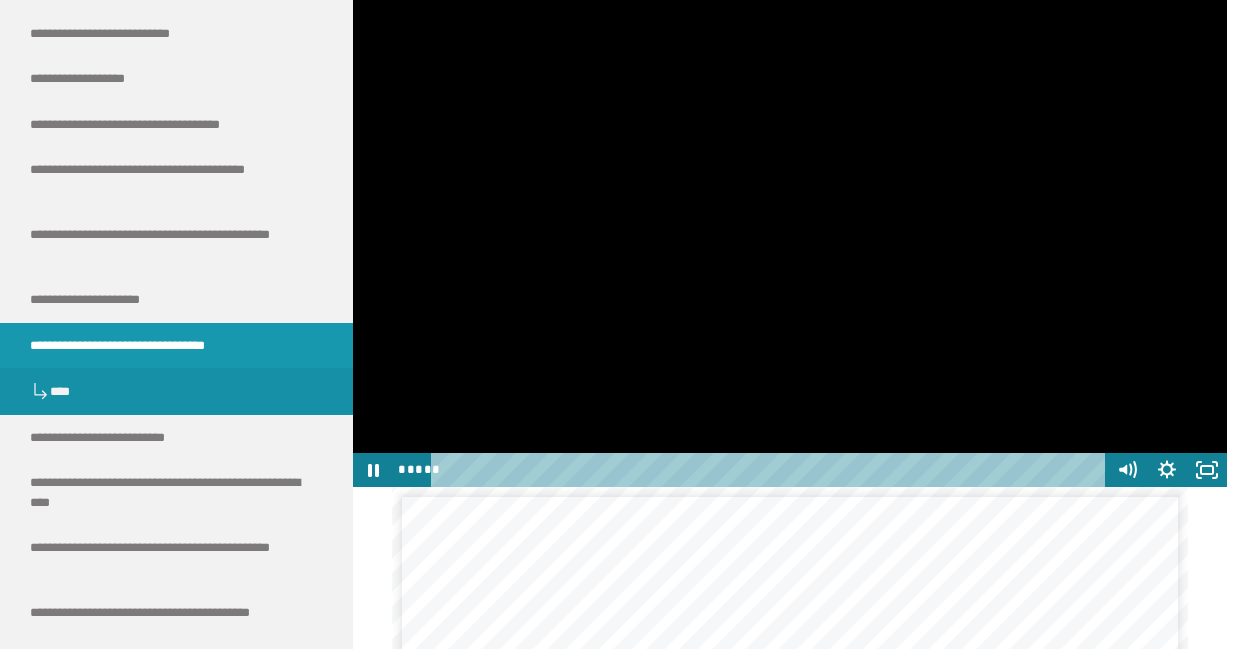 click at bounding box center (790, 242) 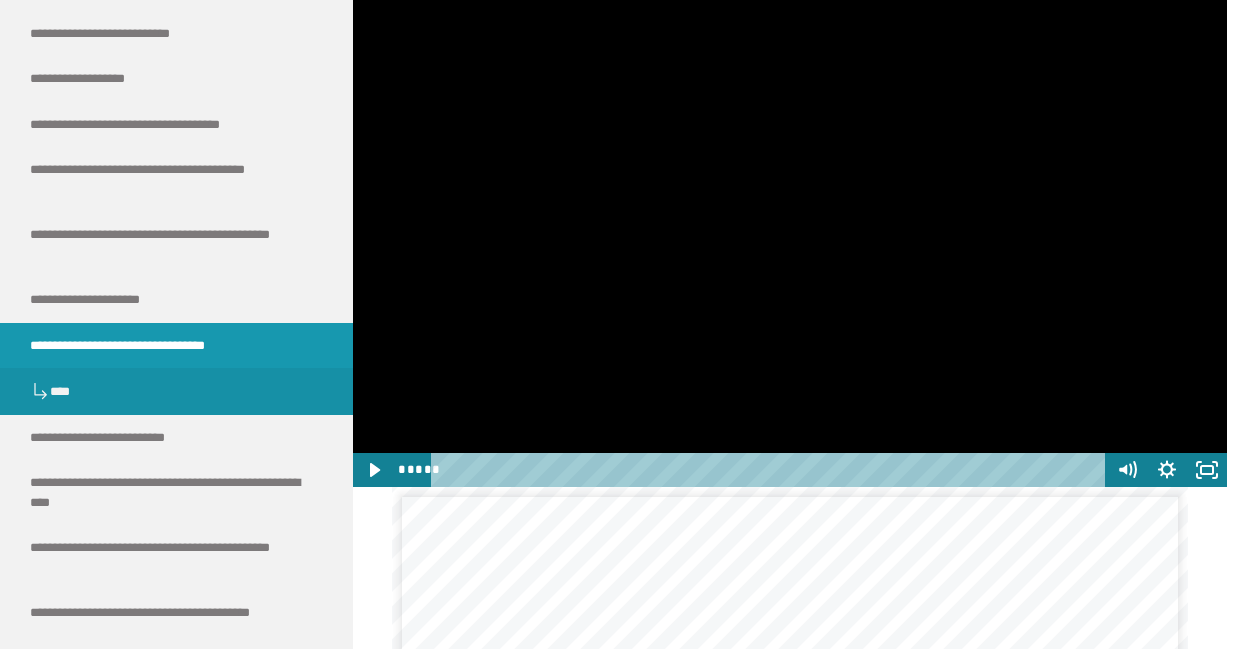 click at bounding box center (790, 242) 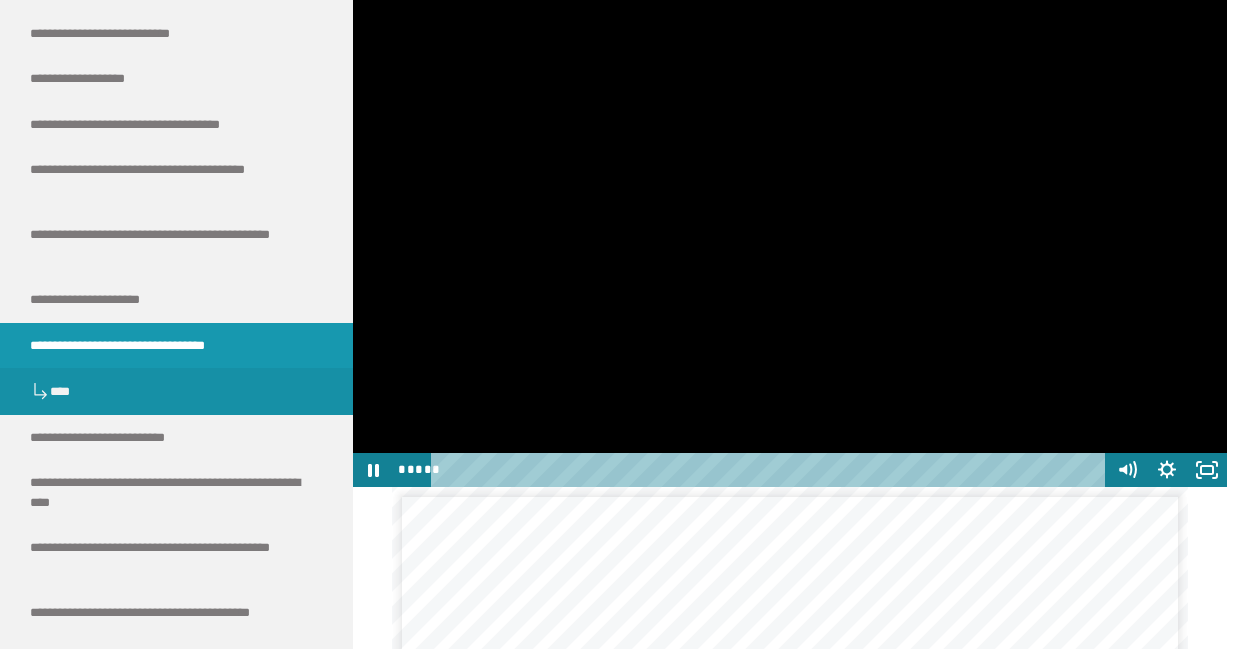 click at bounding box center (790, 242) 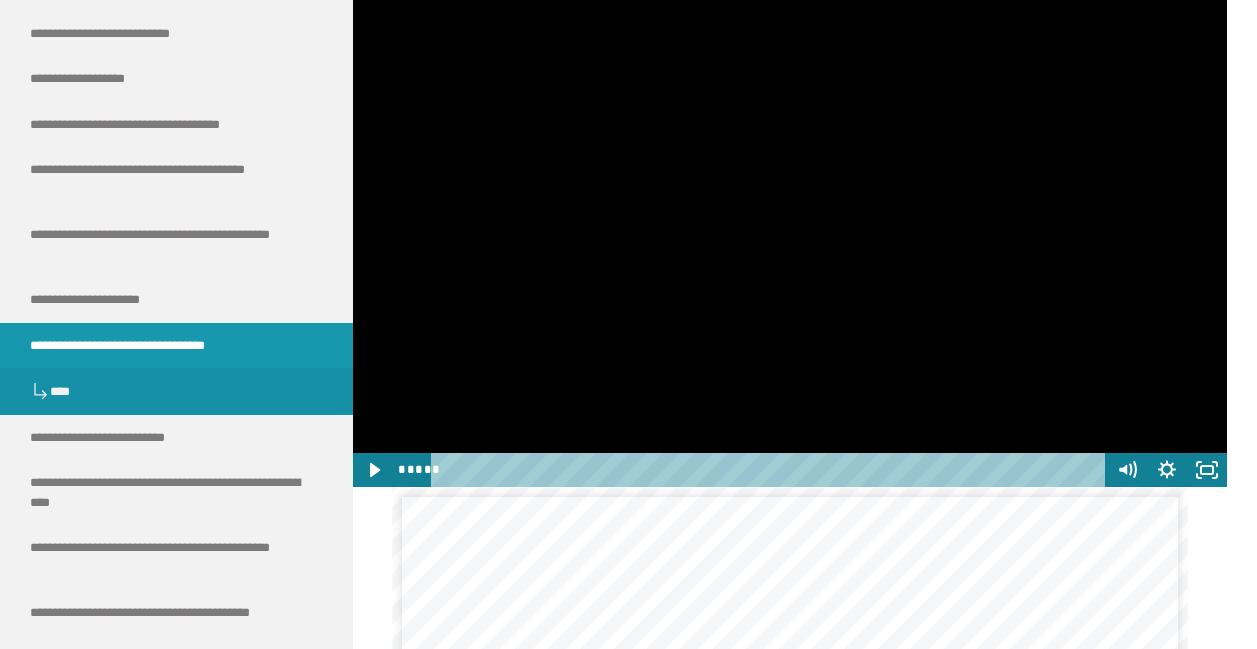 click at bounding box center (790, 242) 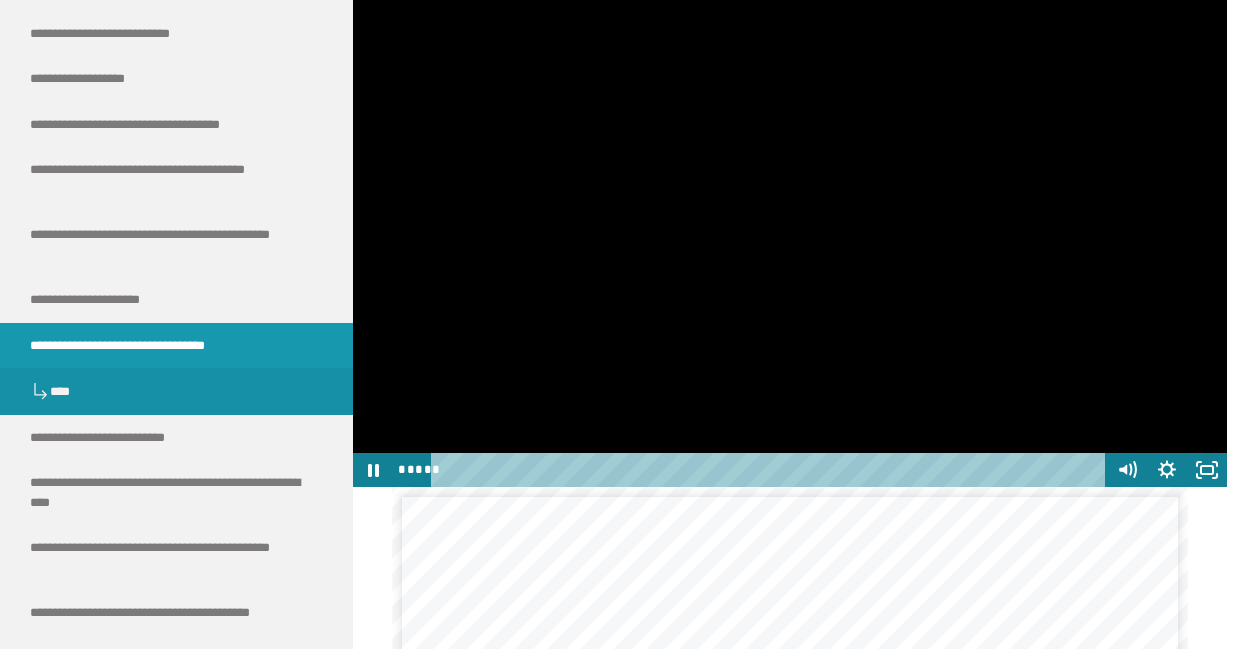 click at bounding box center [790, 242] 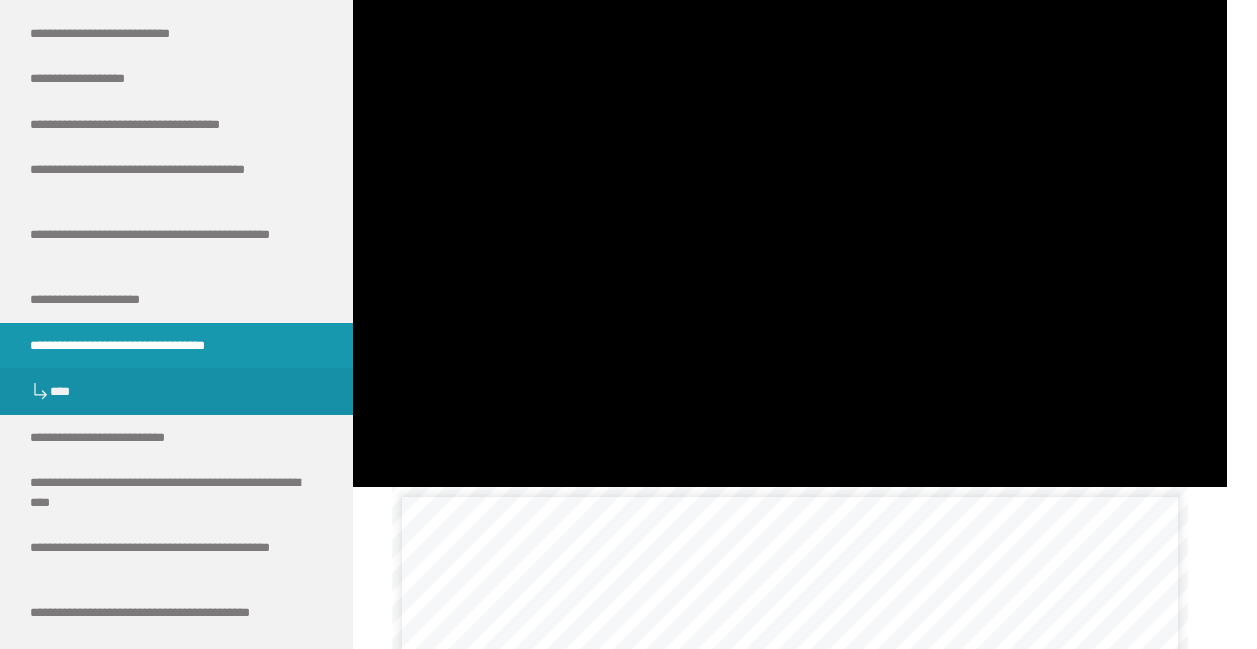 click at bounding box center [790, 242] 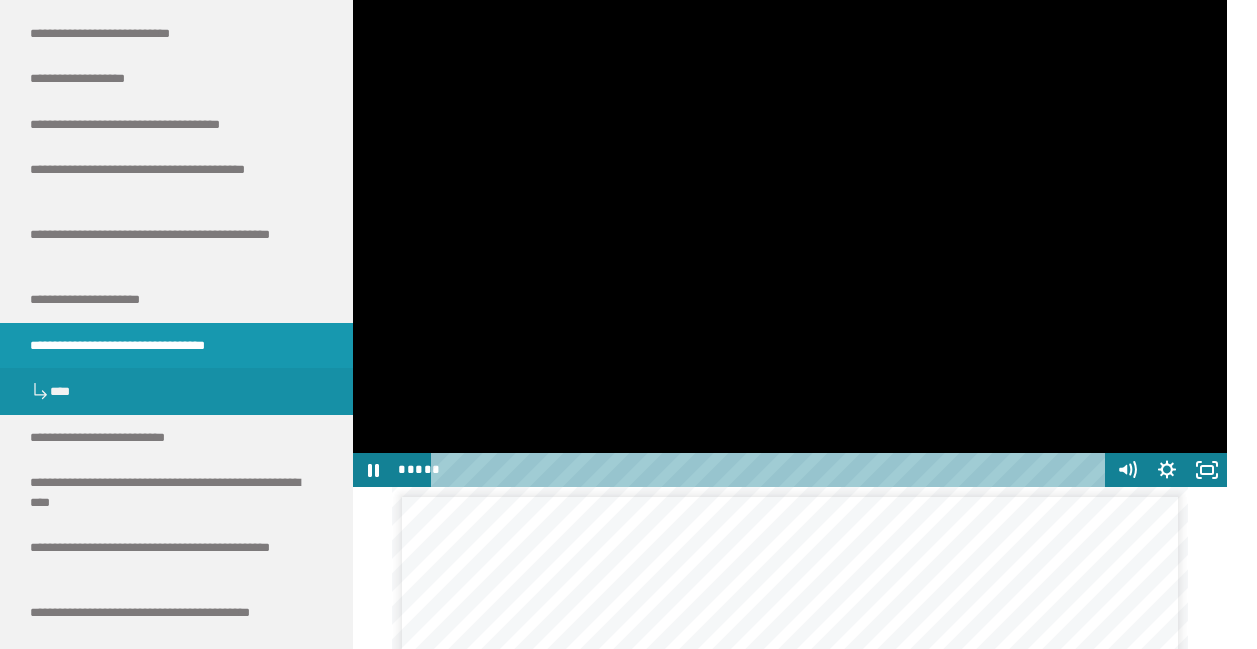 click at bounding box center (790, 242) 